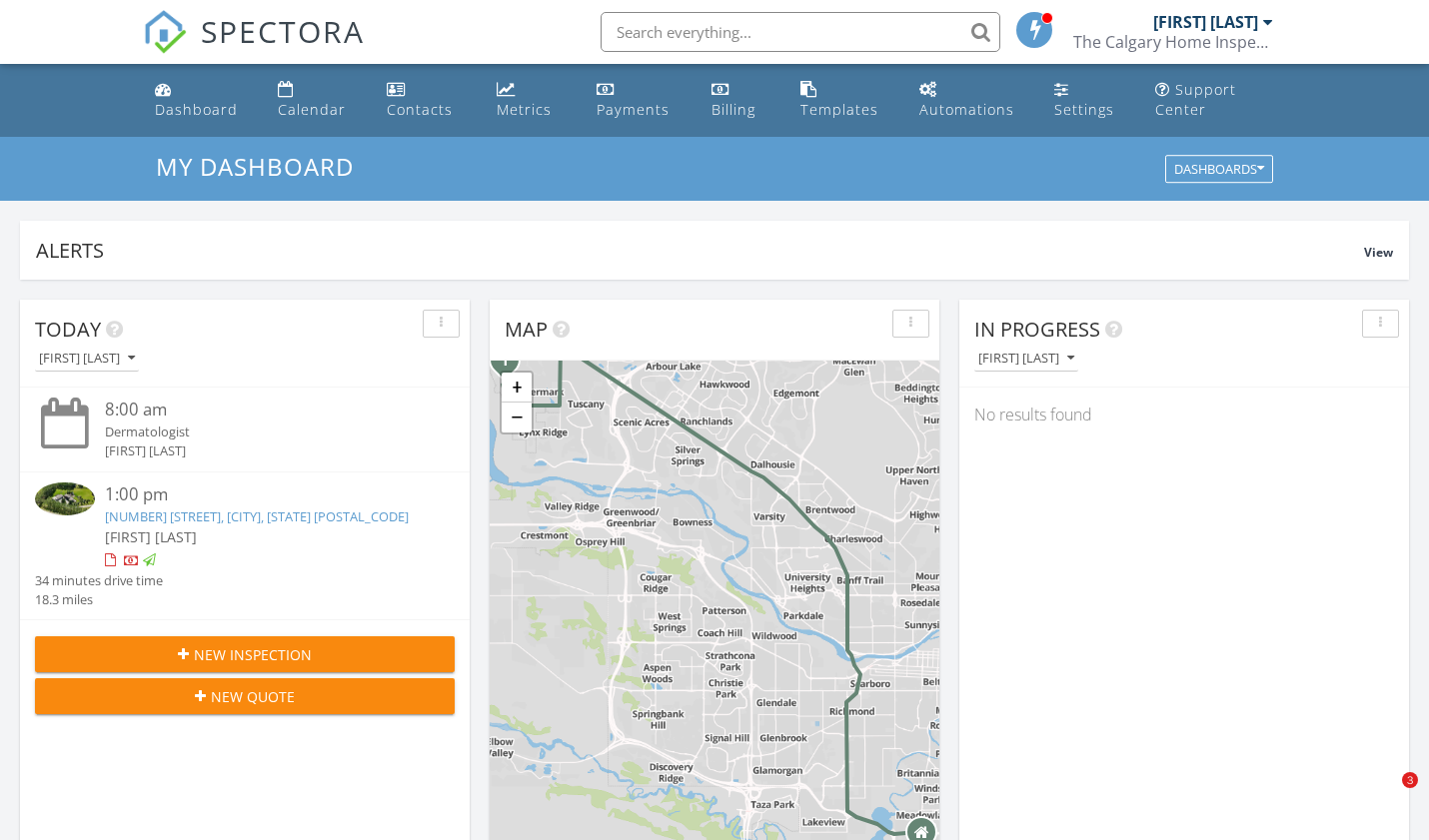 scroll, scrollTop: 818, scrollLeft: 0, axis: vertical 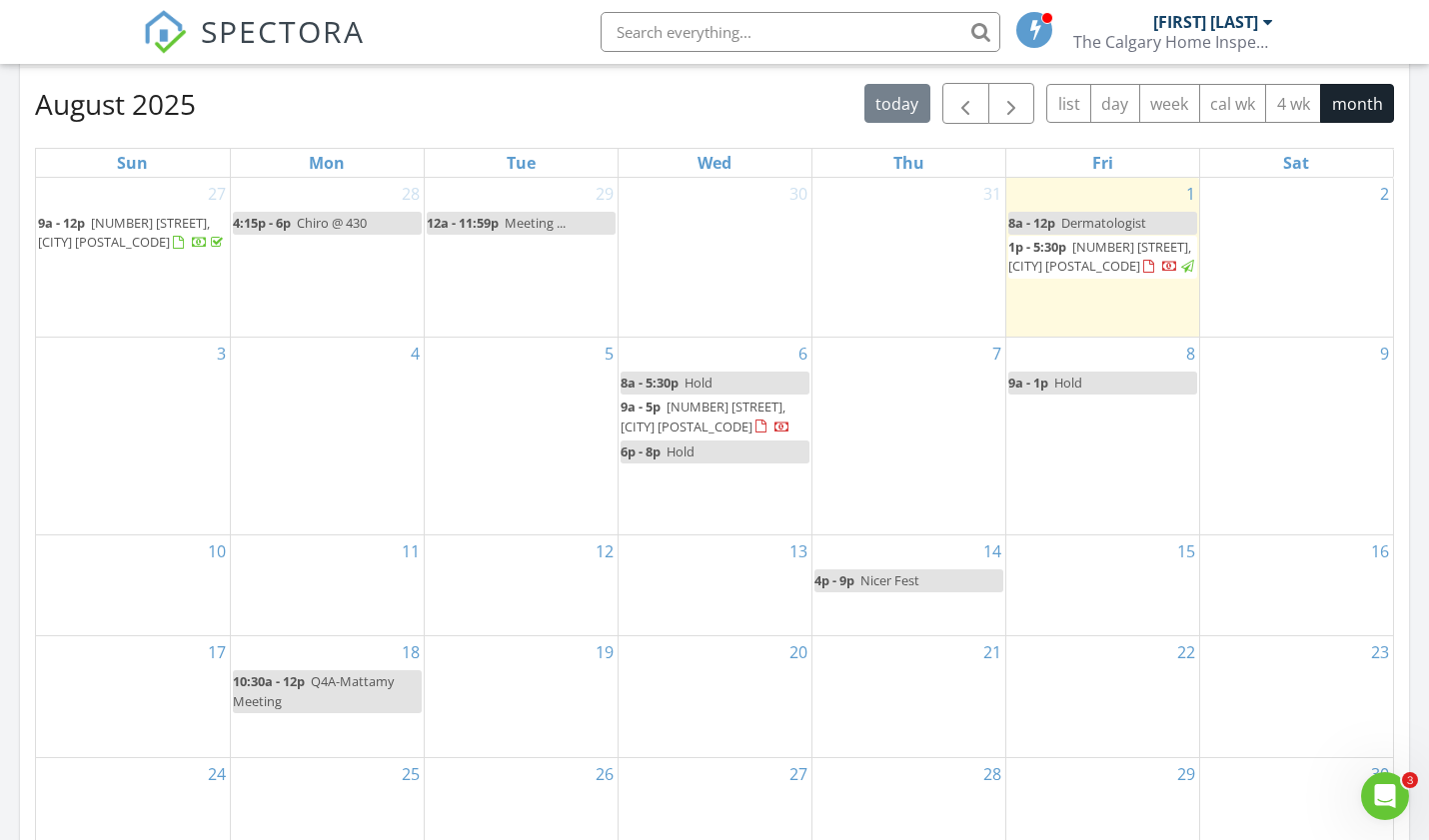 click on "6
8a - 5:30p
Hold
9a - 5p
288180 450 Ave W, Foothills No. 31 T0L 2A0
6p - 8p
Hold" at bounding box center [714, 435] 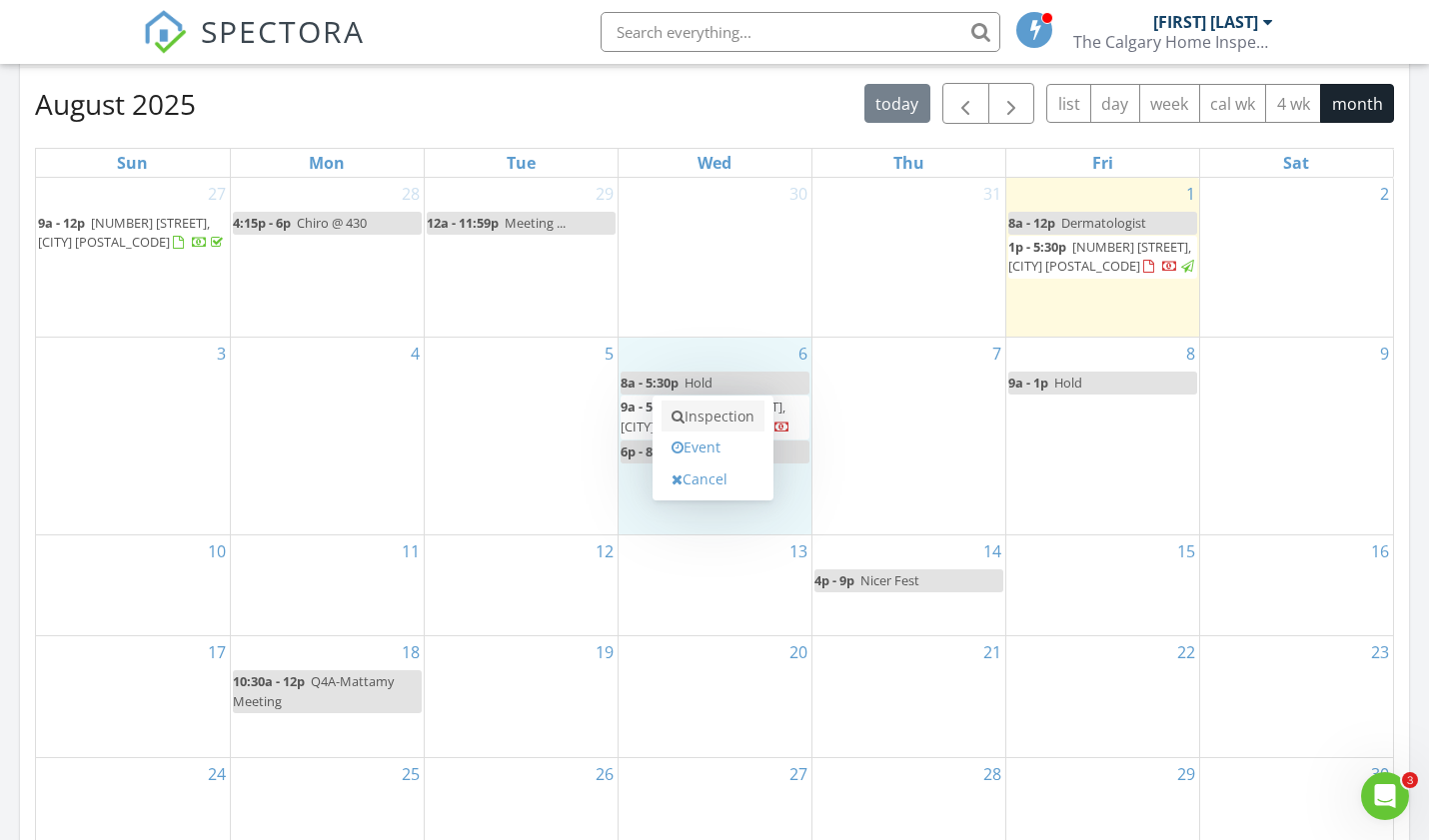 click on "Inspection" at bounding box center (713, 417) 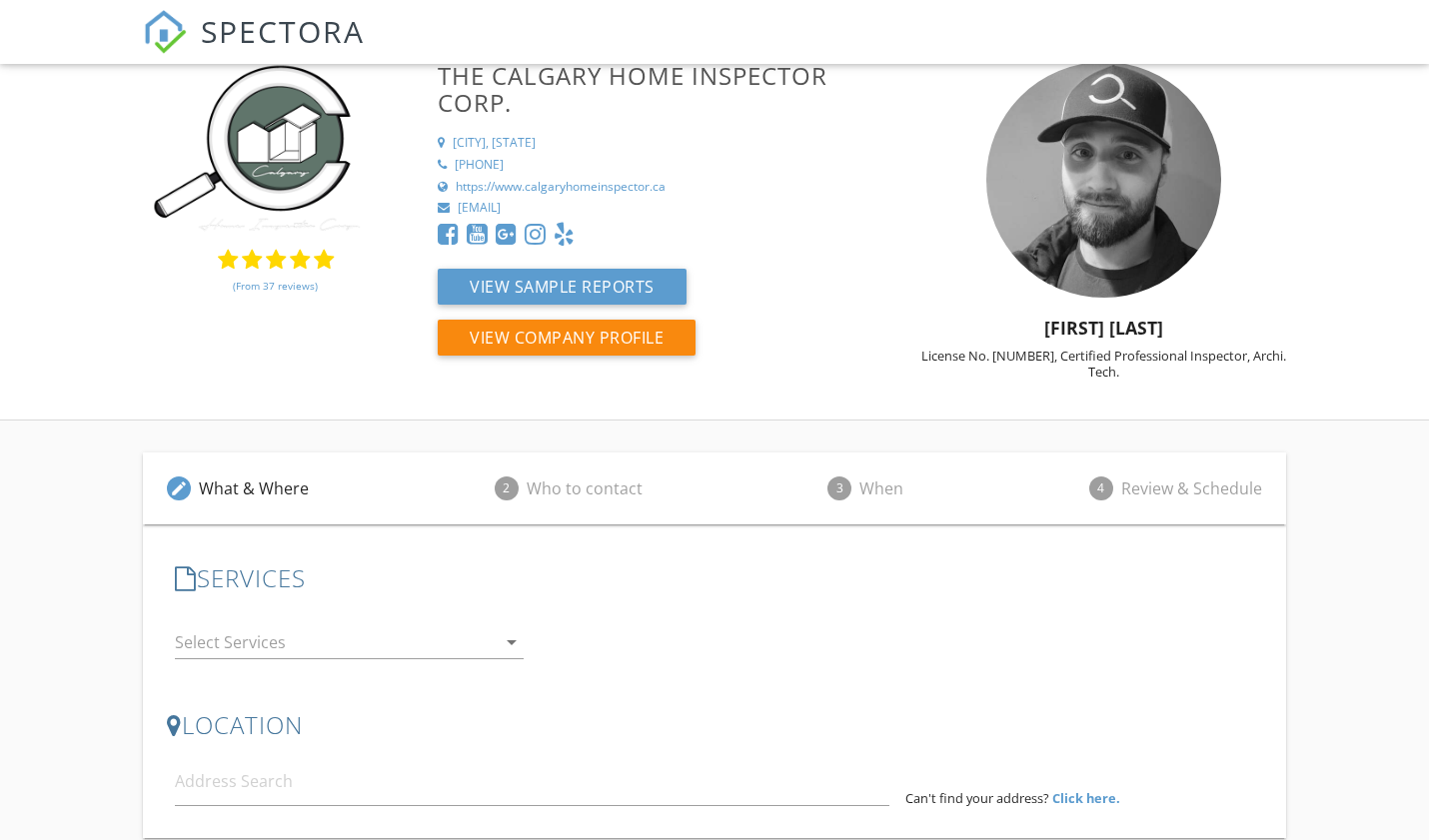 scroll, scrollTop: 110, scrollLeft: 0, axis: vertical 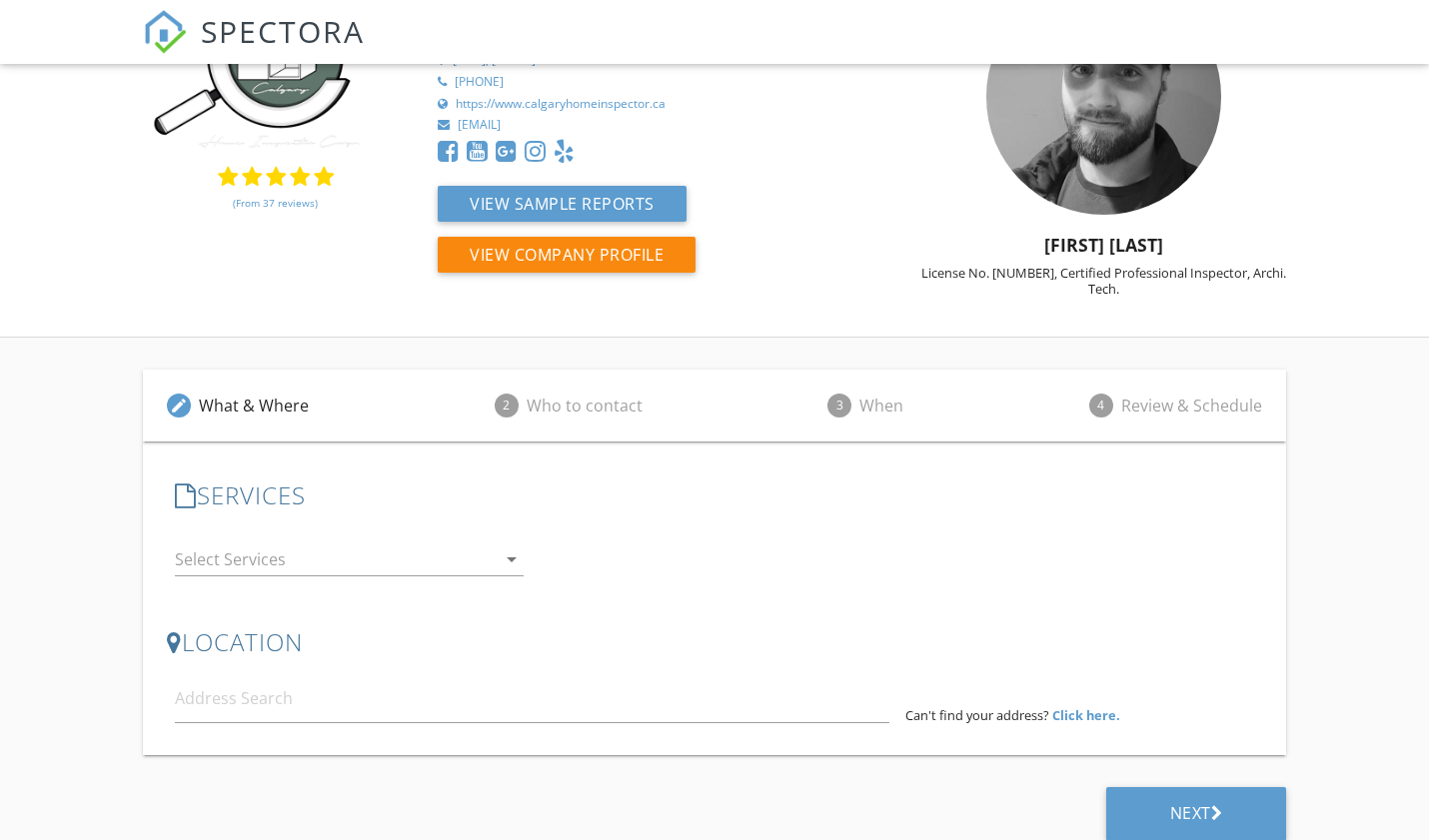 click at bounding box center (335, 559) 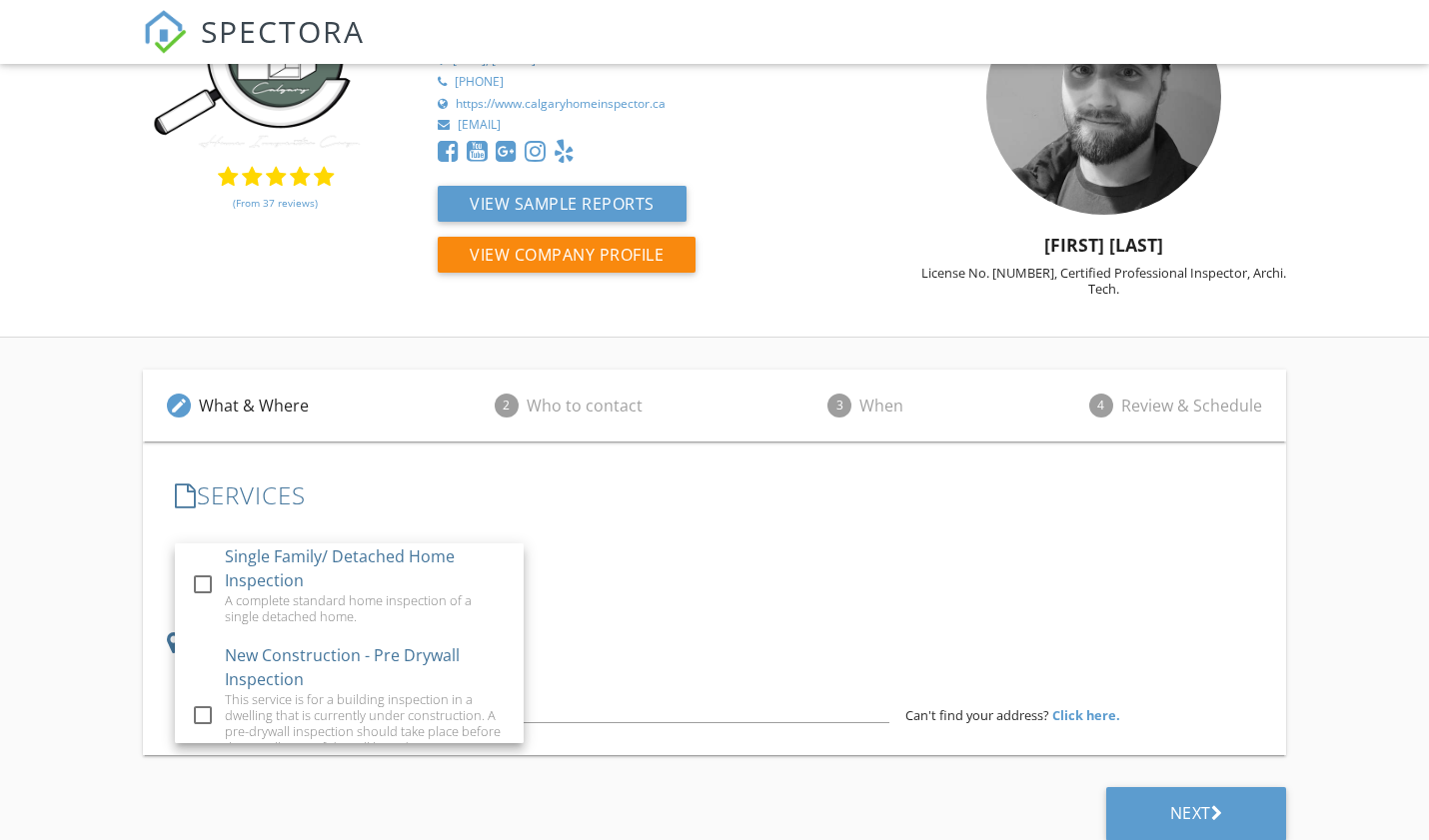 scroll, scrollTop: 458, scrollLeft: 0, axis: vertical 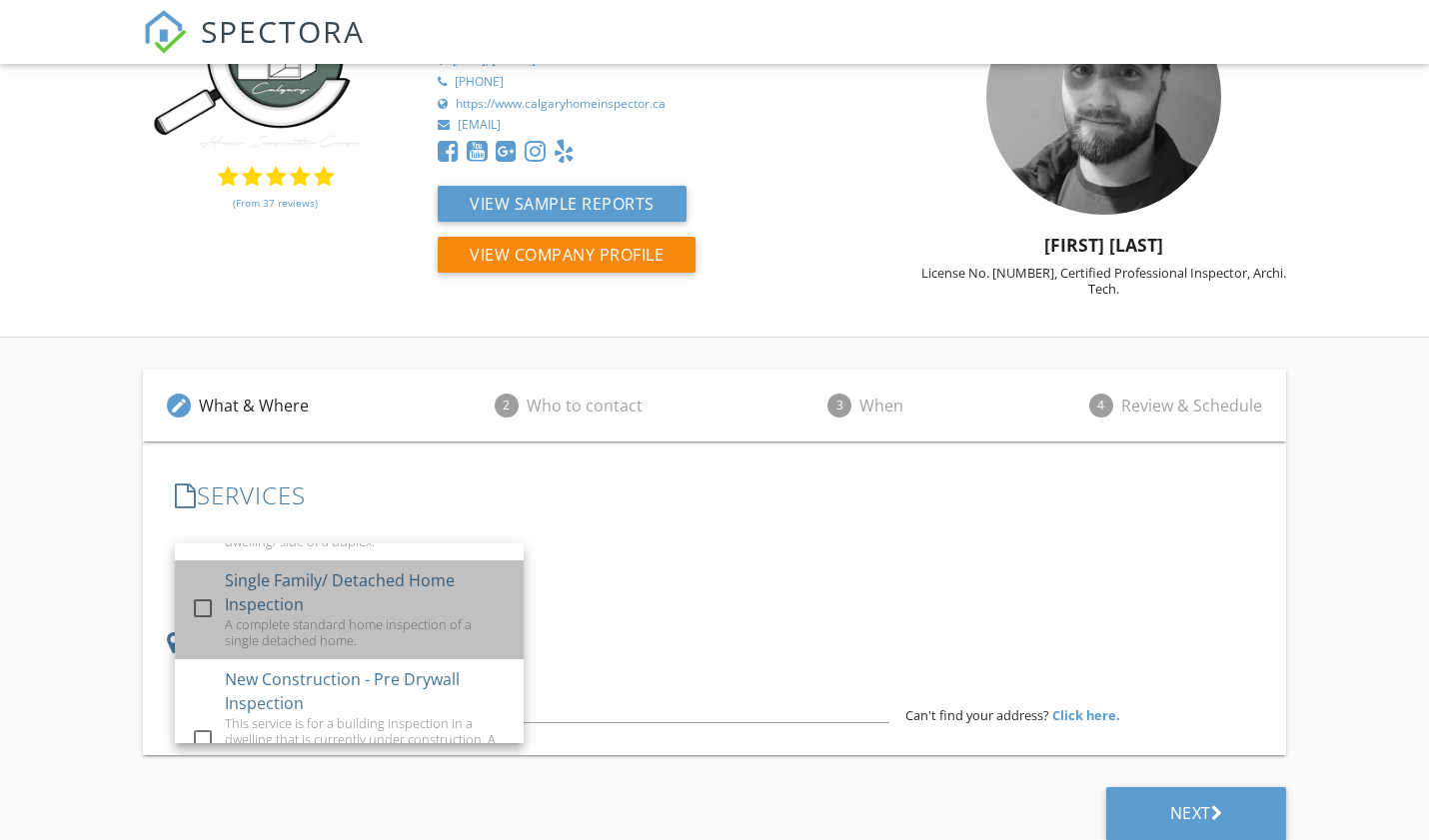 click on "A complete standard home inspection of a single detached home." at bounding box center (366, 632) 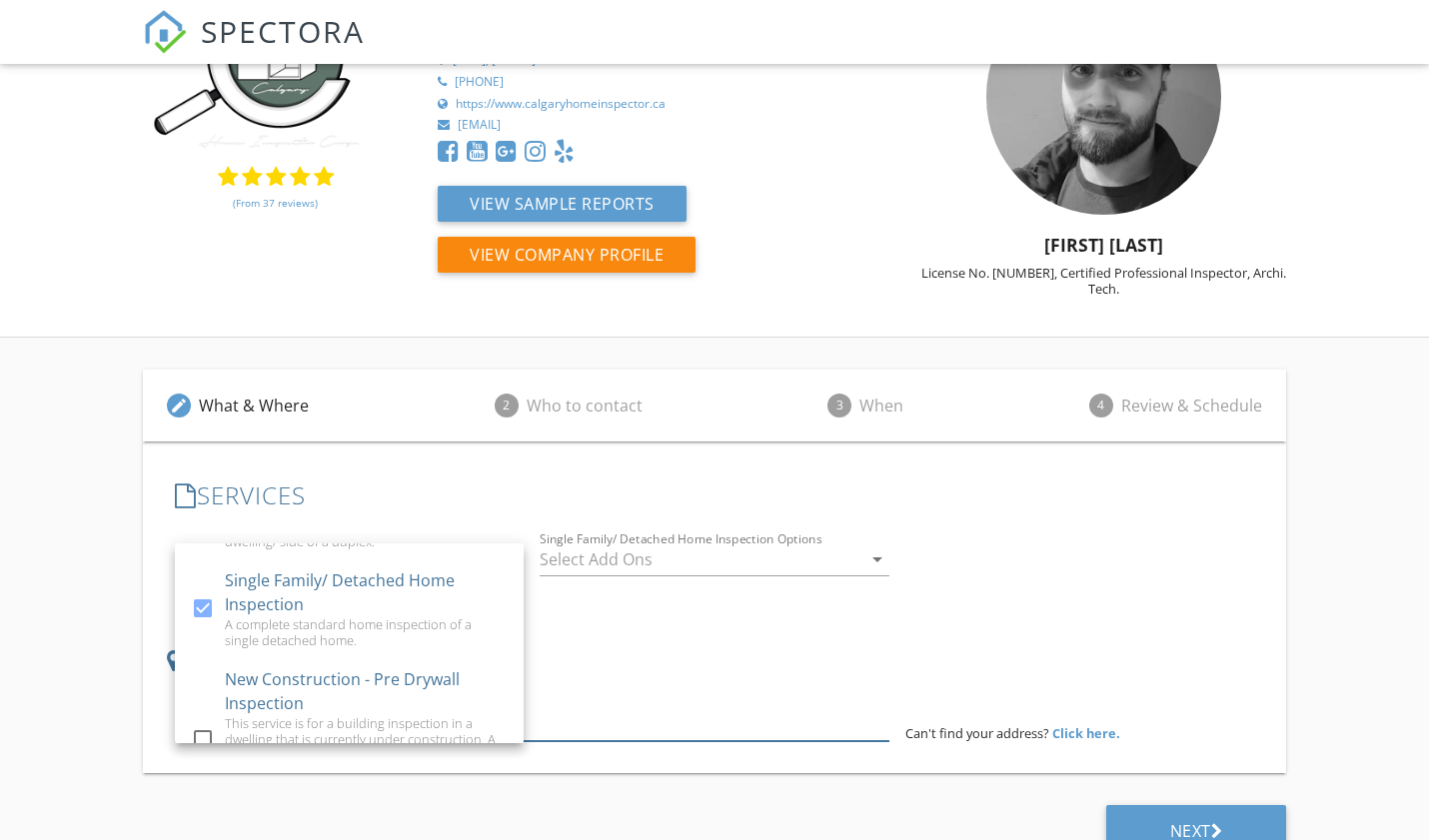 click at bounding box center [532, 716] 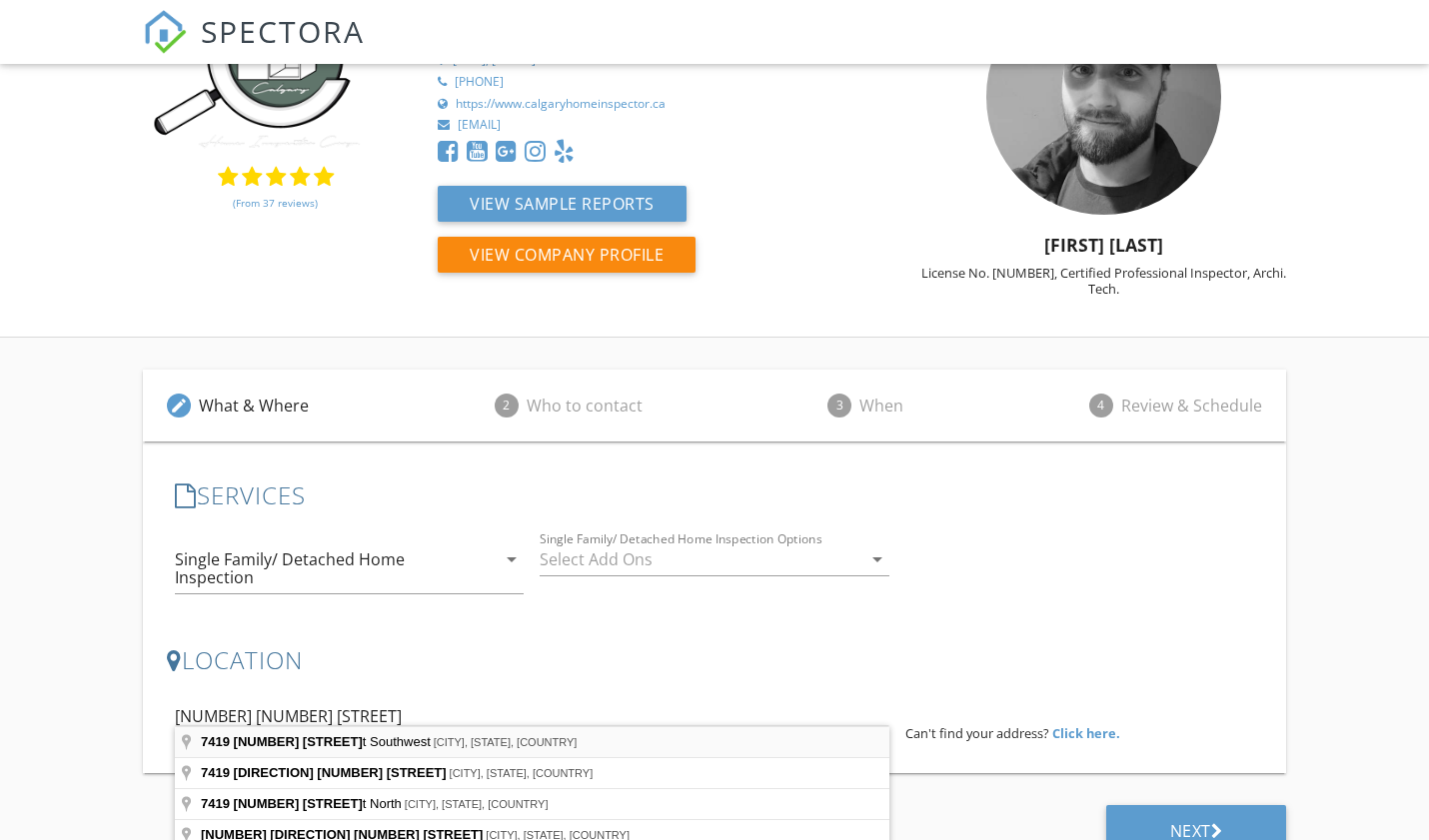 type on "7419 7 Street Southwest, Calgary, AB, Canada" 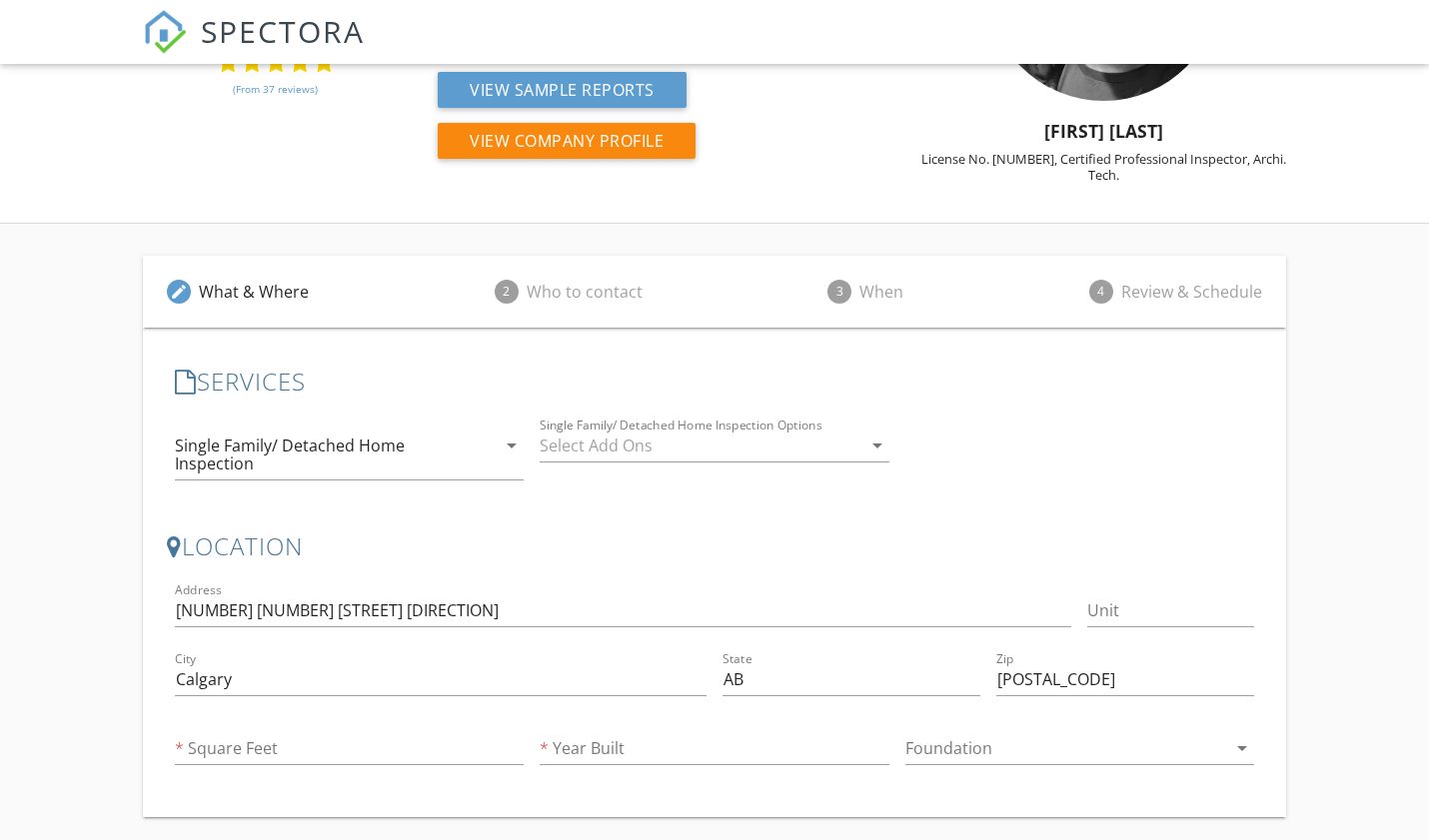 scroll, scrollTop: 286, scrollLeft: 0, axis: vertical 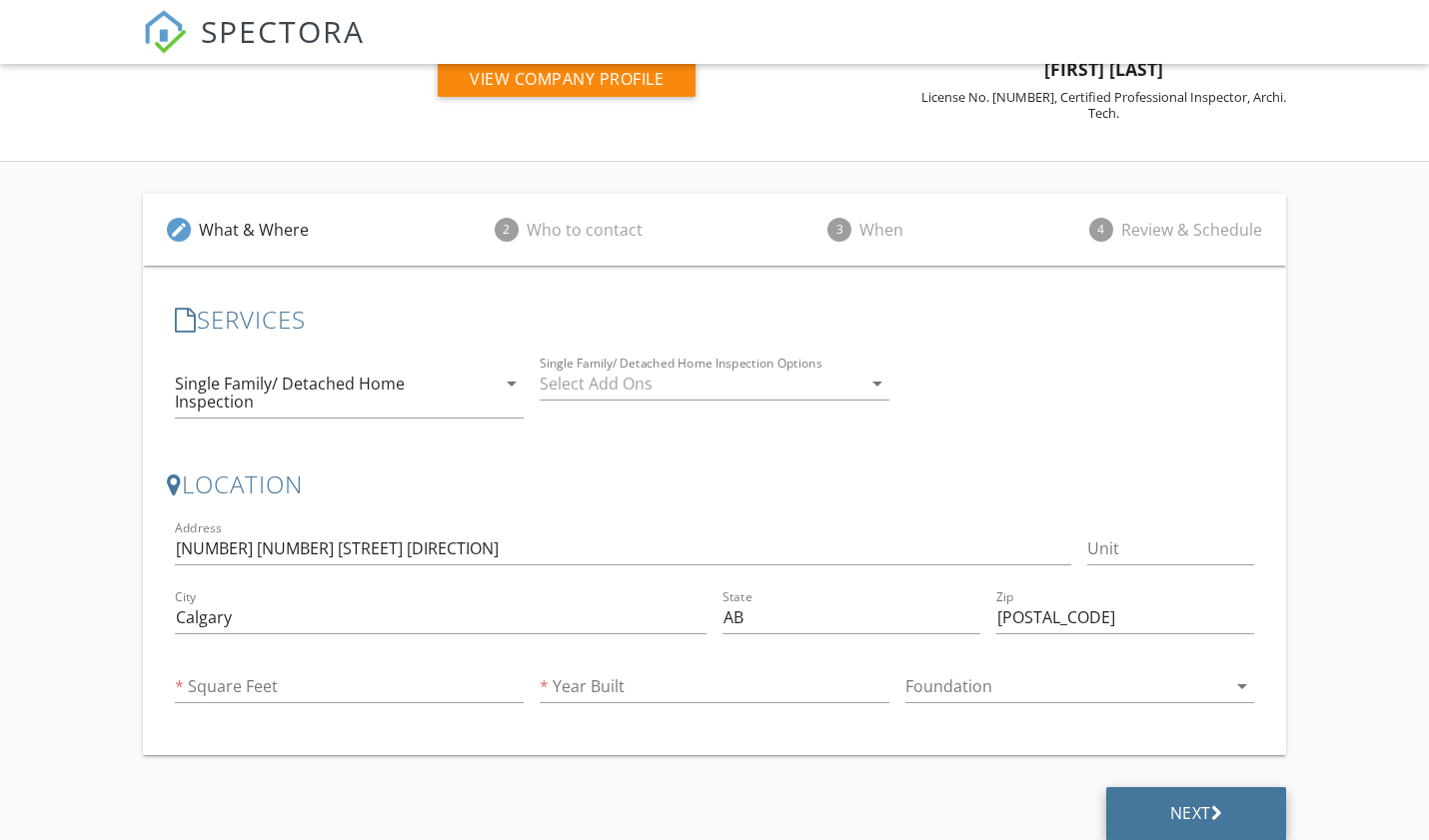 click on "Next" at bounding box center (1196, 813) 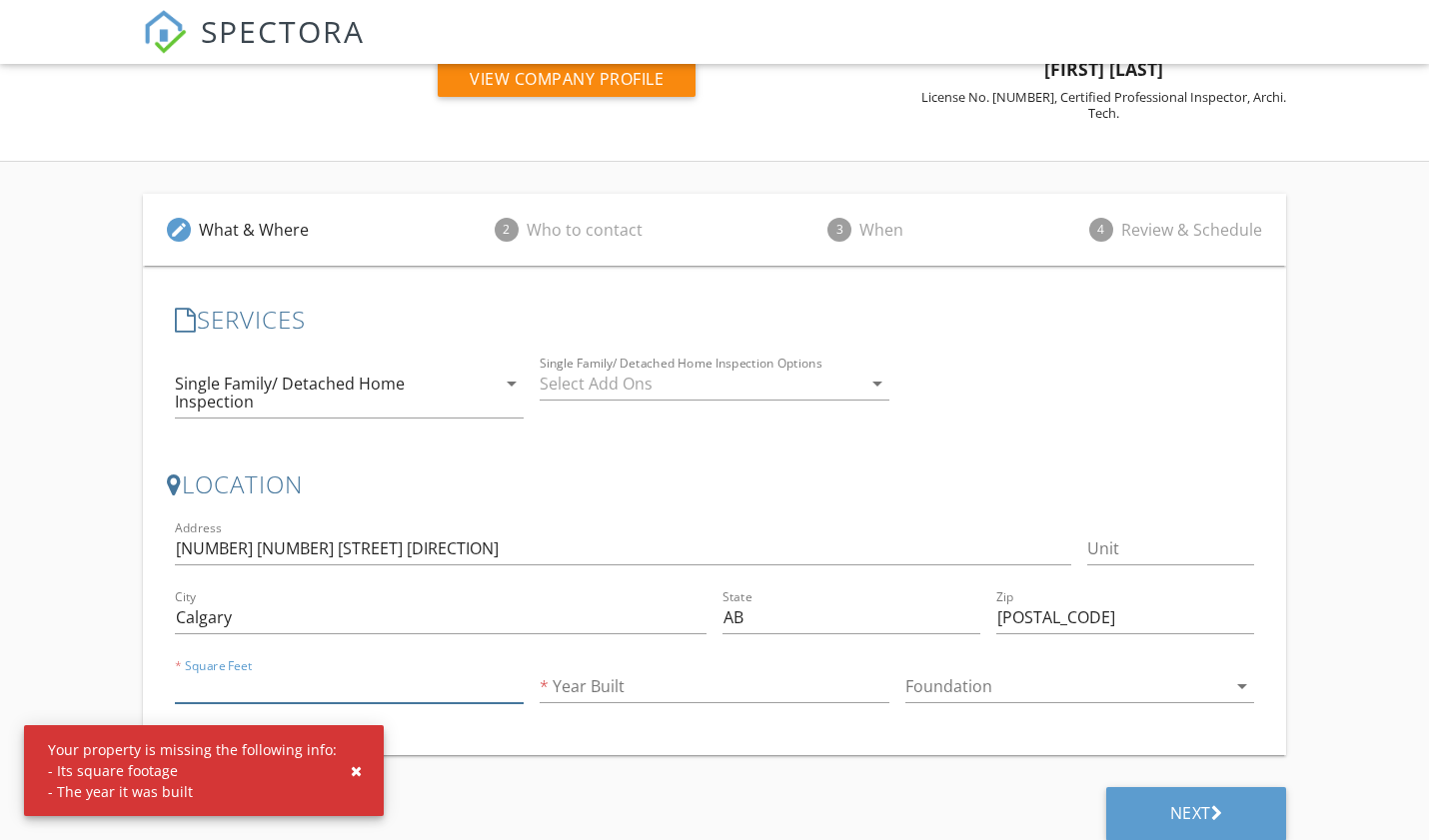 click on "Square Feet" at bounding box center [349, 686] 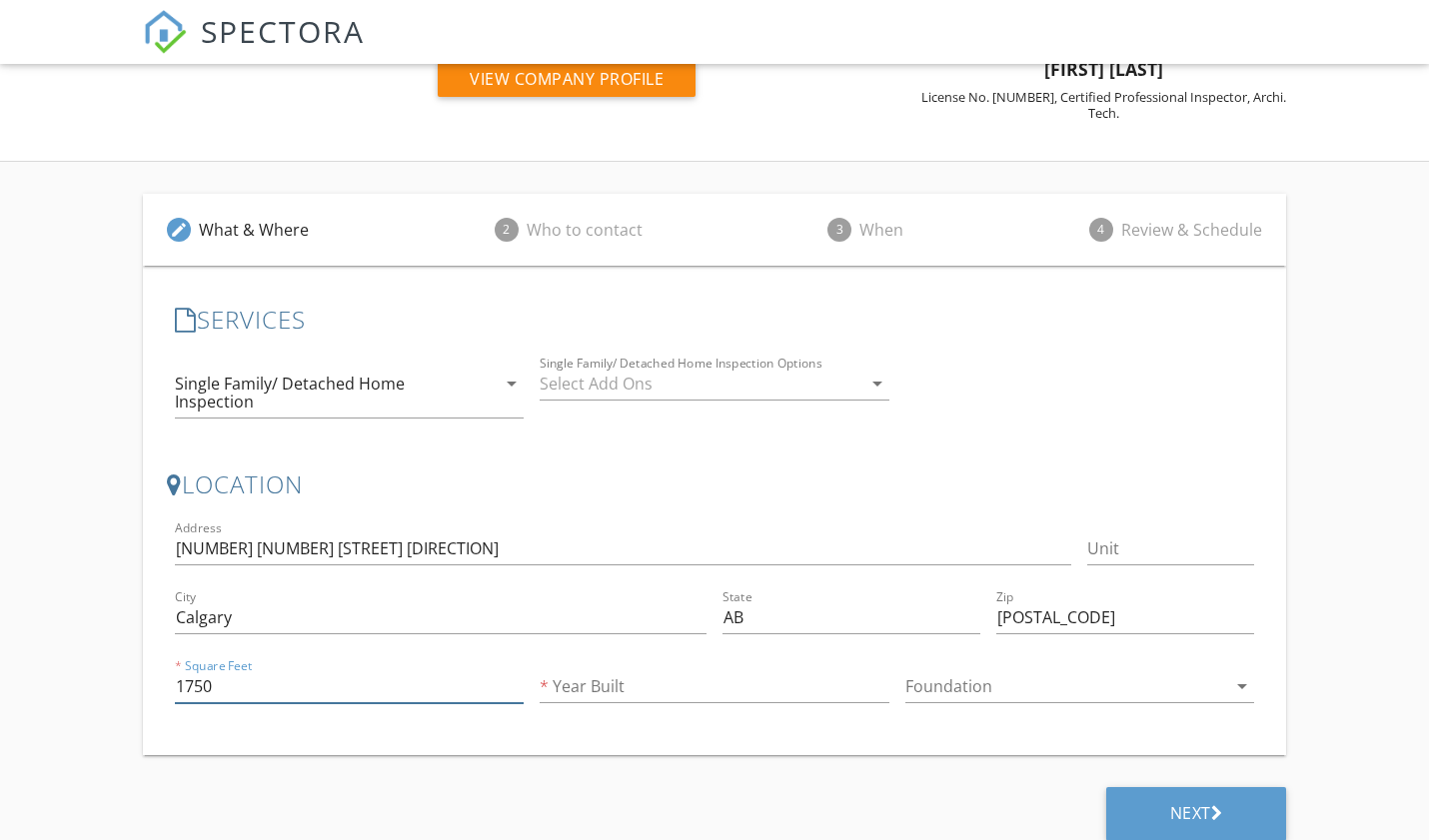 type on "1750" 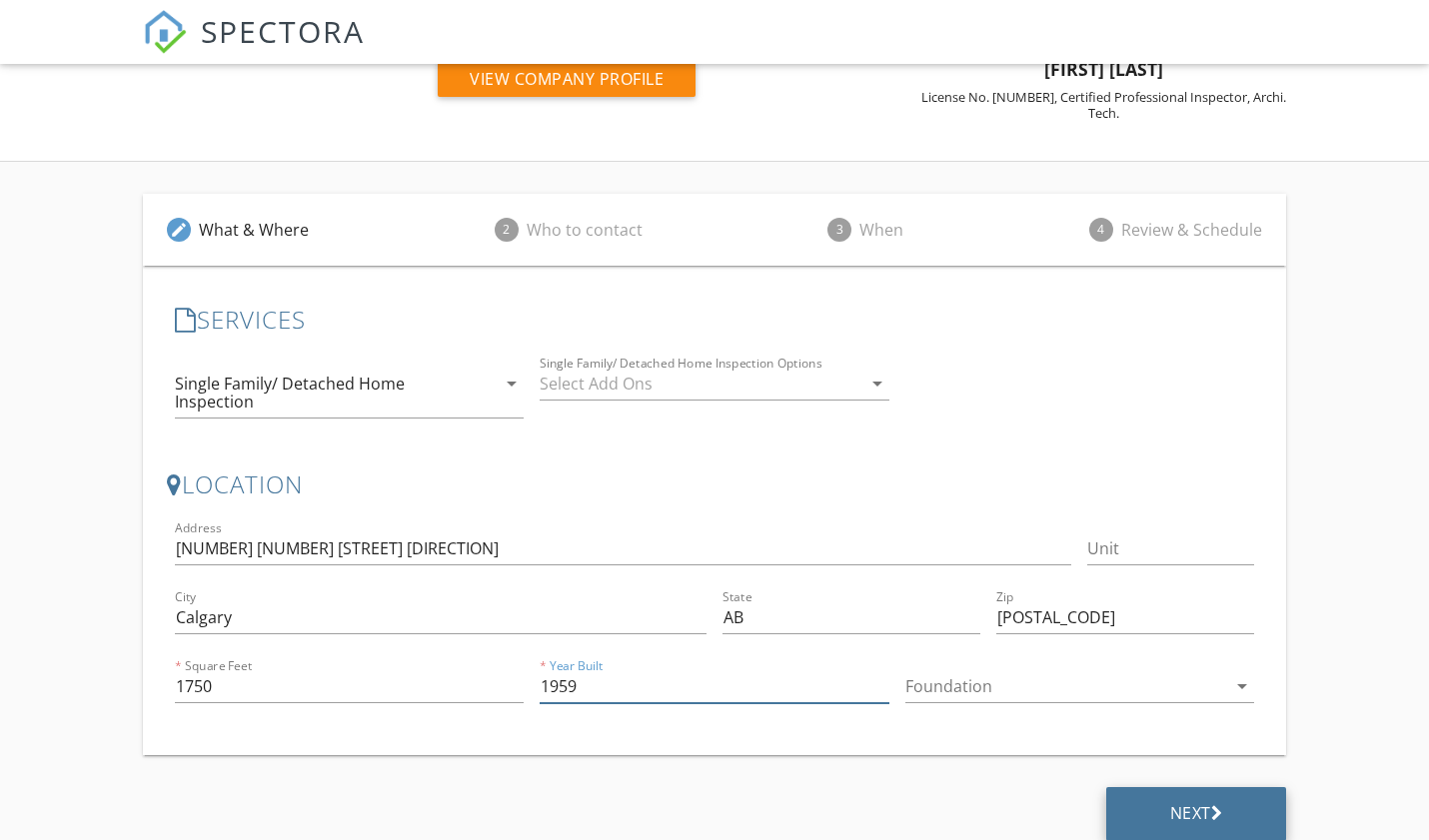type on "1959" 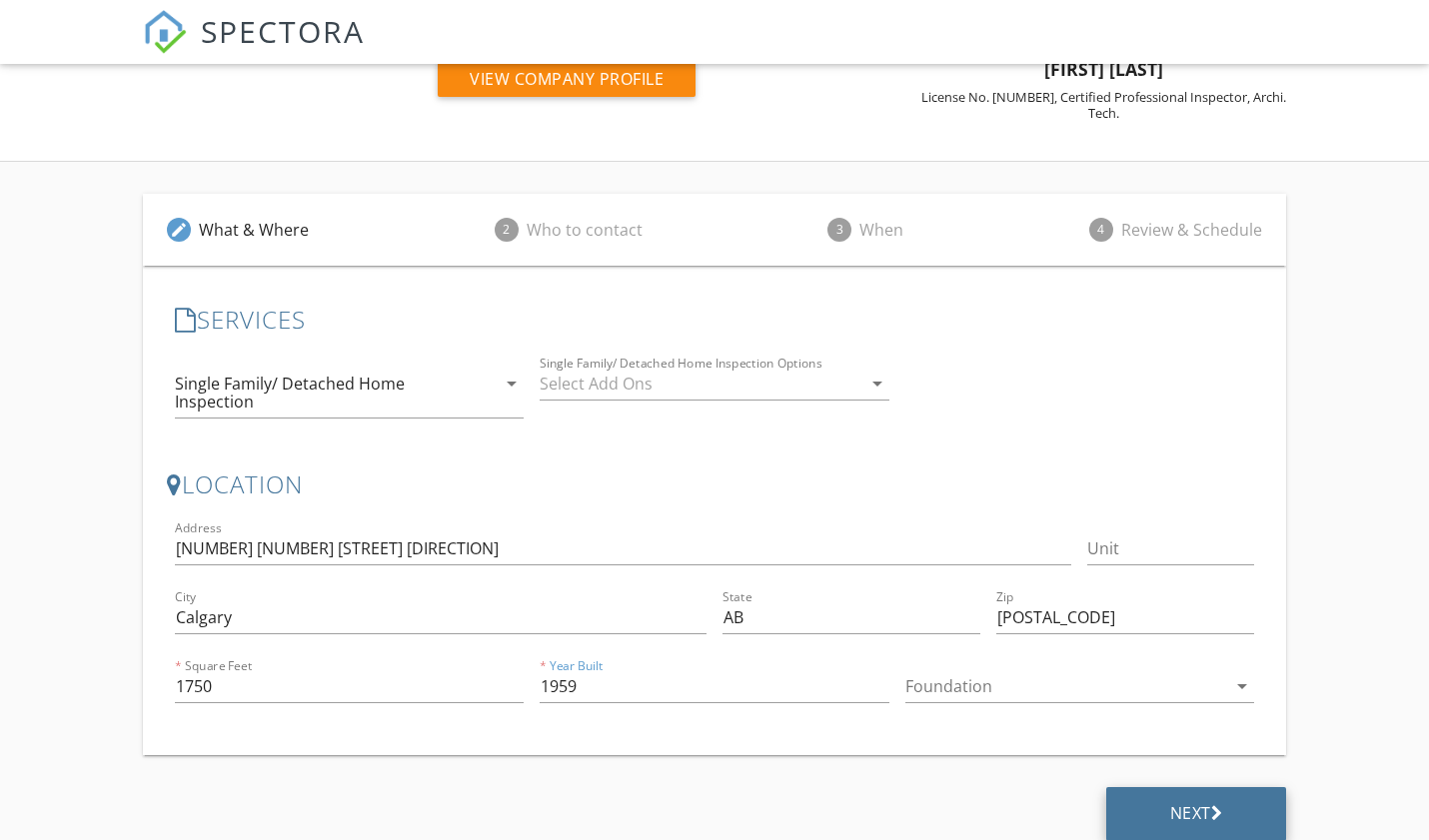 click on "Next" at bounding box center [1196, 813] 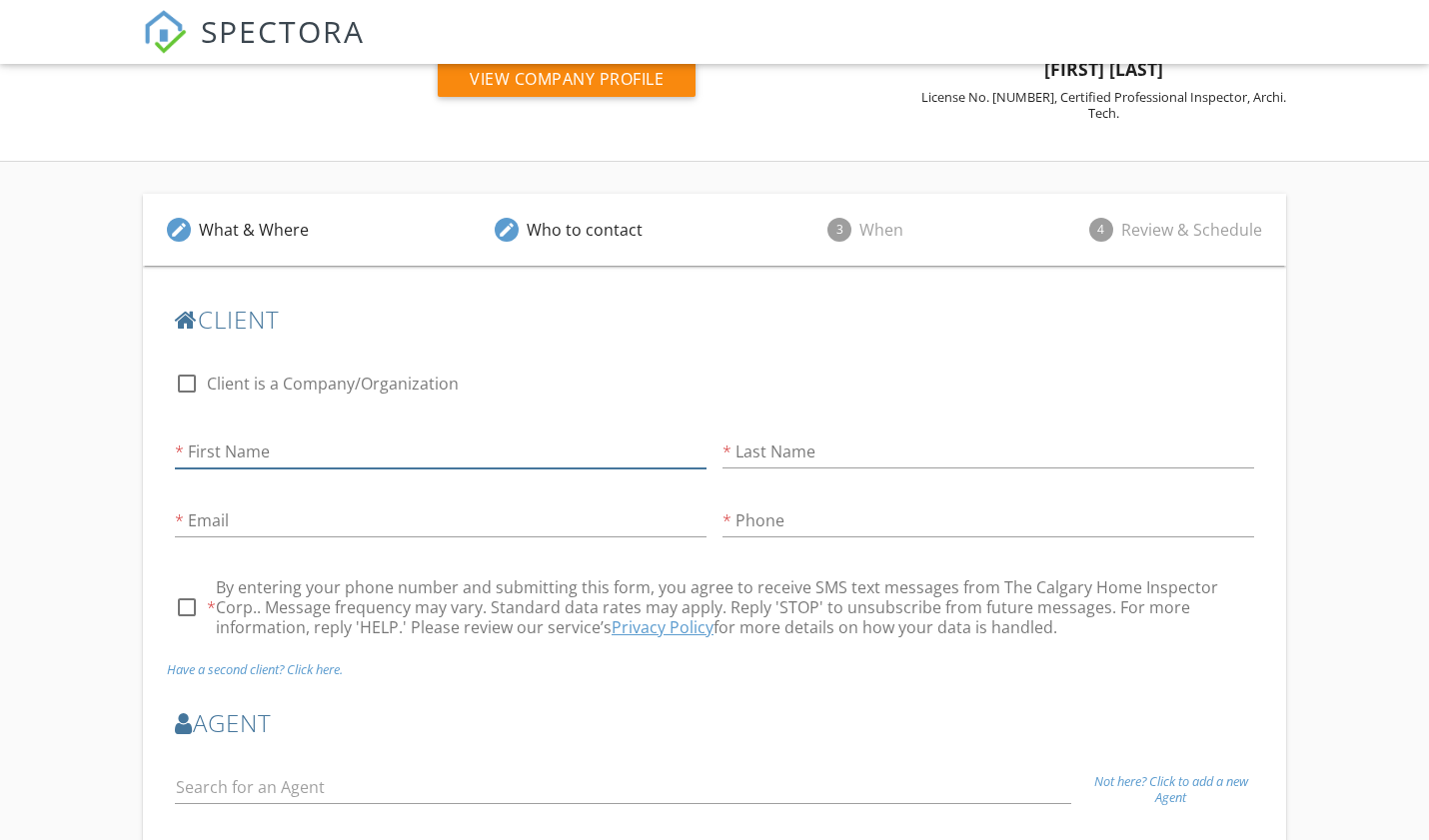 click on "First Name" at bounding box center (441, 451) 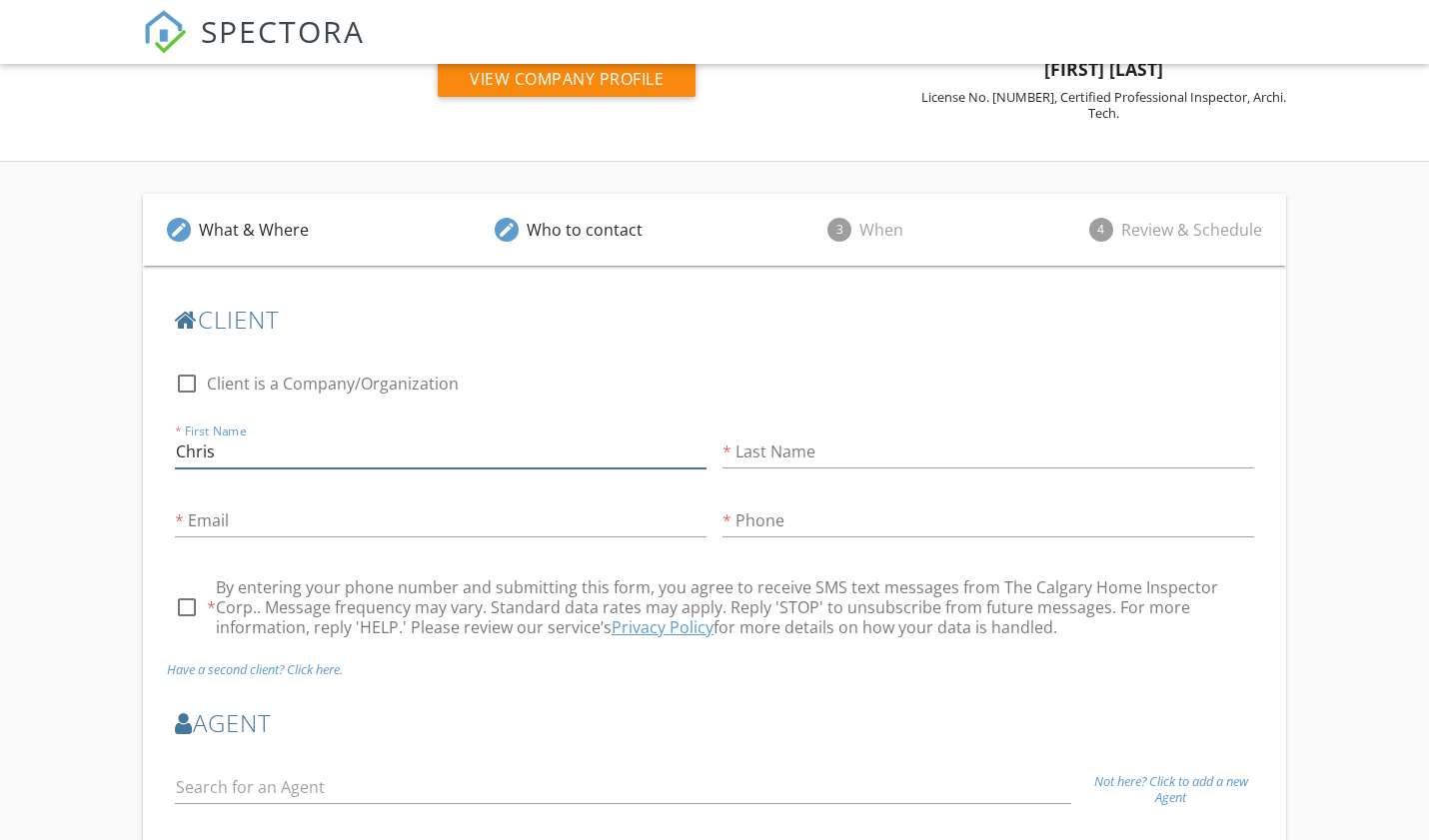type on "Chris" 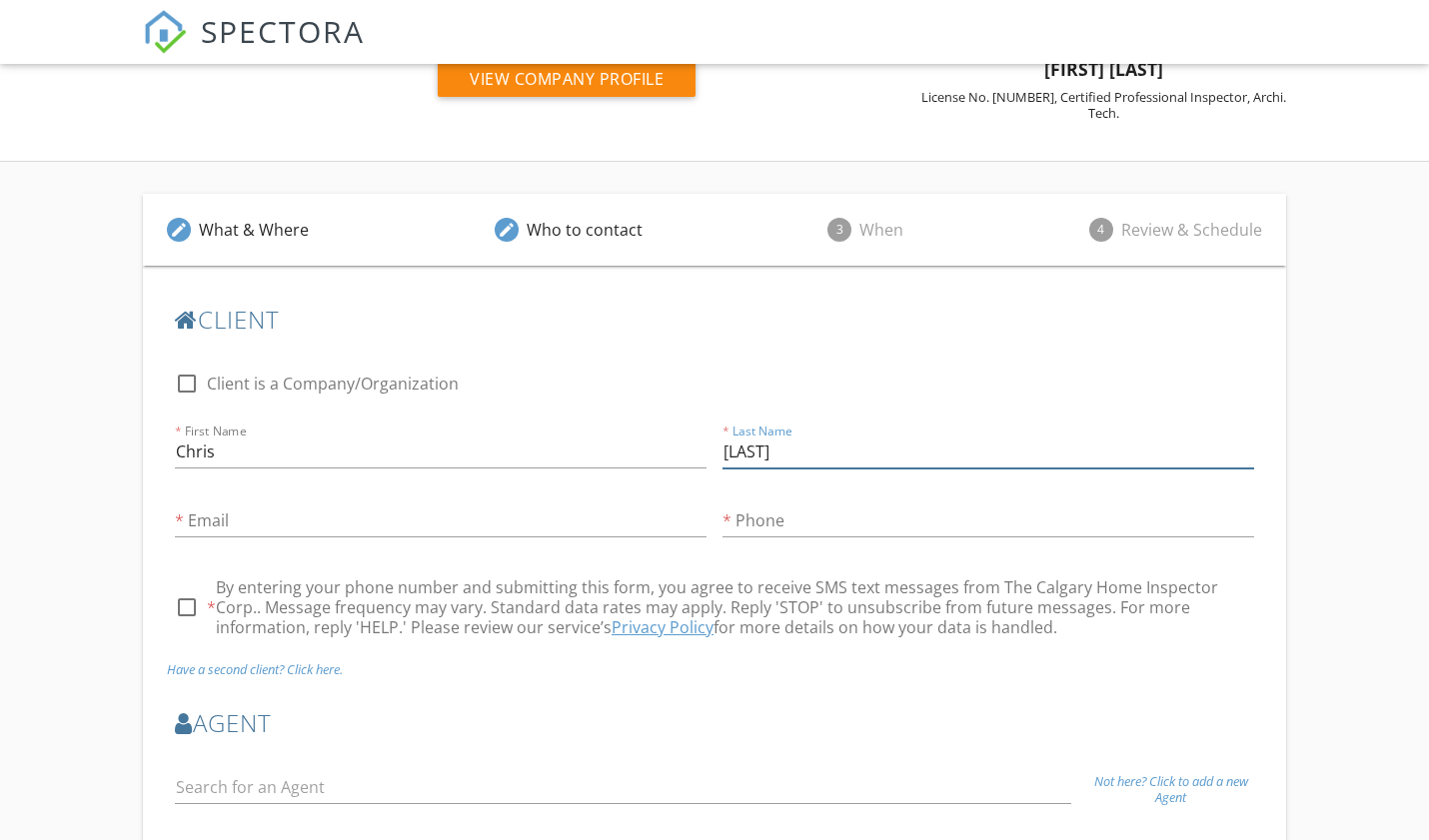 type on "Tritter" 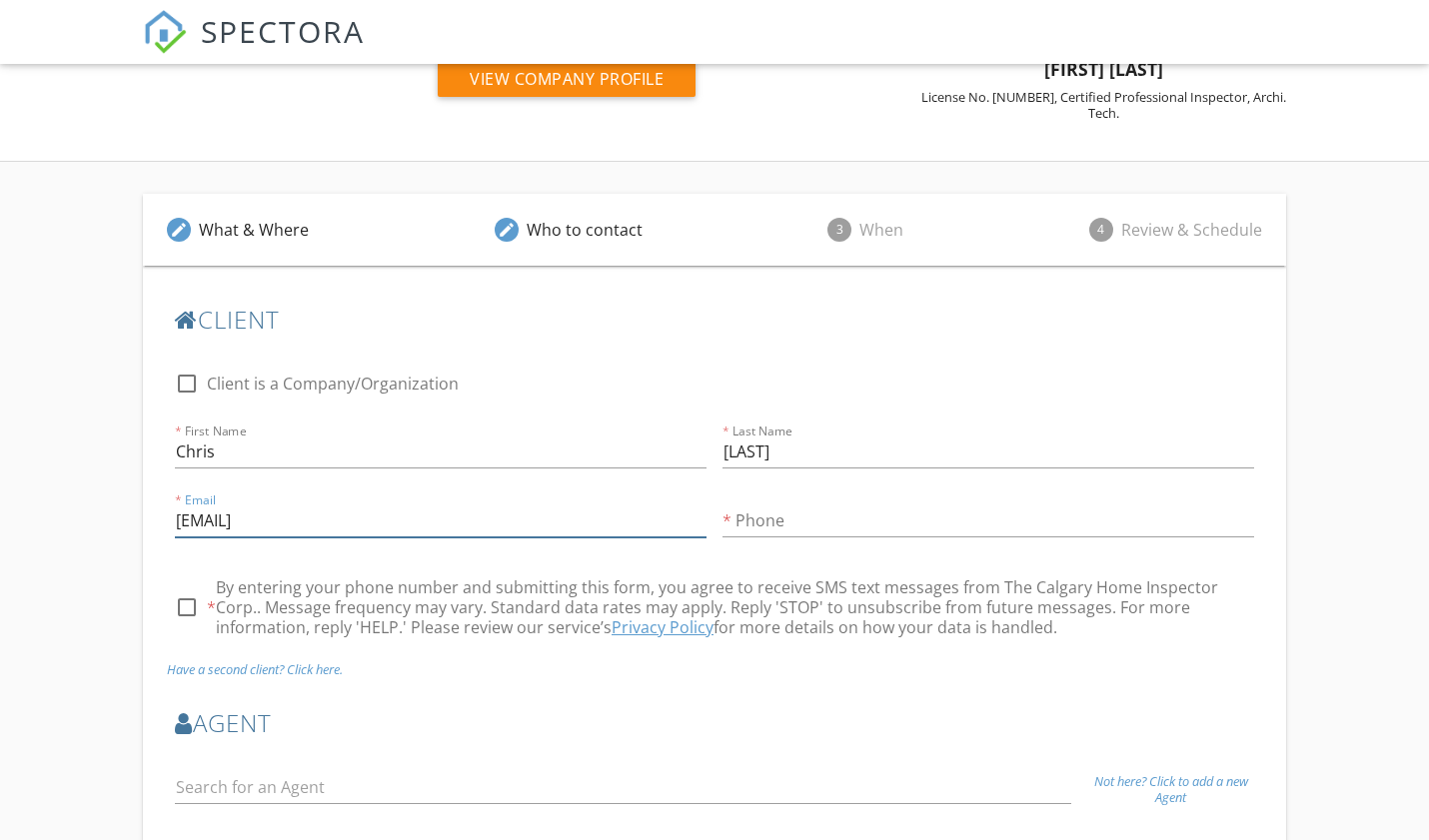 type on "ctritter@live.ca" 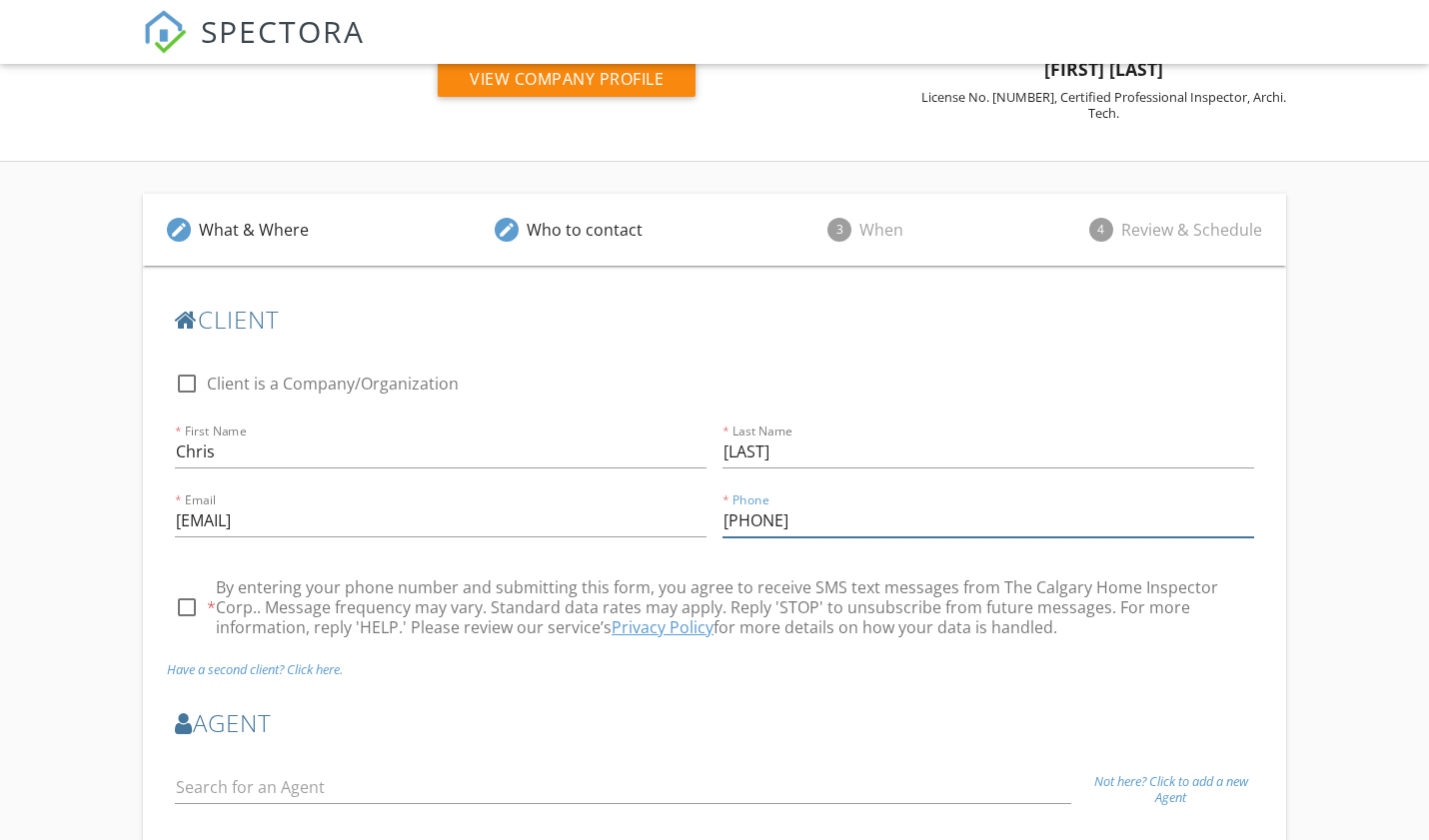 type on "403-461-2372" 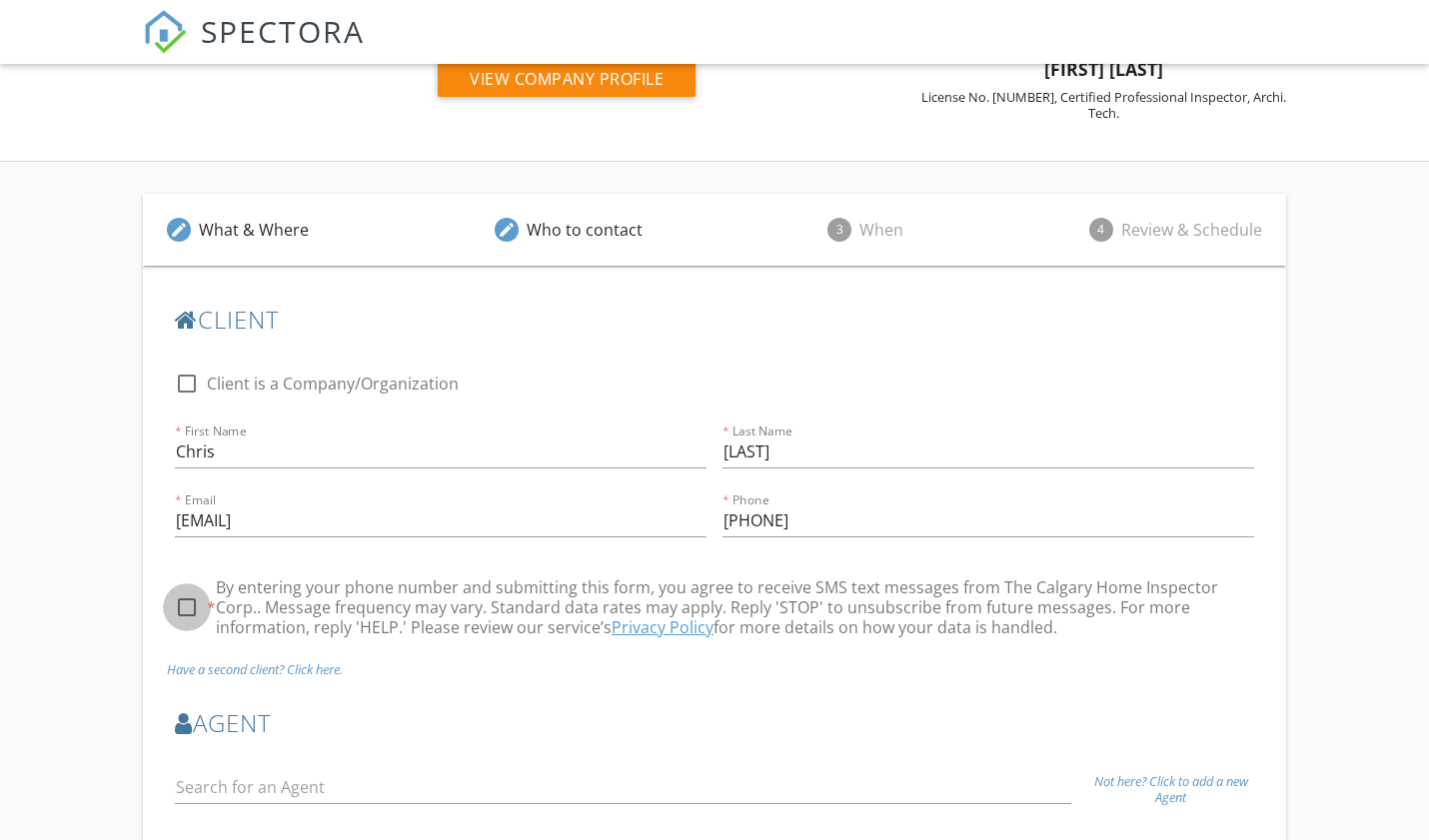 click at bounding box center (187, 607) 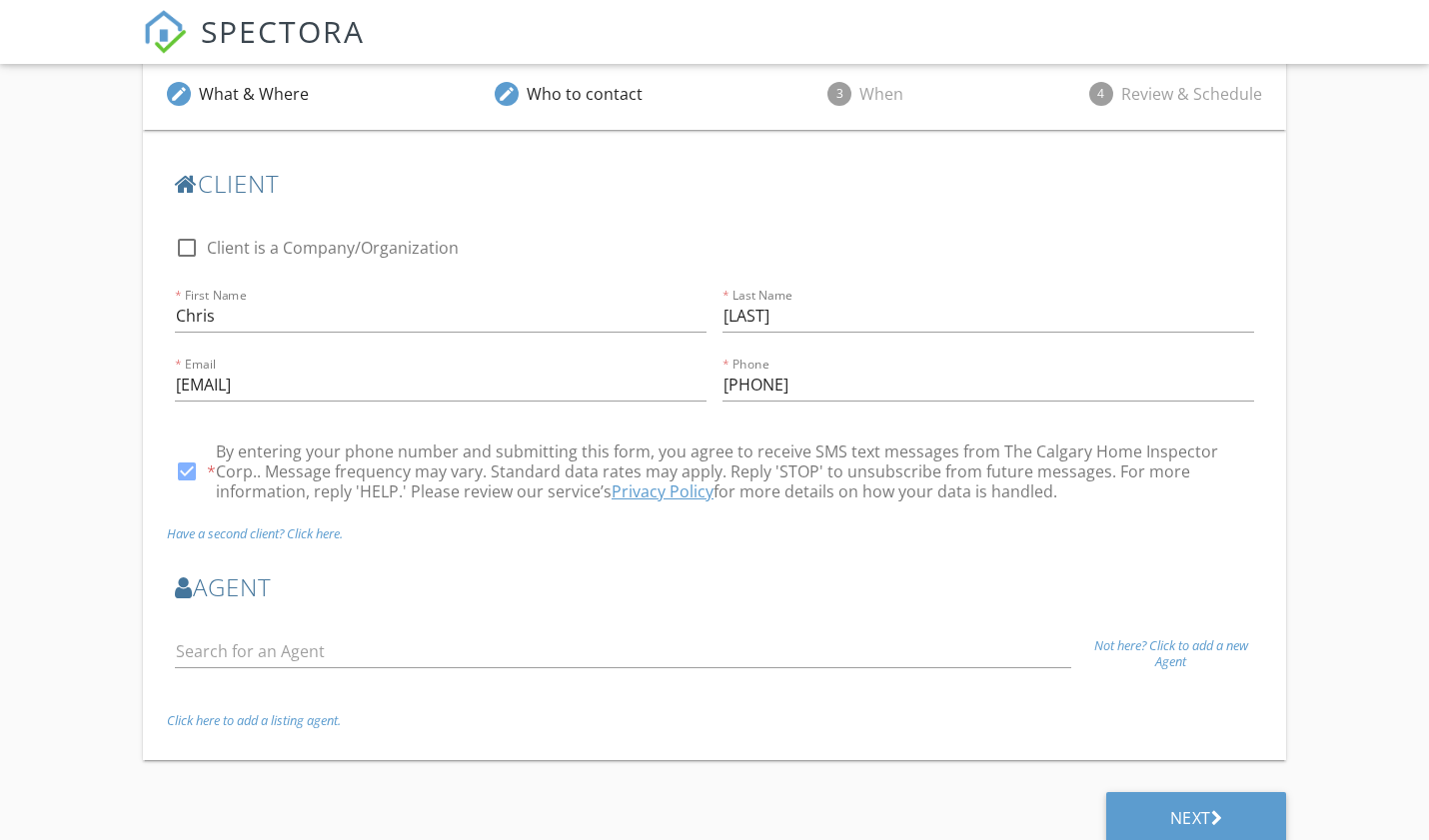 scroll, scrollTop: 426, scrollLeft: 0, axis: vertical 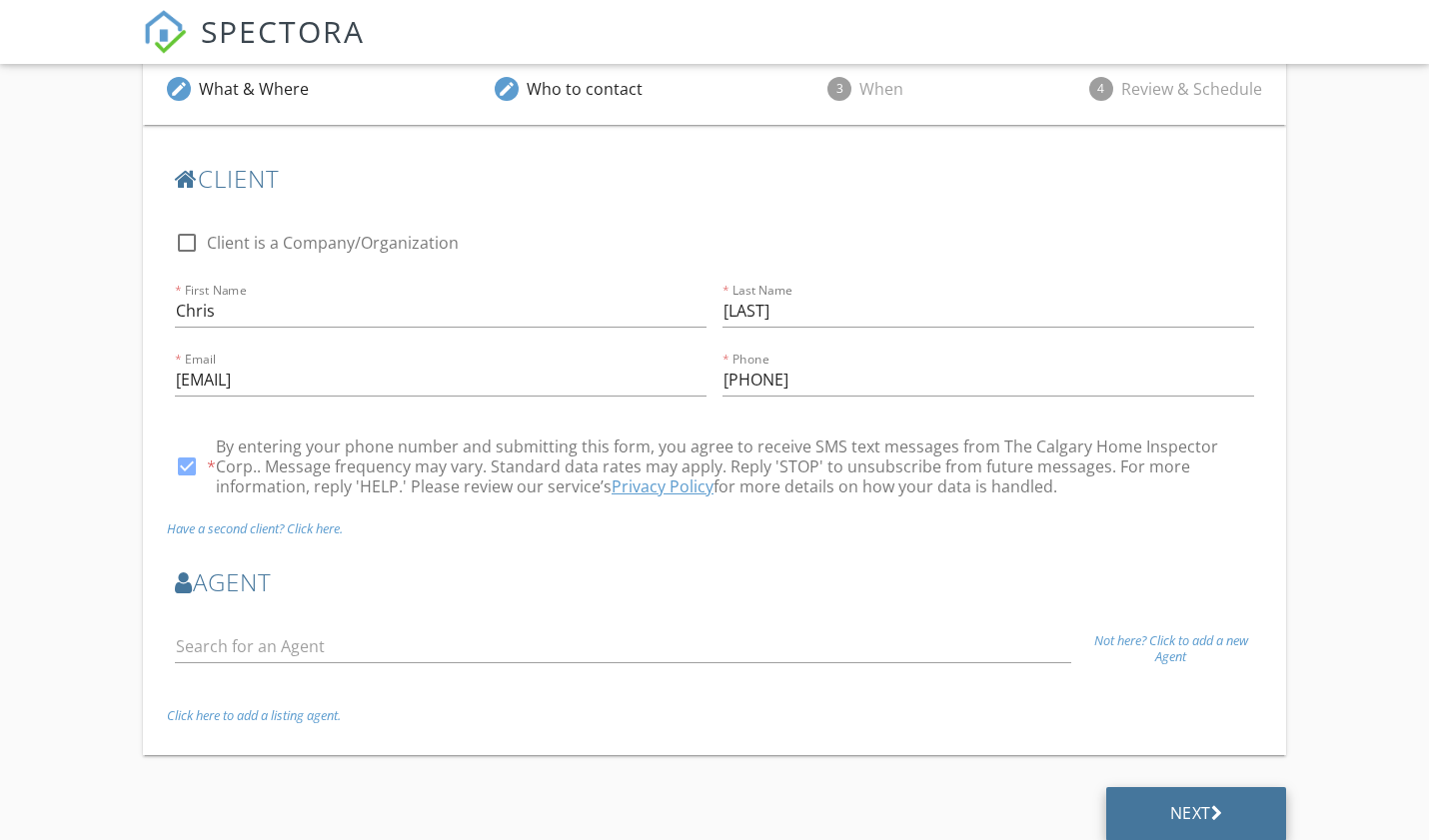 click at bounding box center [1217, 813] 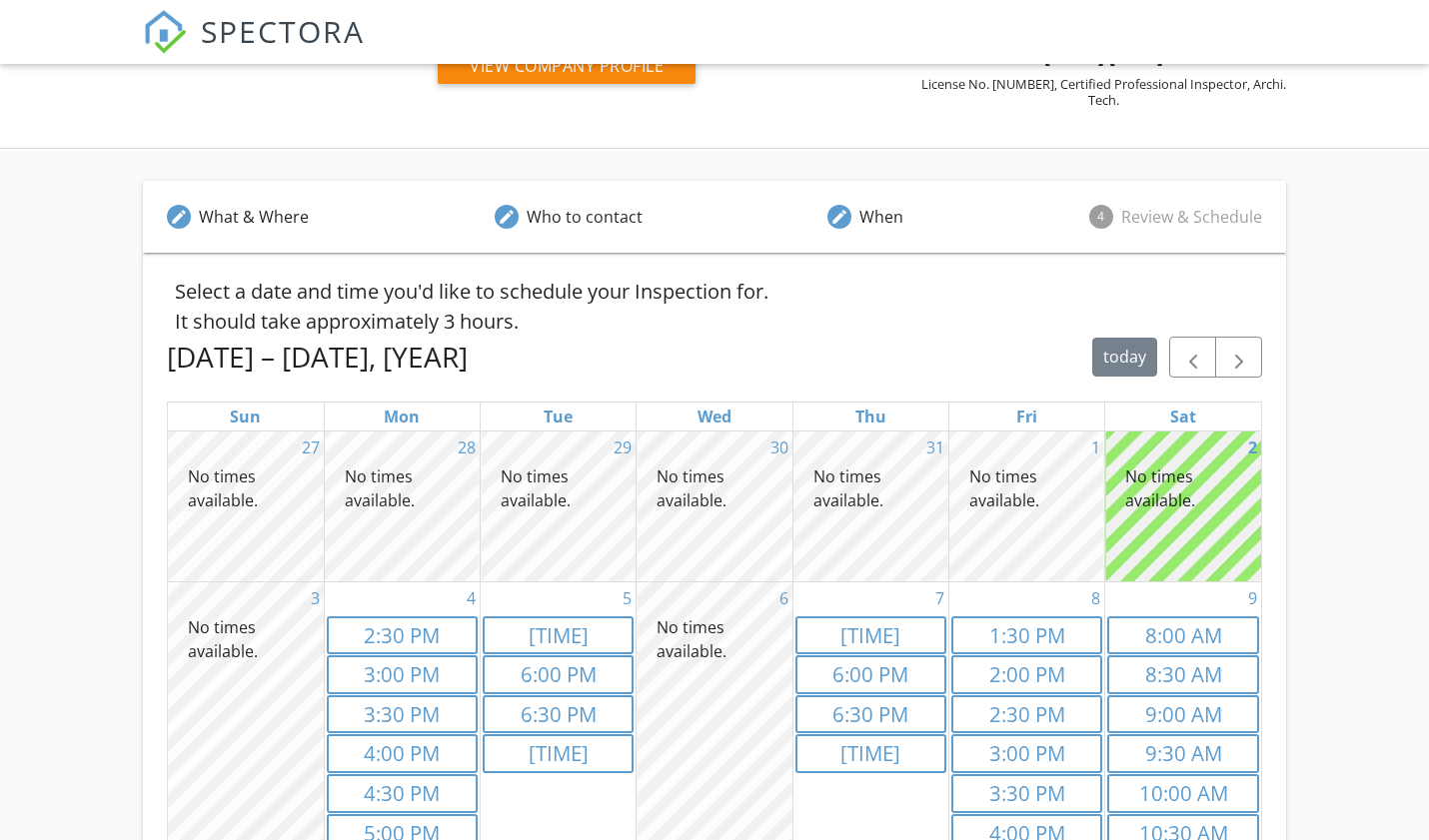 scroll, scrollTop: 309, scrollLeft: 0, axis: vertical 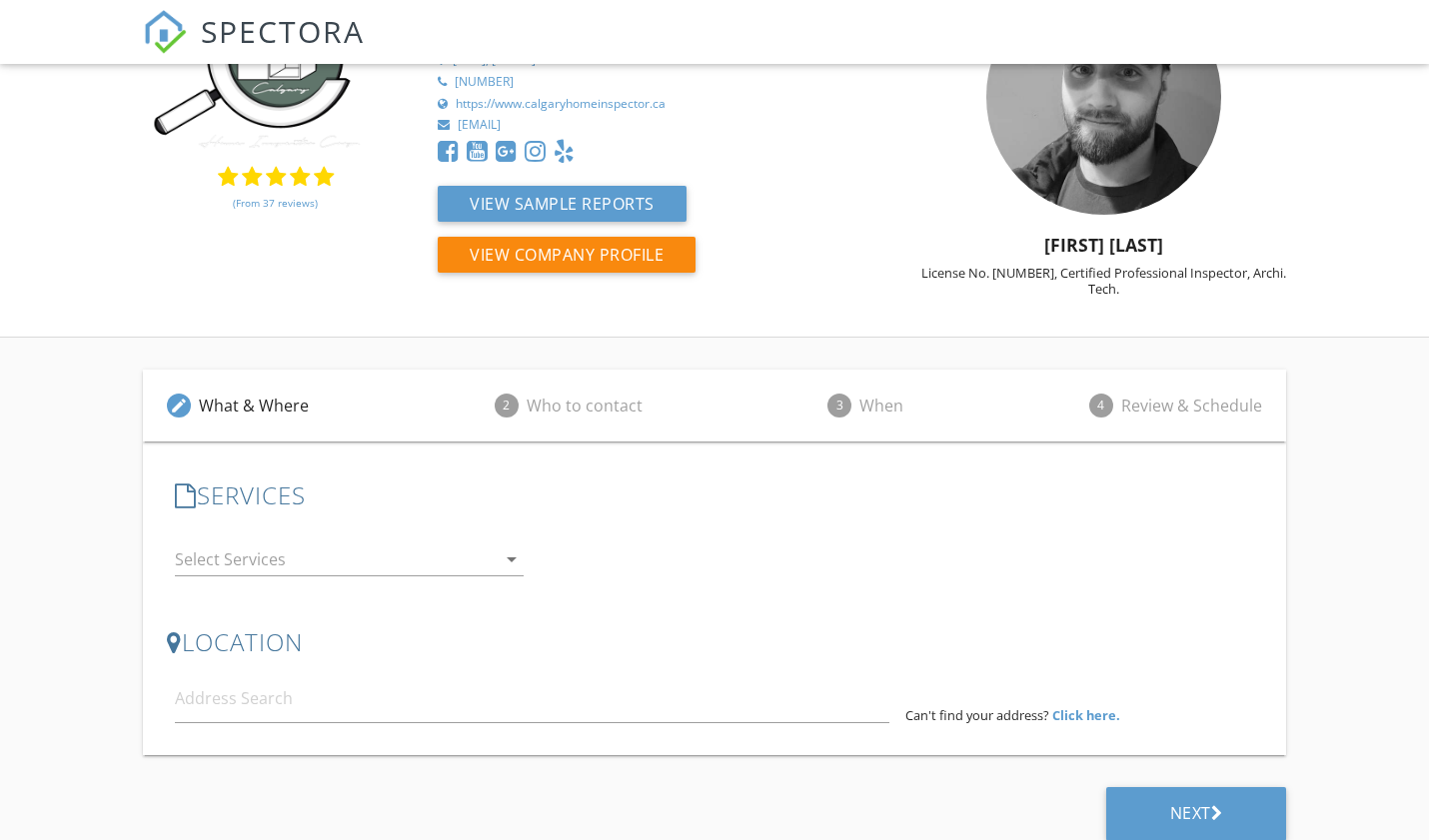 click at bounding box center [335, 559] 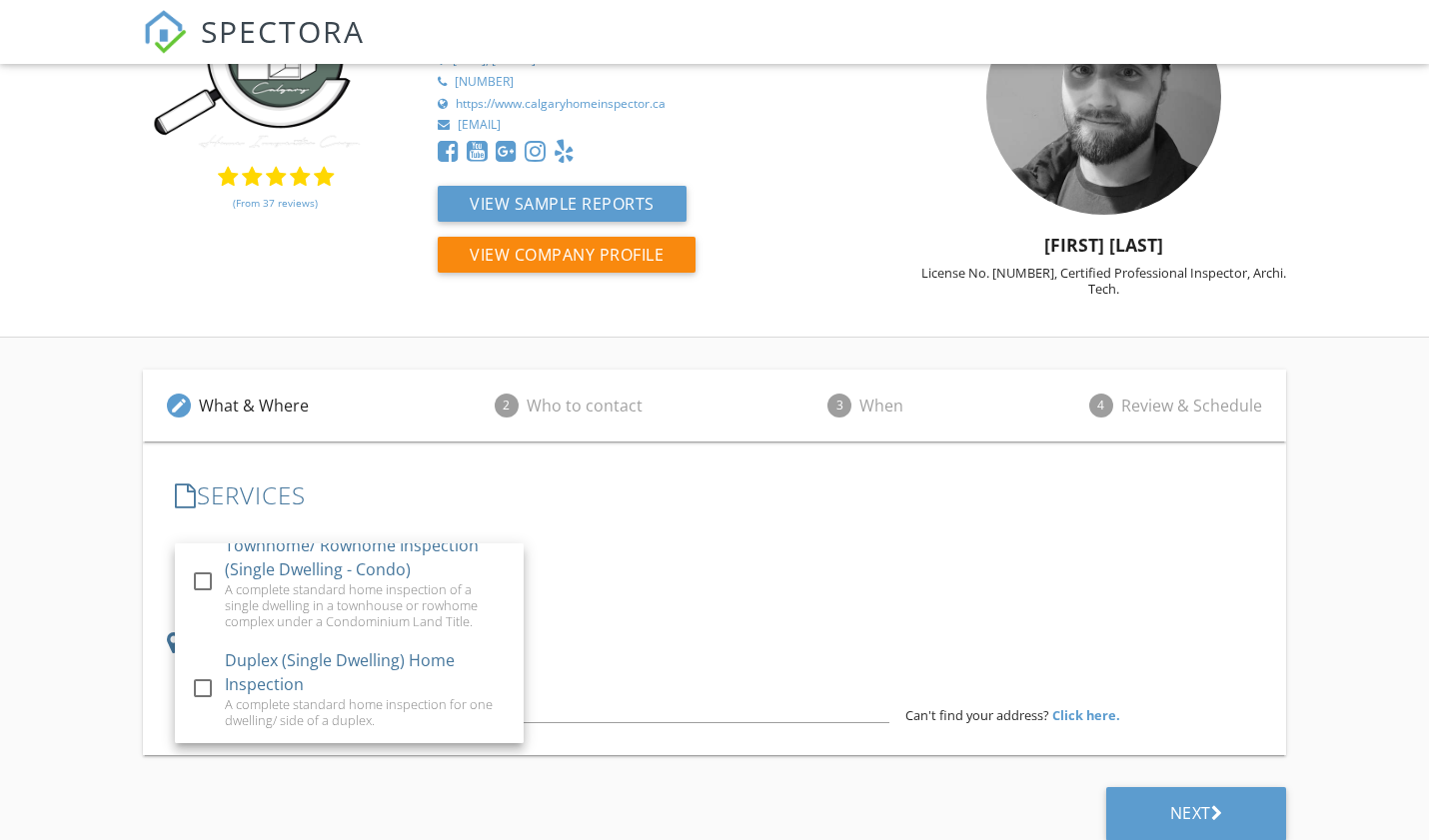 scroll, scrollTop: 381, scrollLeft: 0, axis: vertical 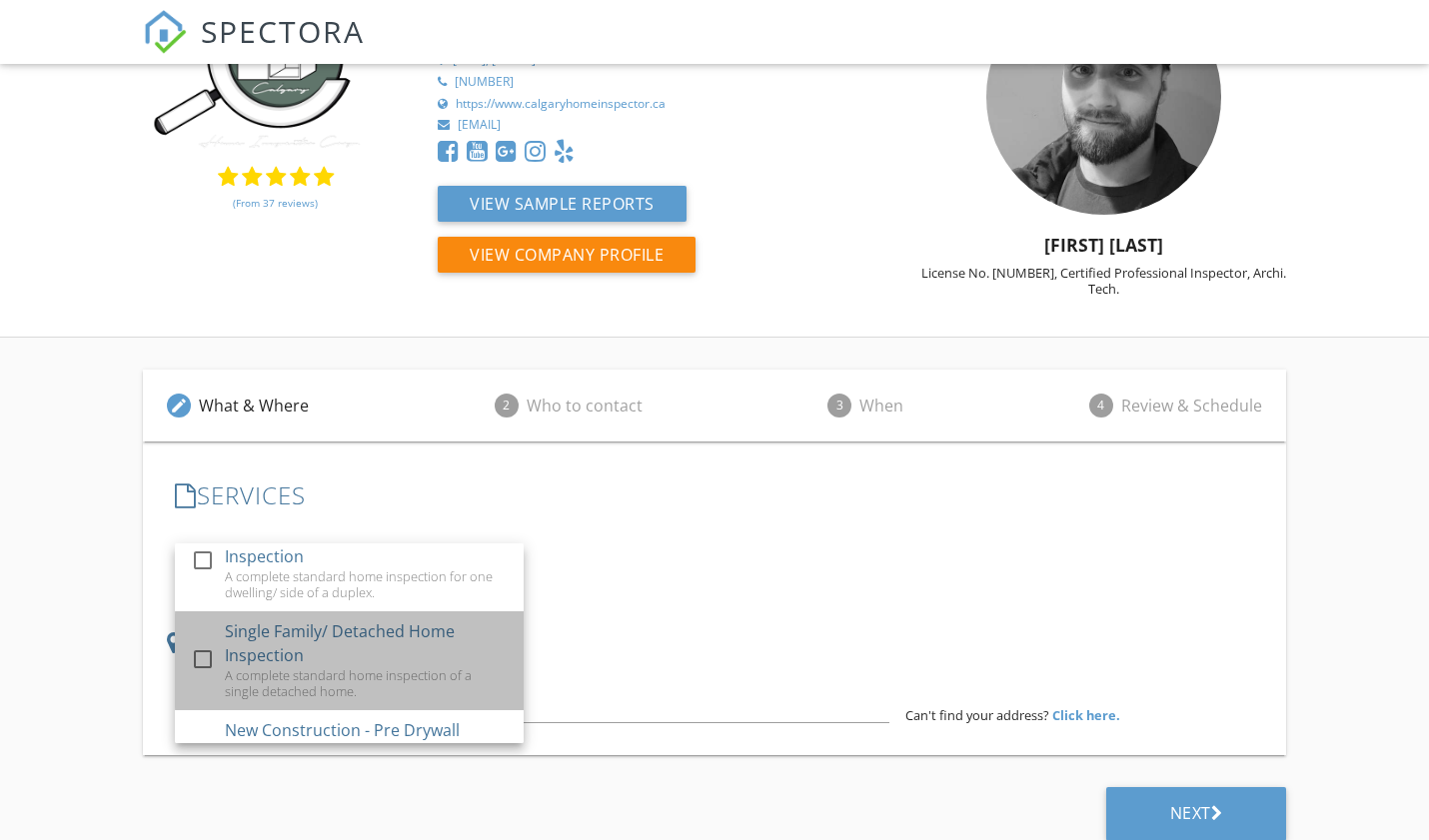 click on "Single Family/ Detached Home Inspection" at bounding box center (366, 643) 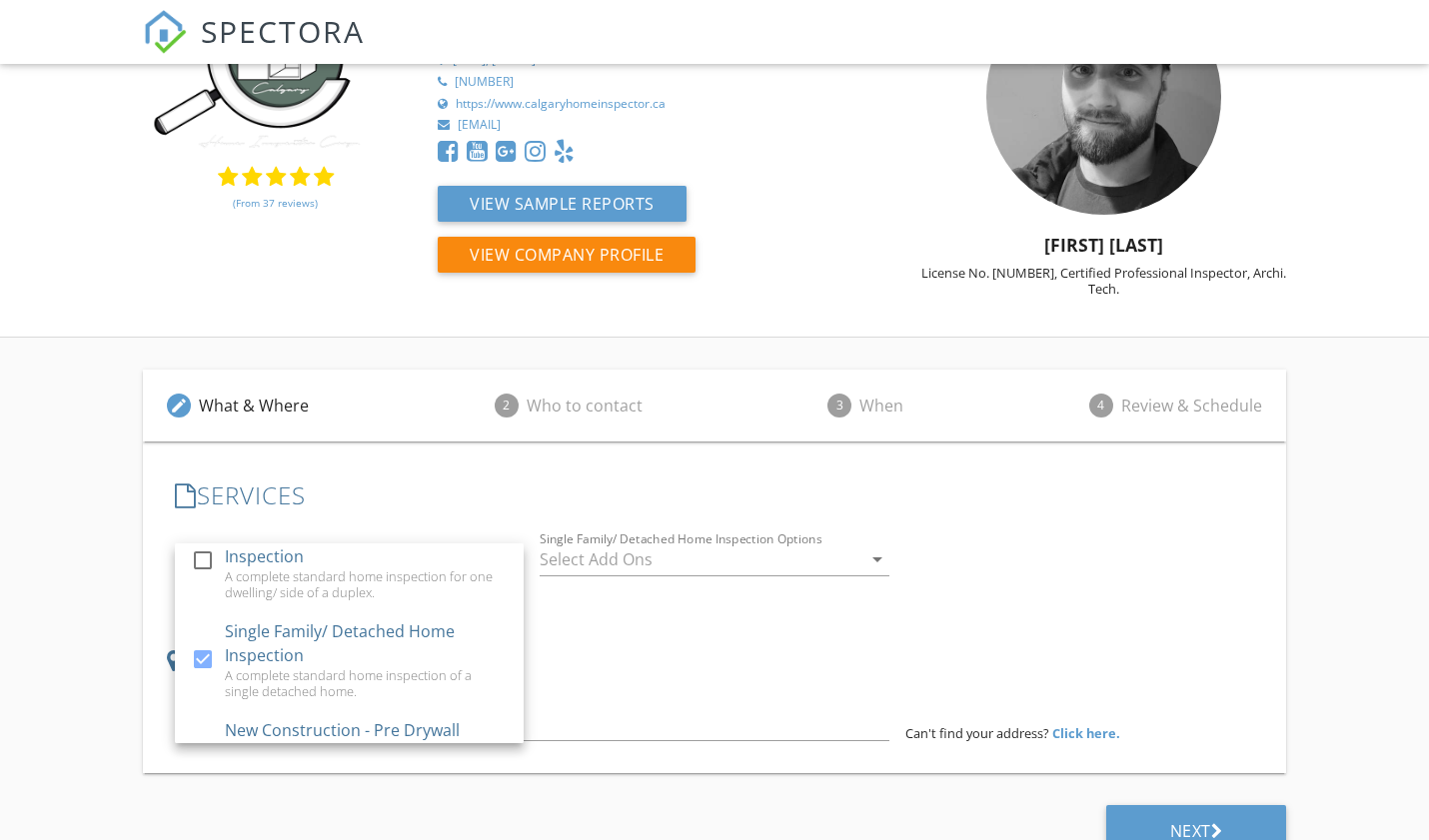 click on "LOCATION
Address Form       Can't find your address?   Click here." at bounding box center (714, 693) 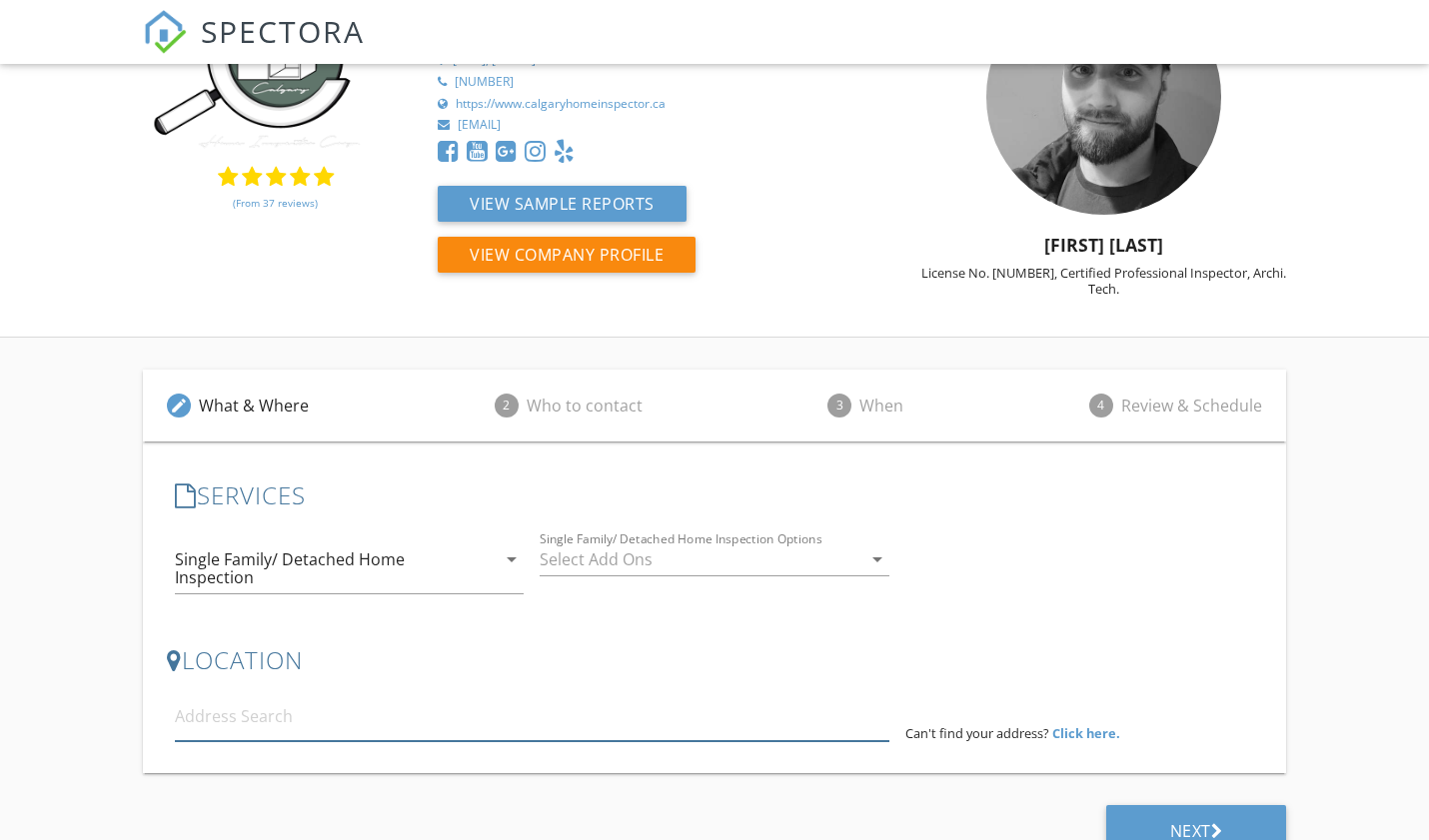 click at bounding box center (532, 716) 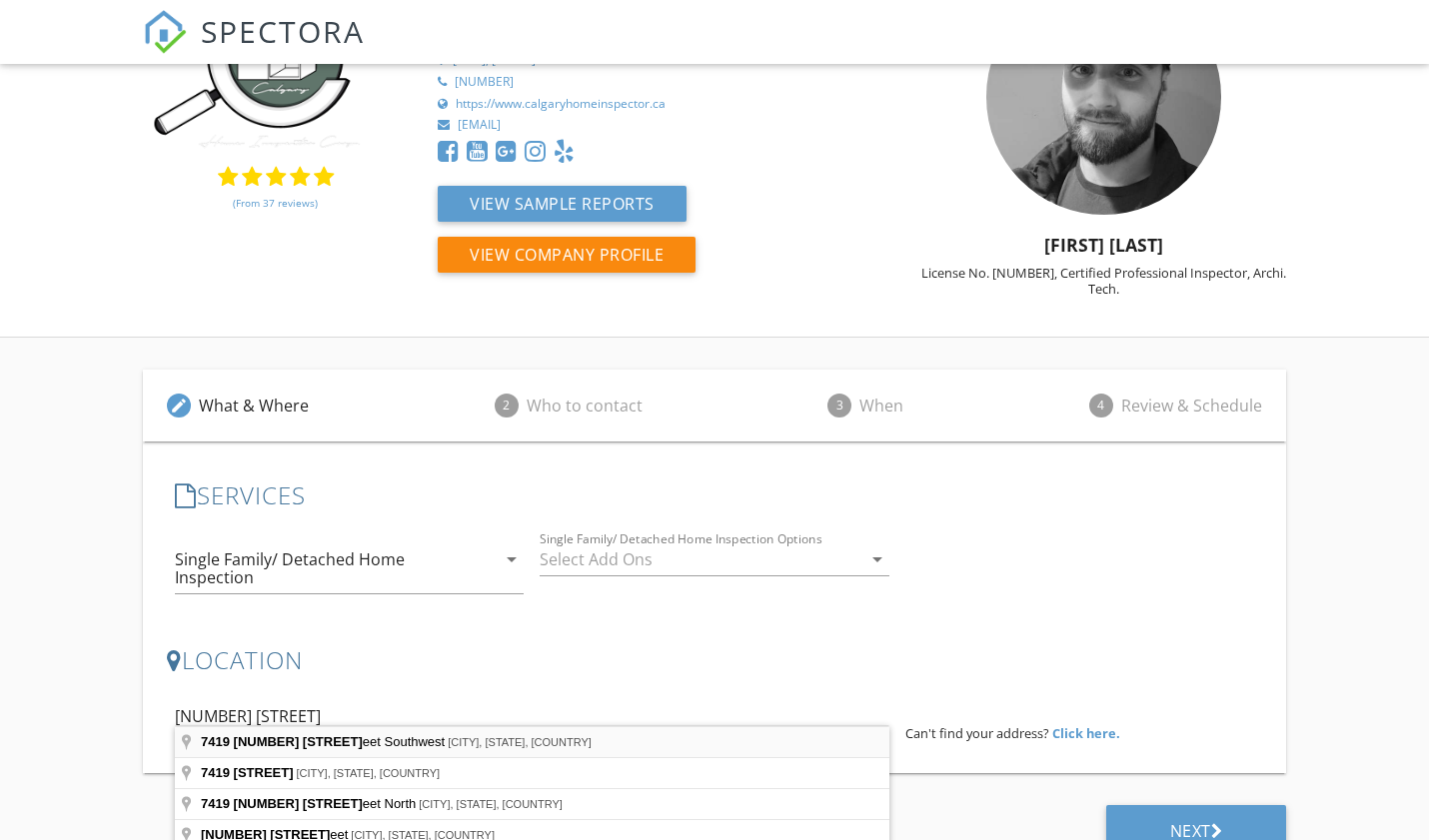 type on "7419 7 Street Southwest, Calgary, AB, Canada" 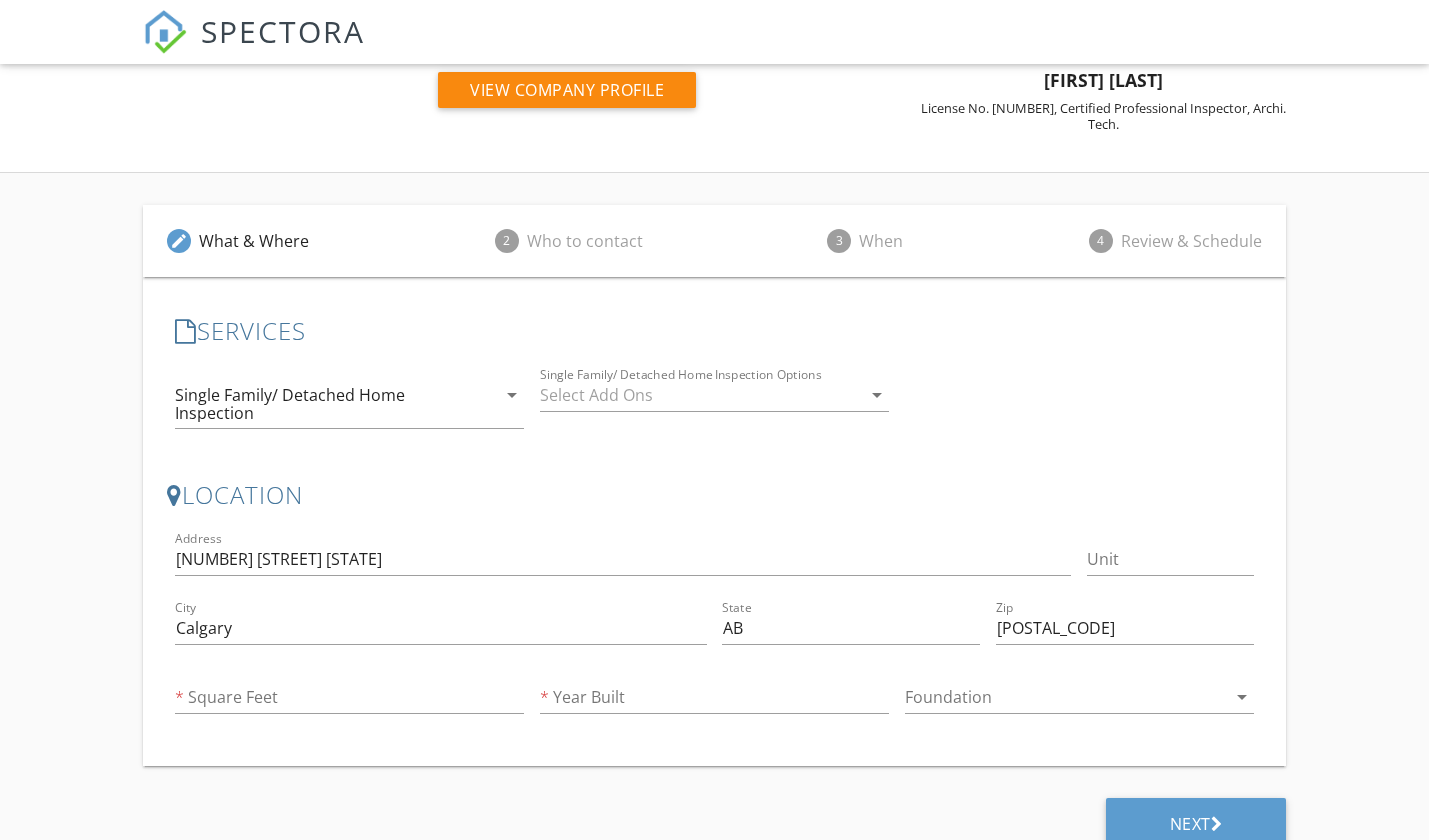 scroll, scrollTop: 286, scrollLeft: 0, axis: vertical 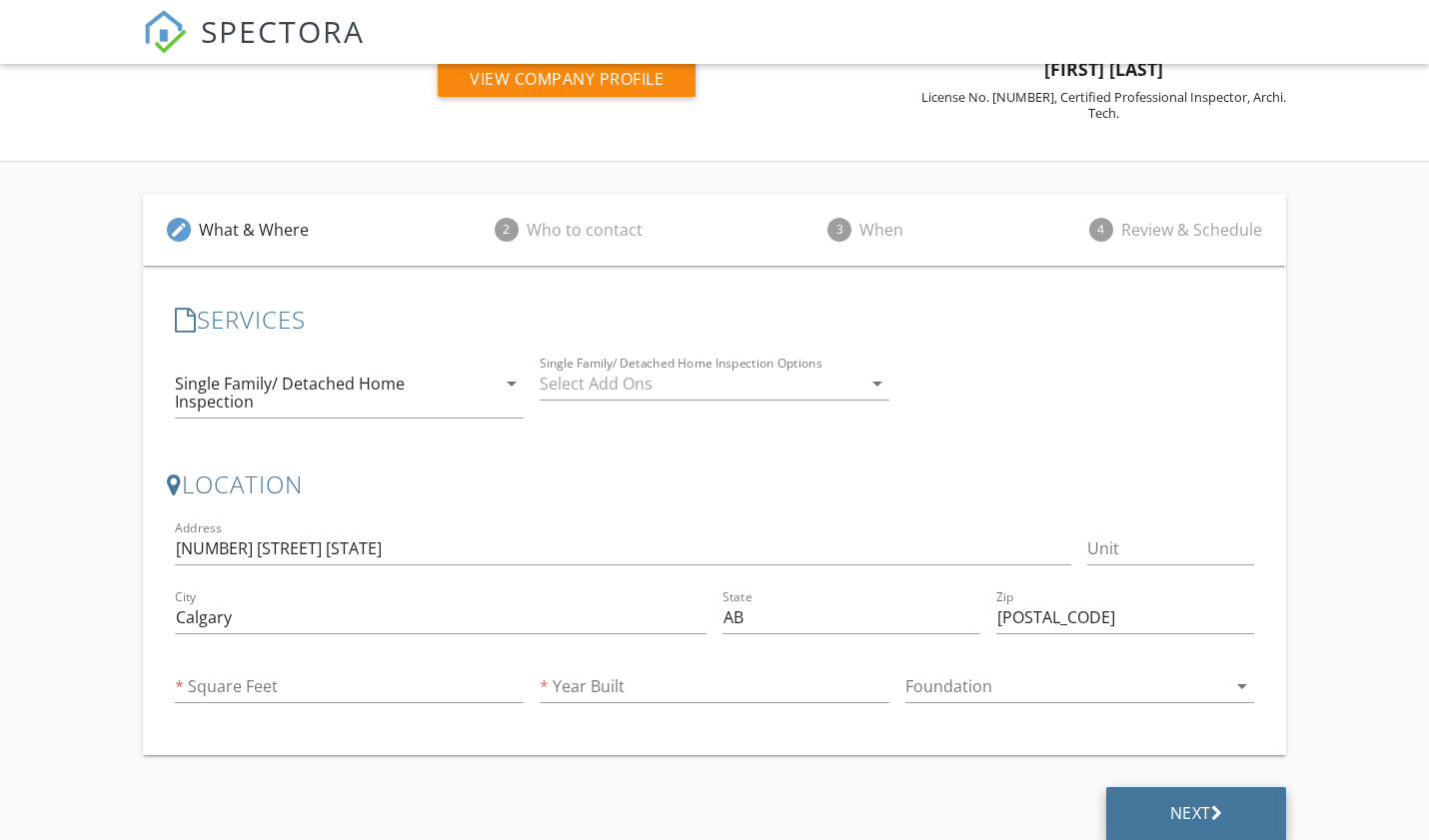 click on "Next" at bounding box center (1196, 814) 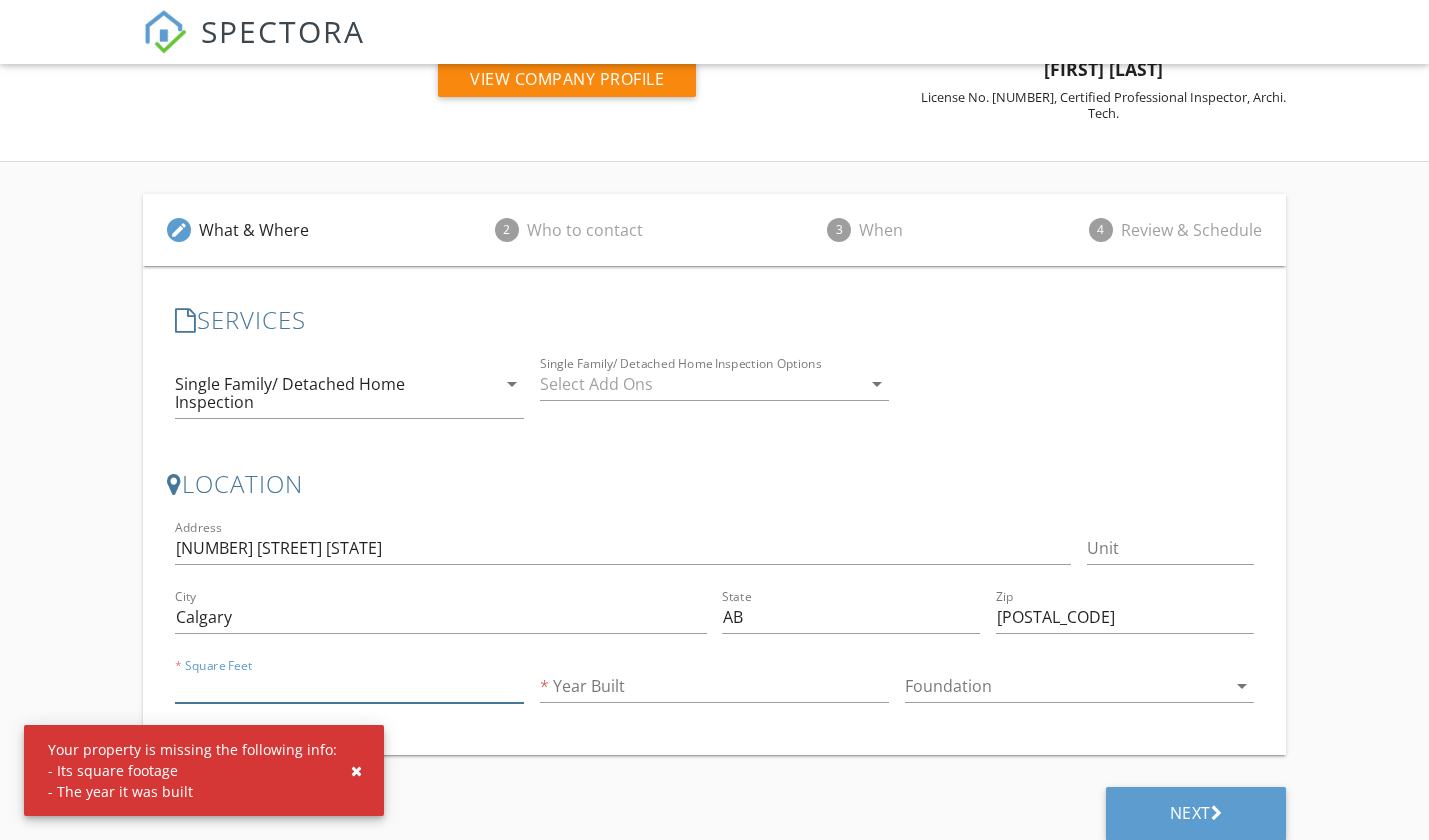 click on "Square Feet" at bounding box center (349, 686) 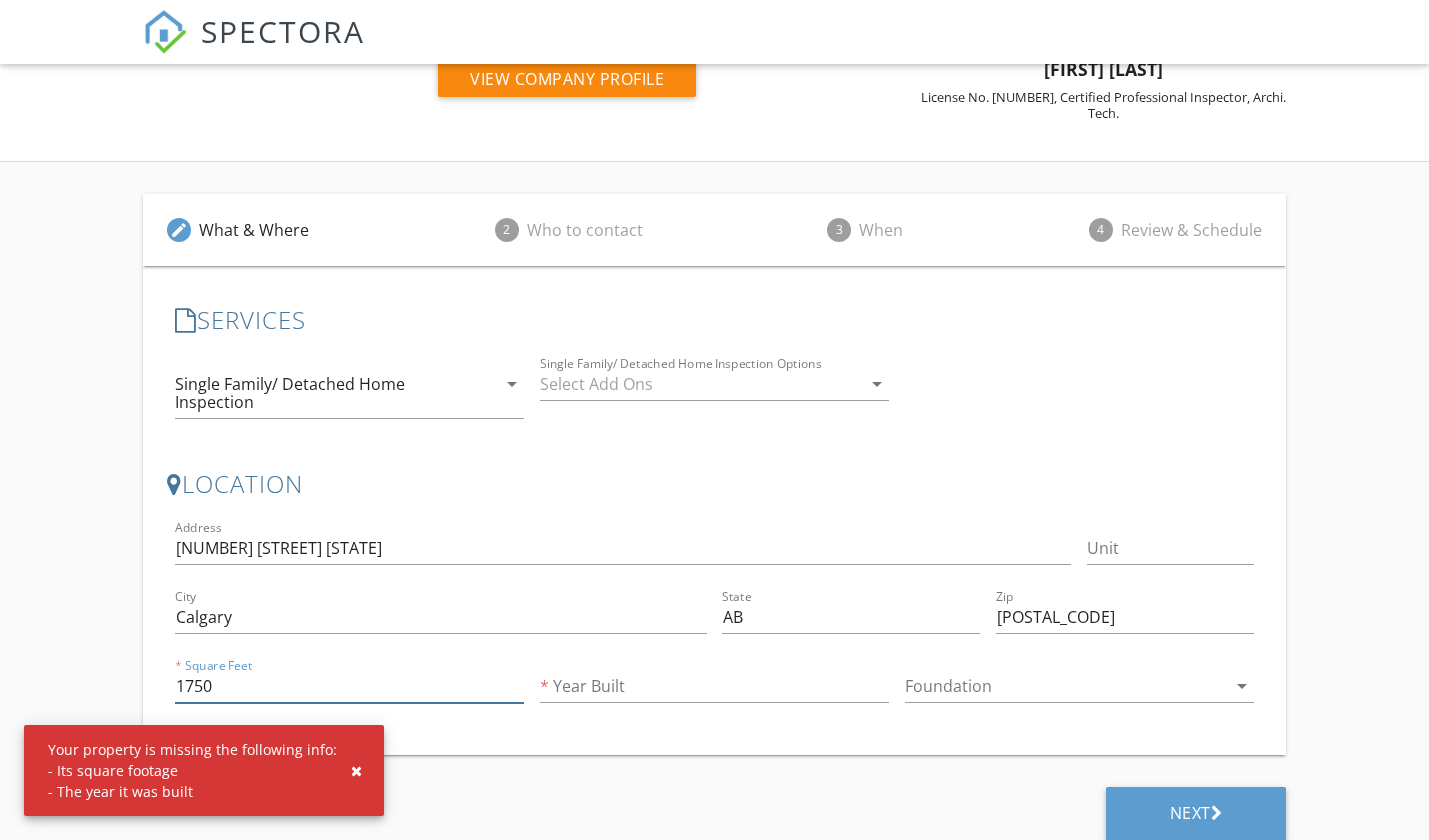 type on "1750" 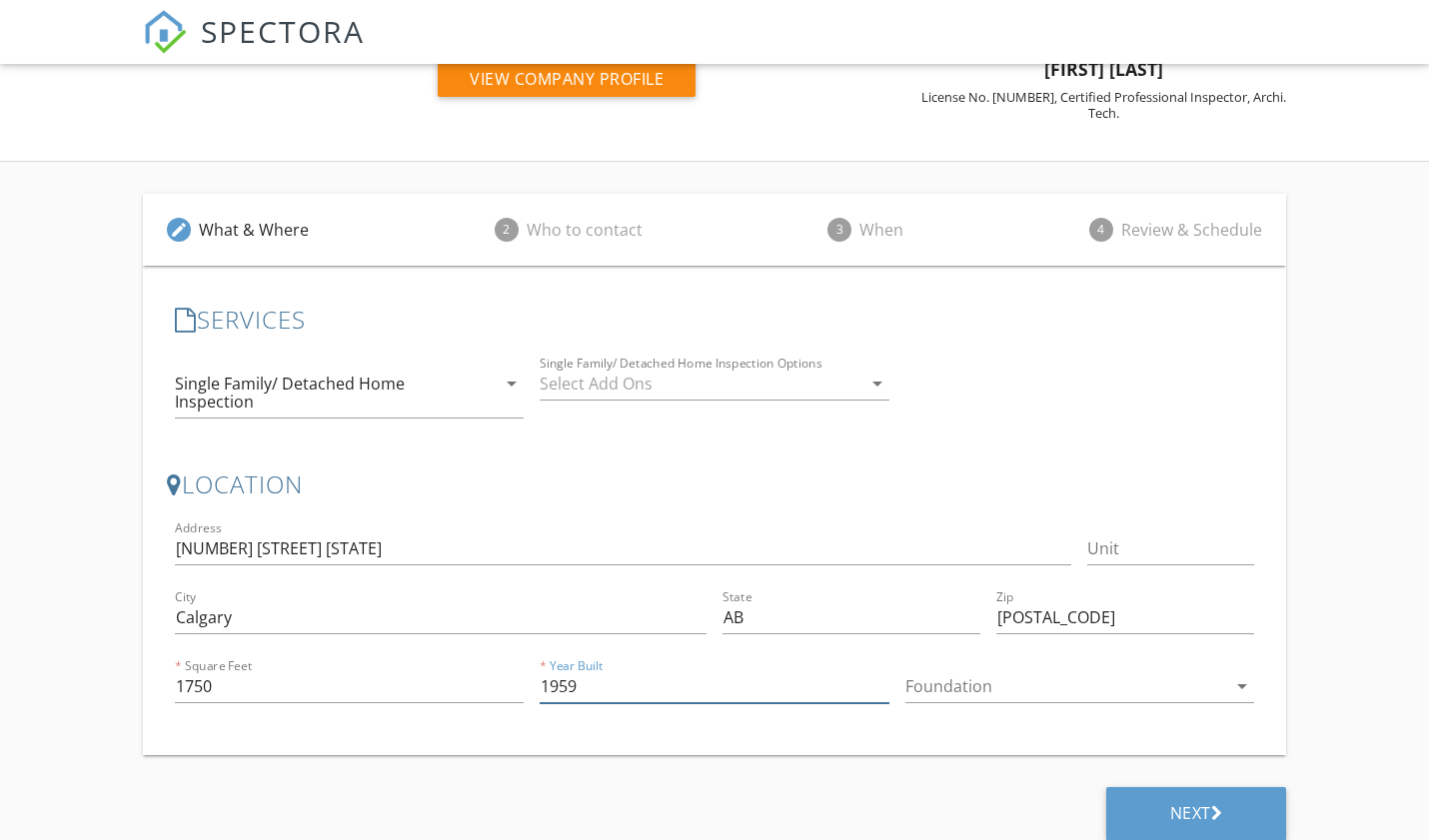 type on "1959" 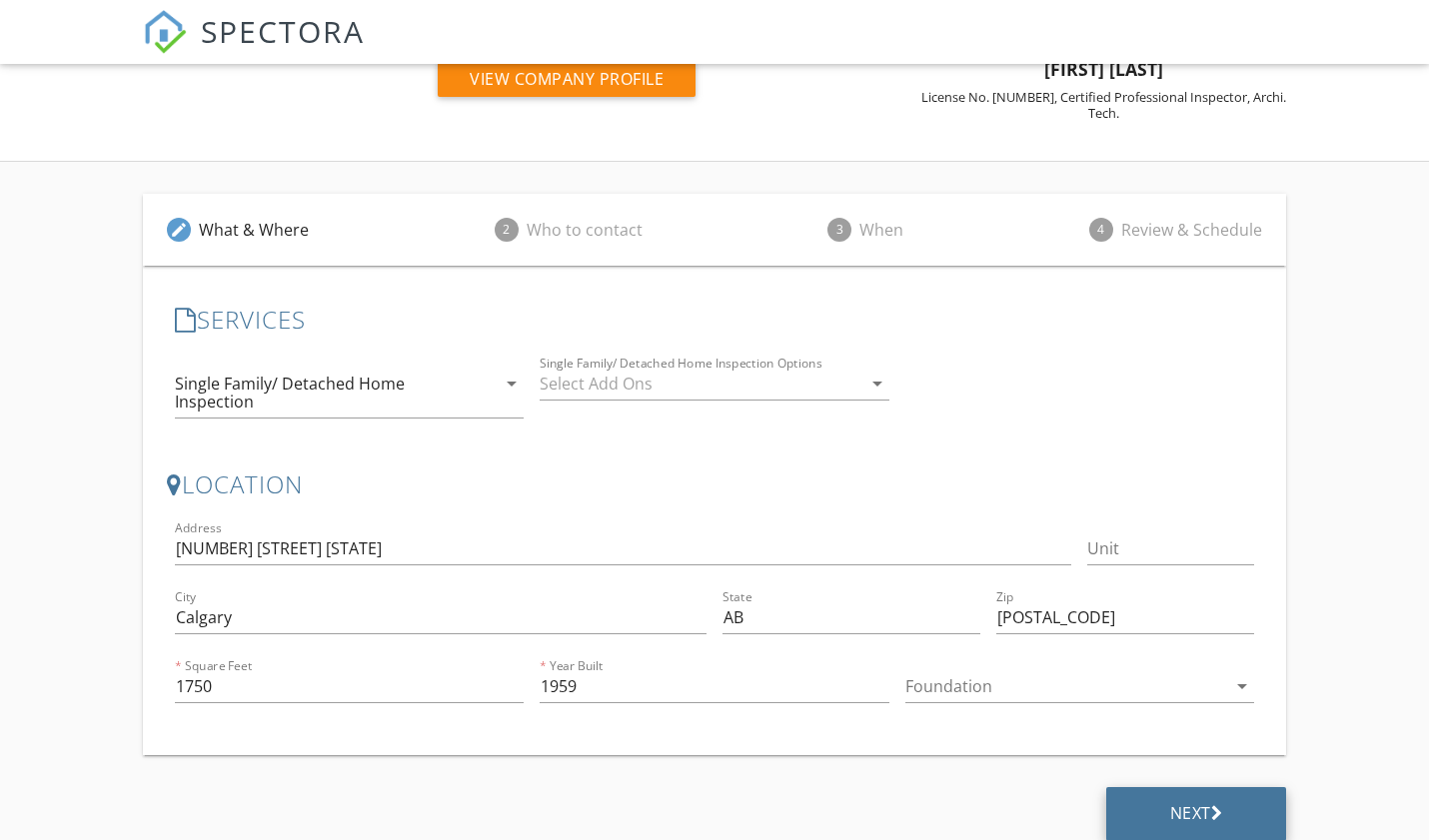click on "Next" at bounding box center (1196, 813) 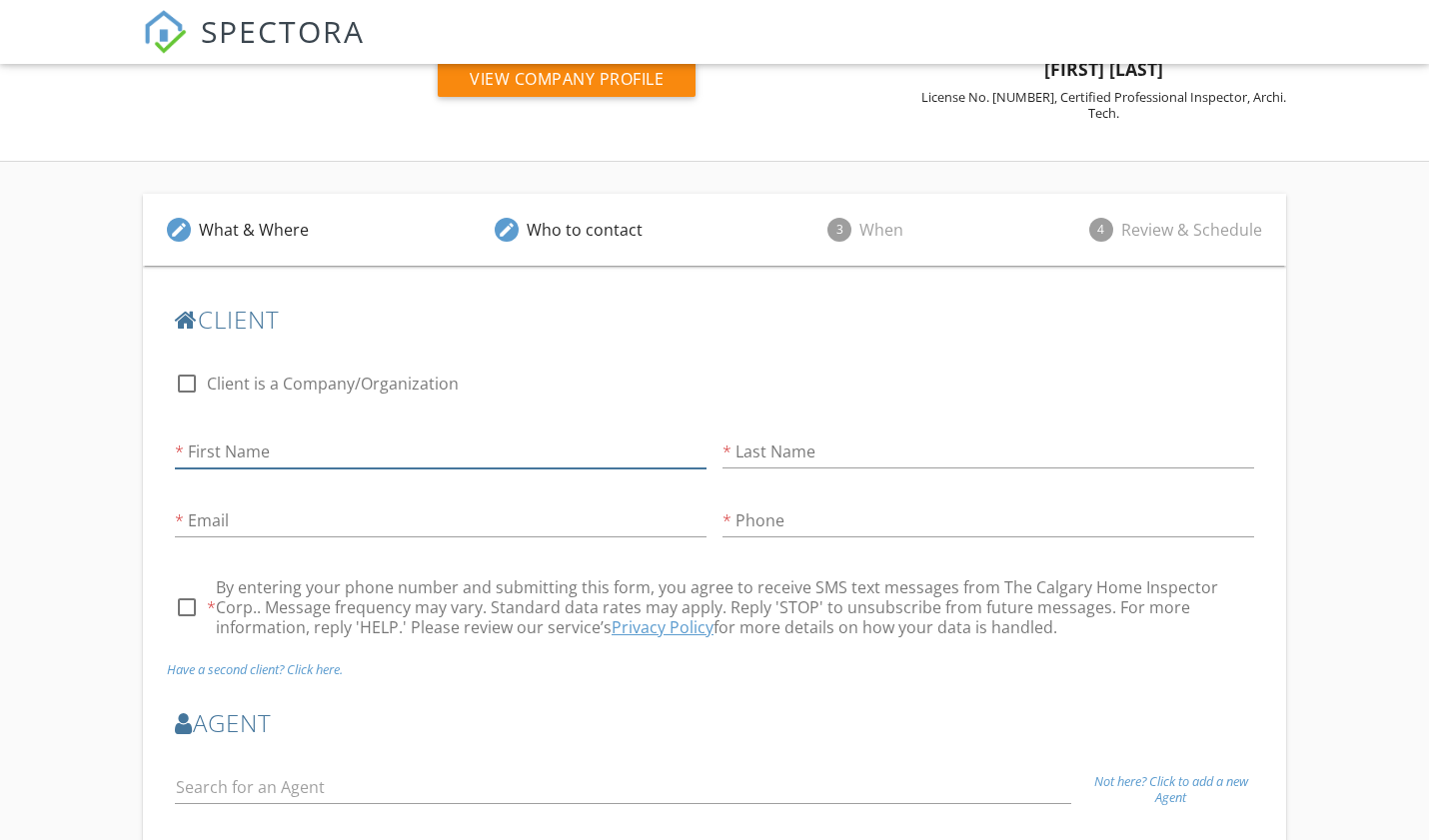 click on "First Name" at bounding box center (441, 451) 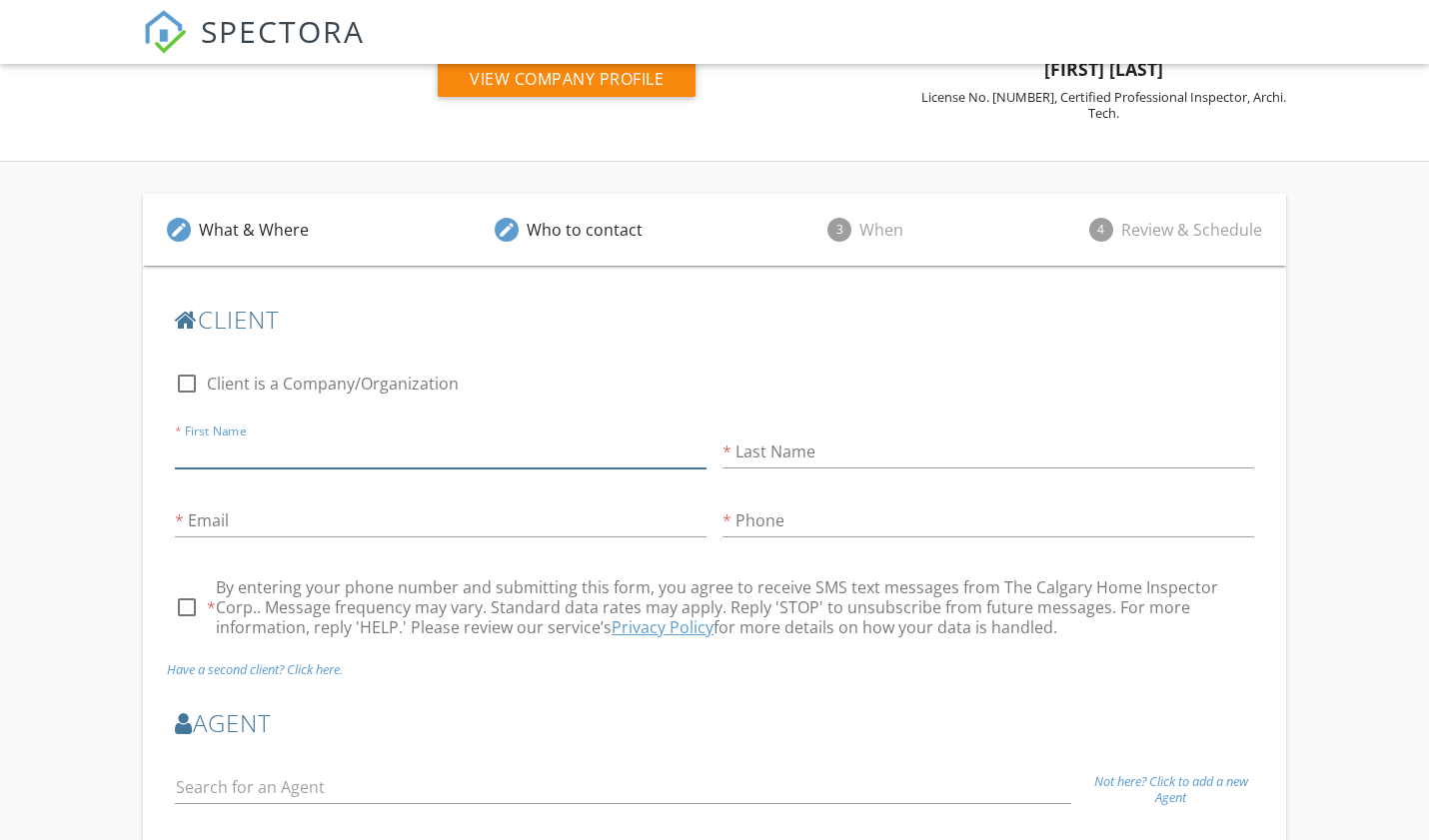 type on "Christopher" 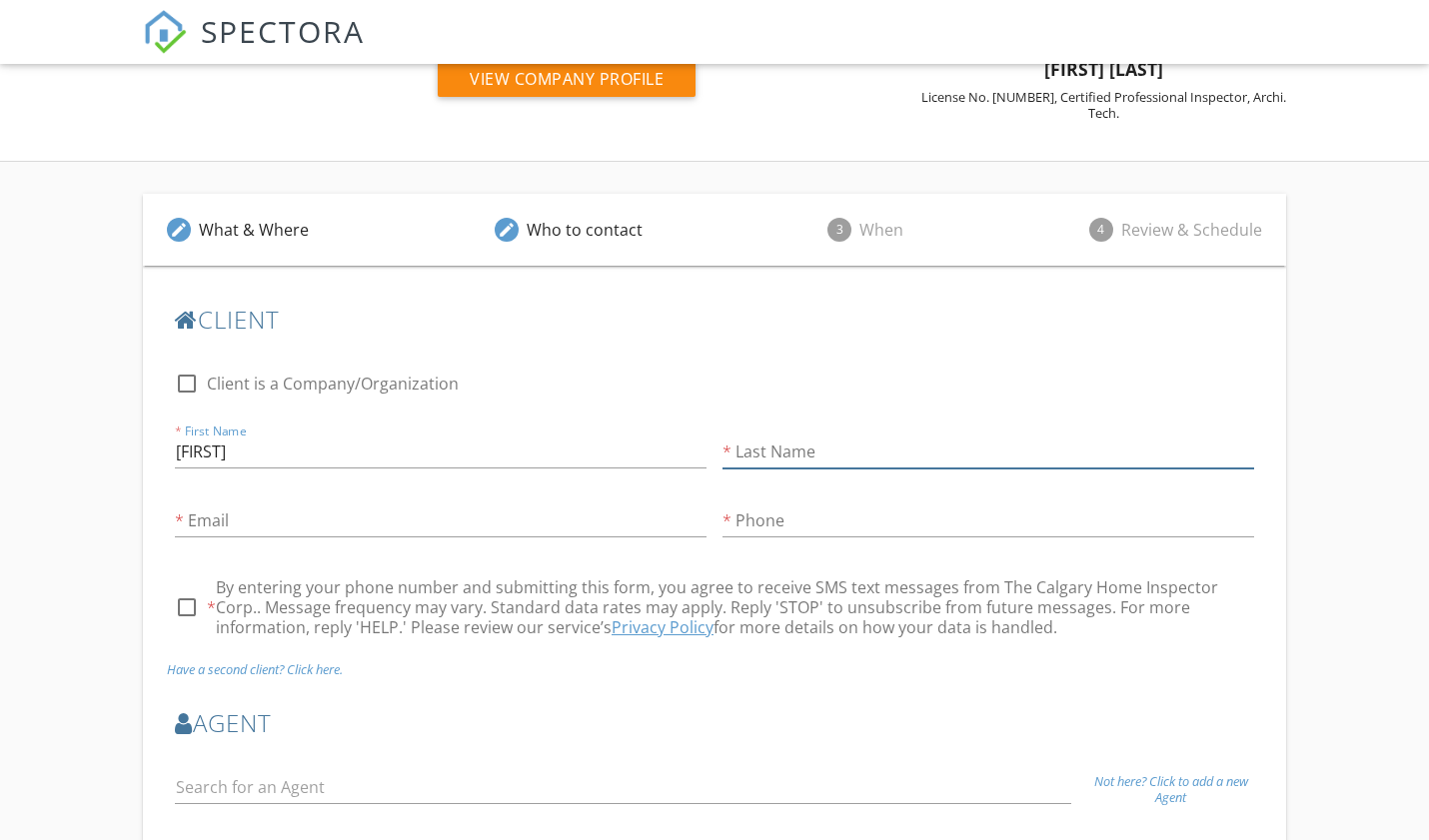 type on "Tritter" 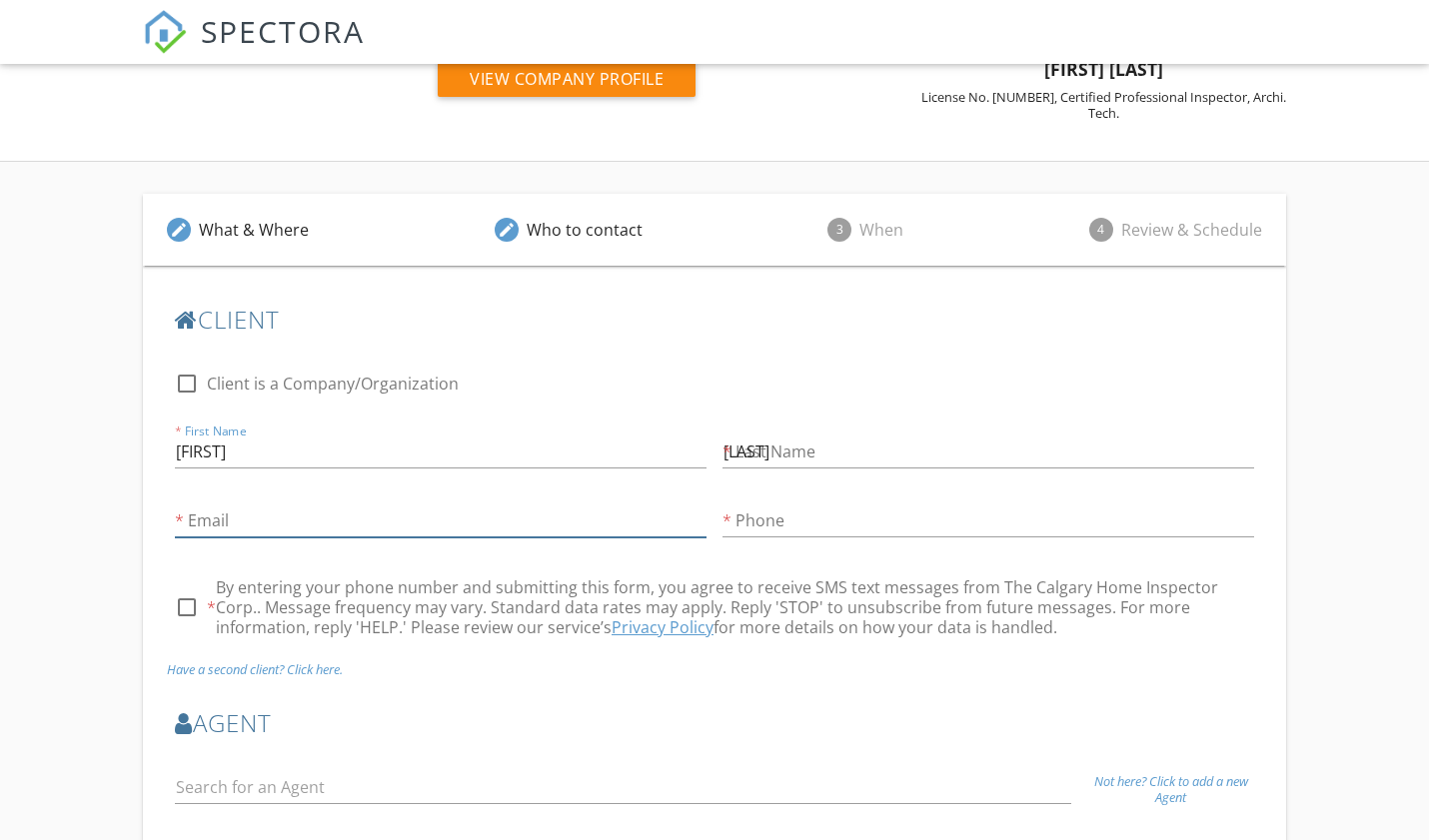 type on "chris@calgaryhomeinspector.ca" 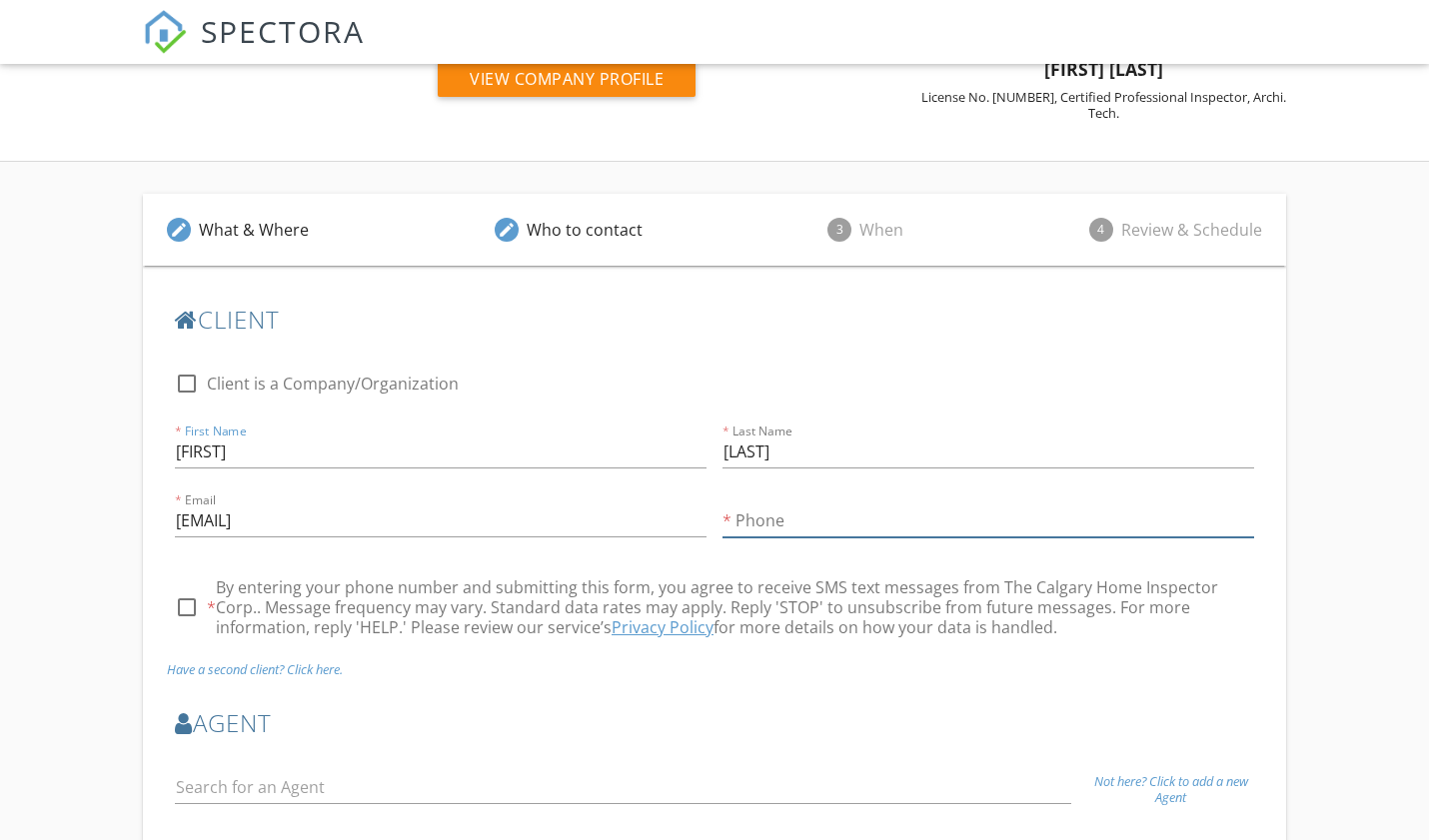 click on "Phone" at bounding box center (988, 520) 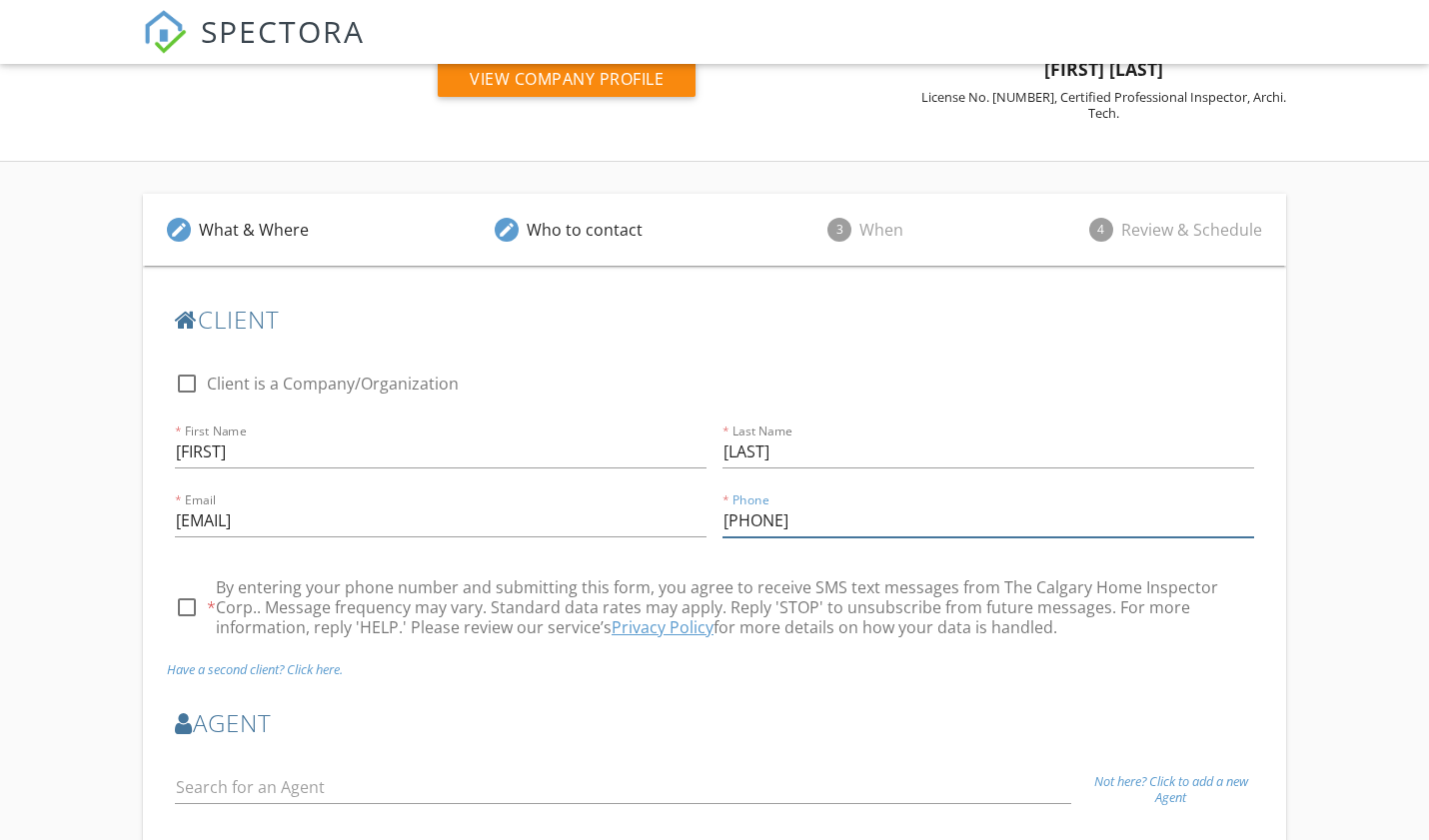 type on "403-461-2372" 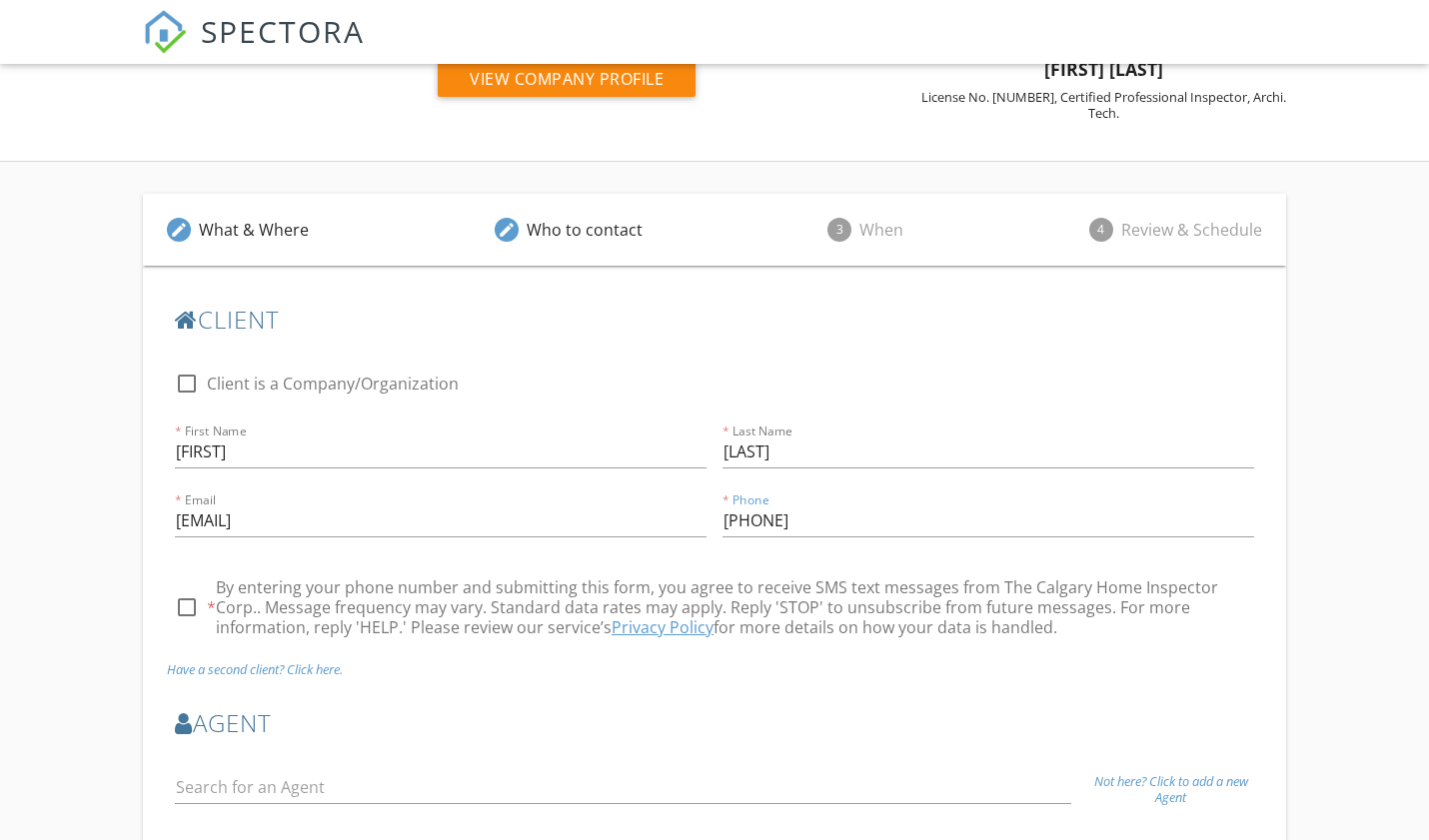 click at bounding box center [187, 607] 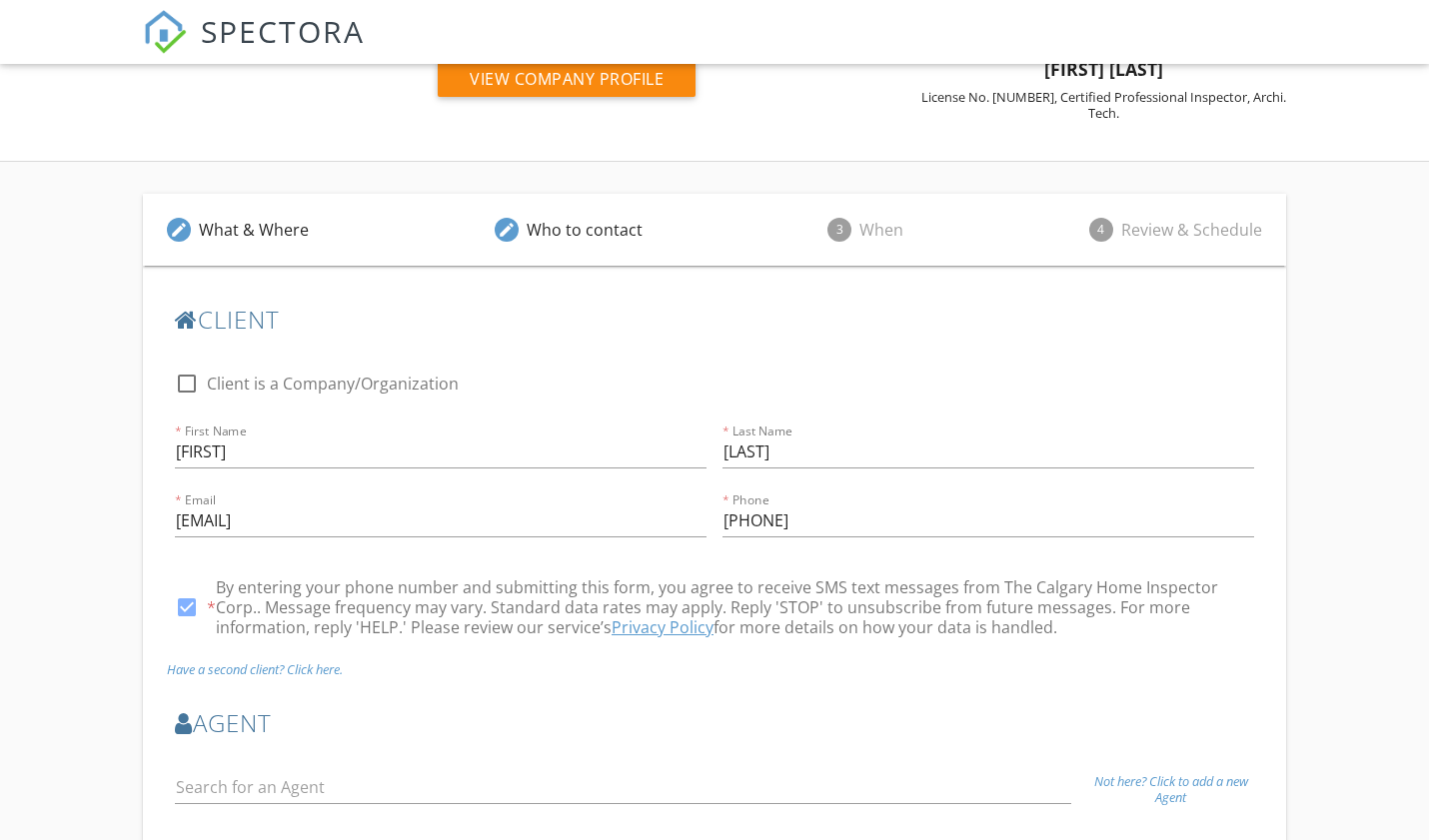 scroll, scrollTop: 426, scrollLeft: 0, axis: vertical 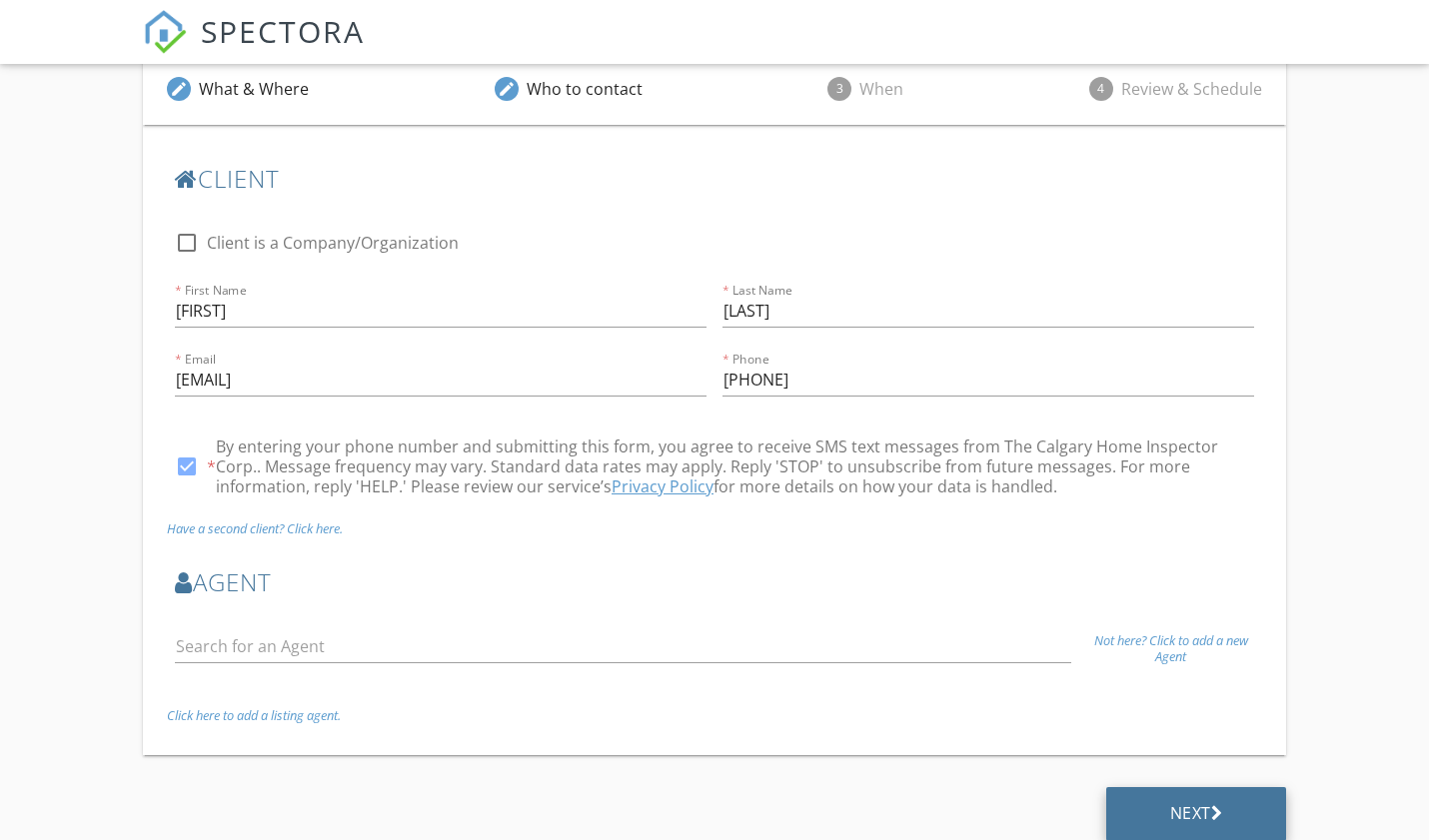 click on "Next" at bounding box center [1196, 813] 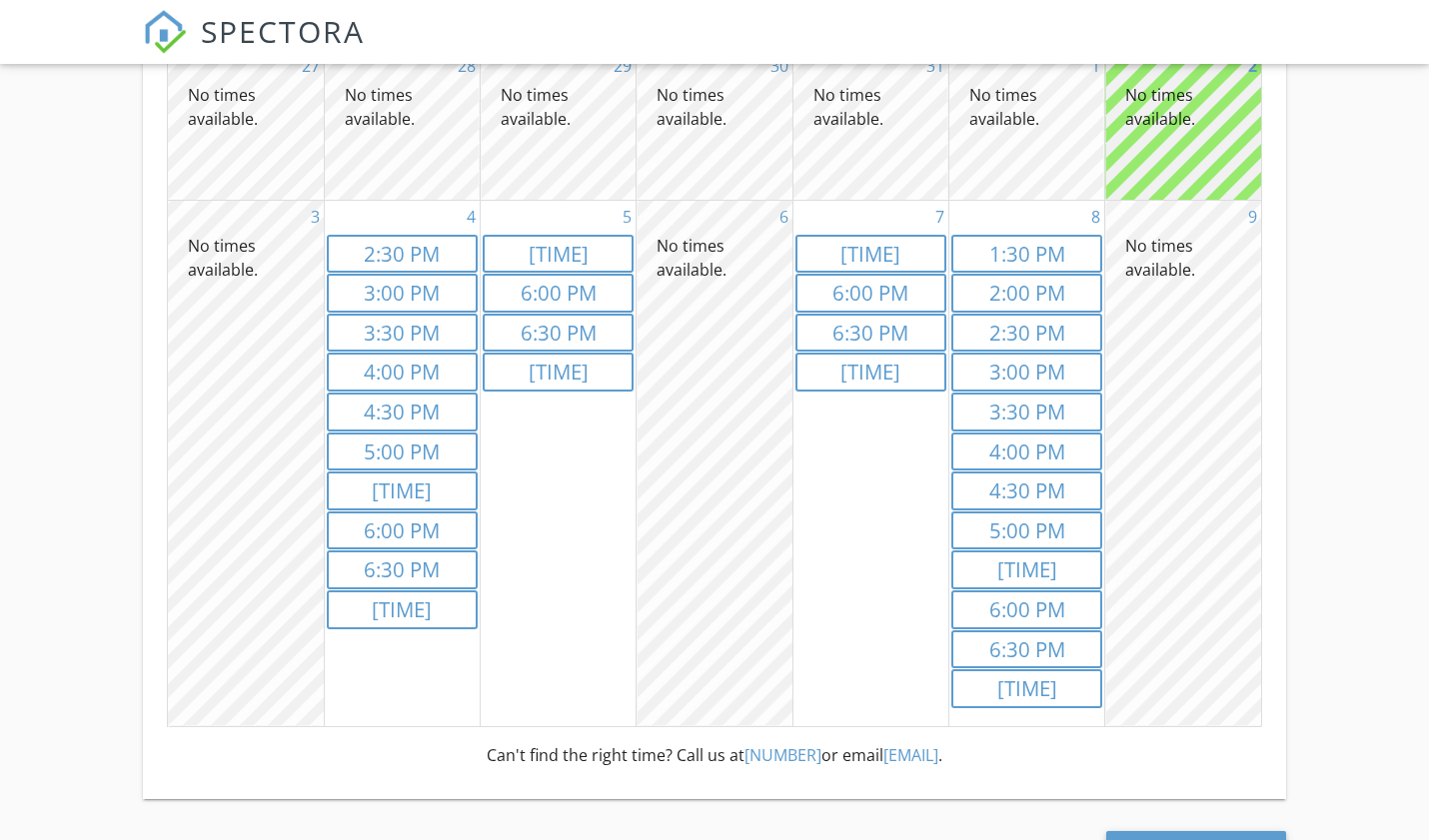 scroll, scrollTop: 692, scrollLeft: 0, axis: vertical 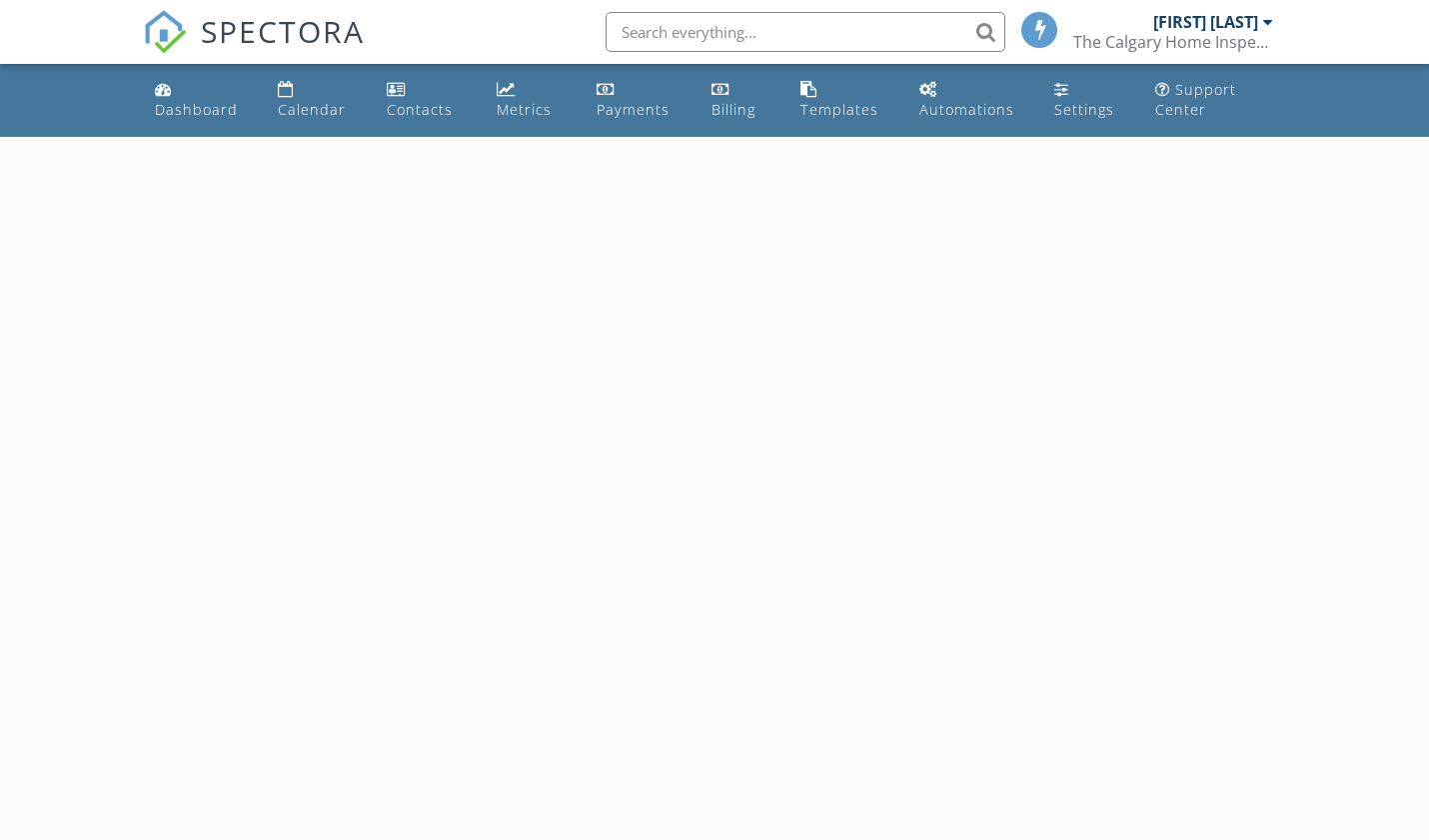 select on "7" 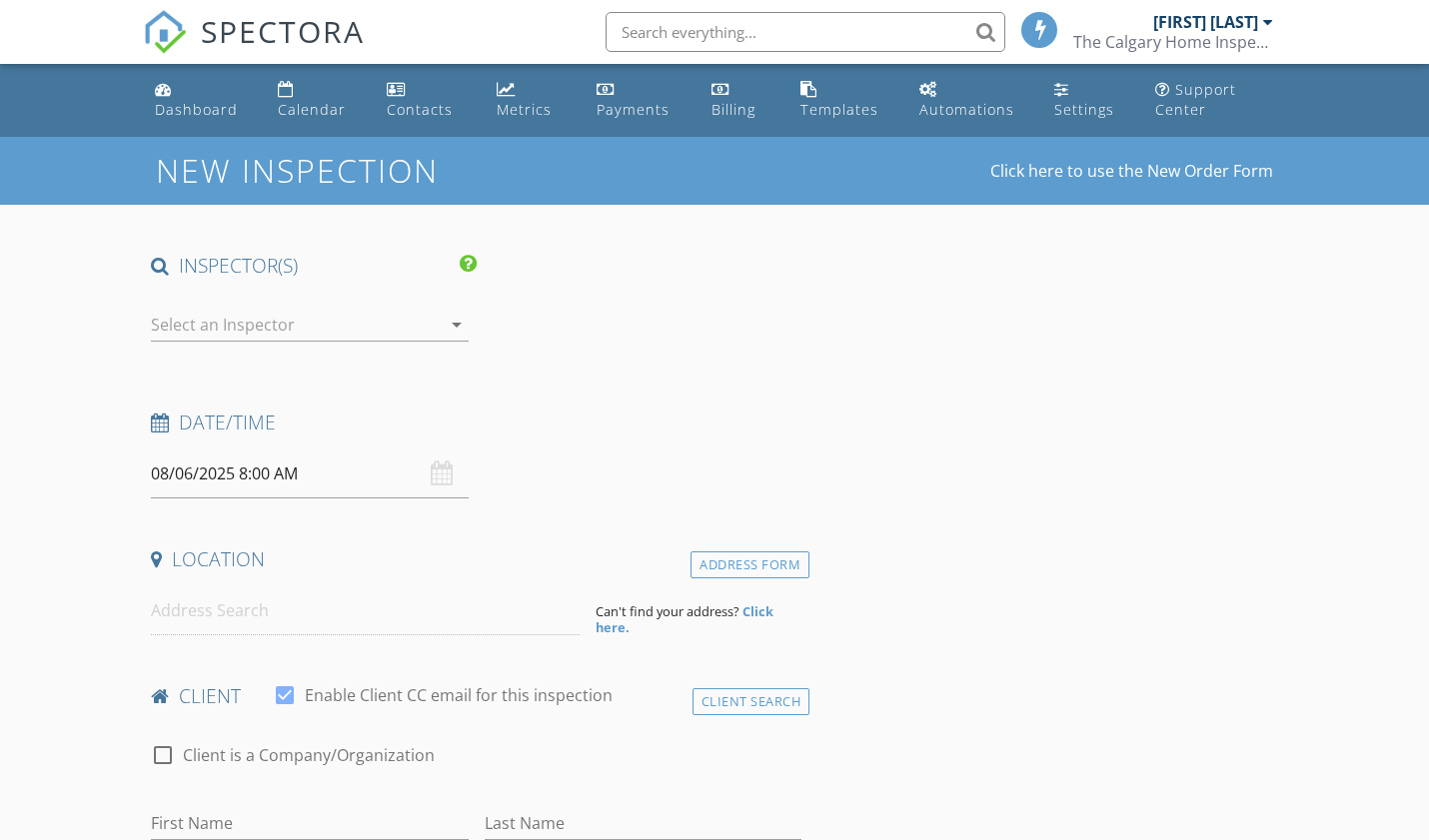 scroll, scrollTop: 0, scrollLeft: 0, axis: both 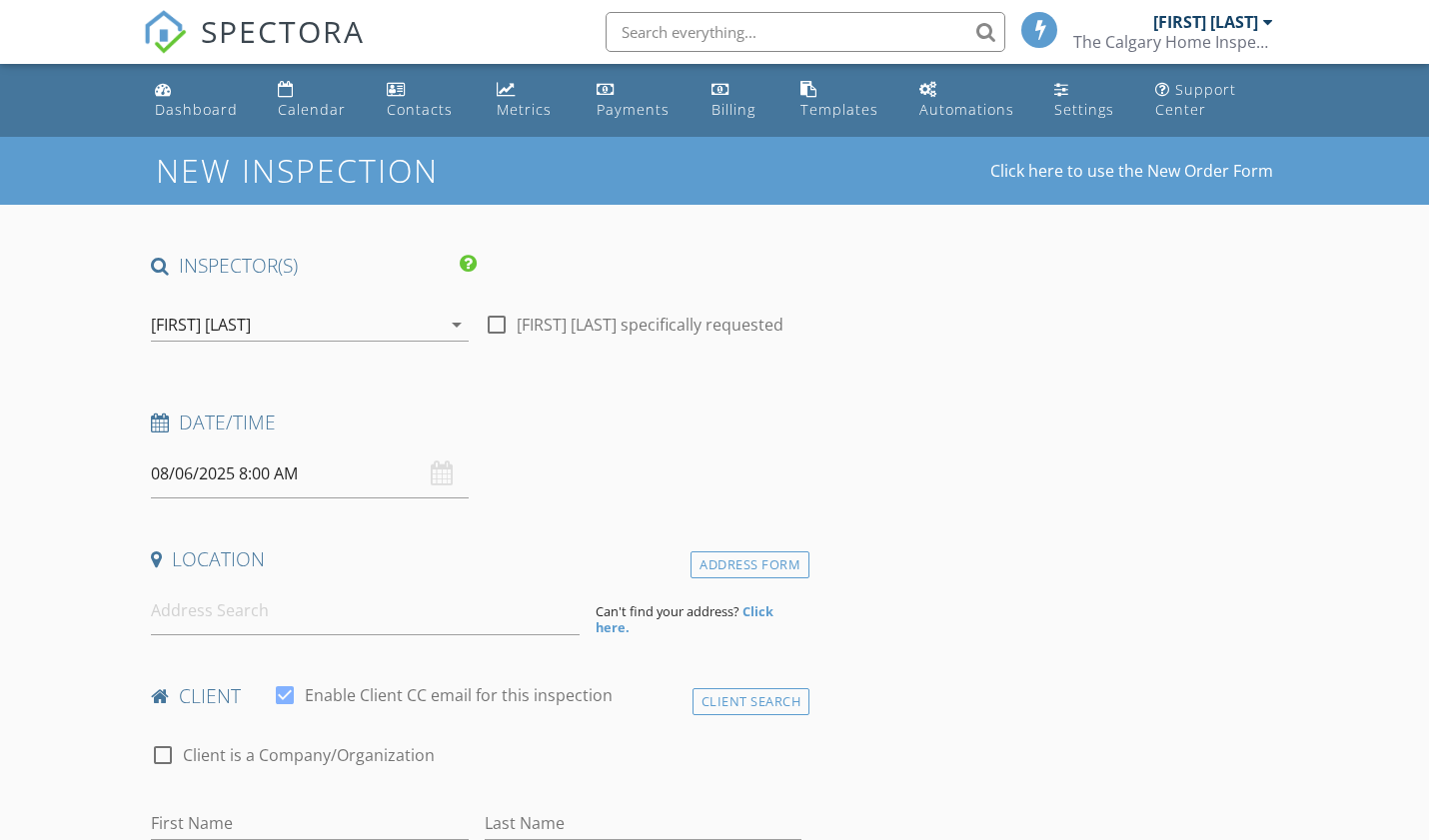 click on "08/06/2025 8:00 AM" at bounding box center (310, 473) 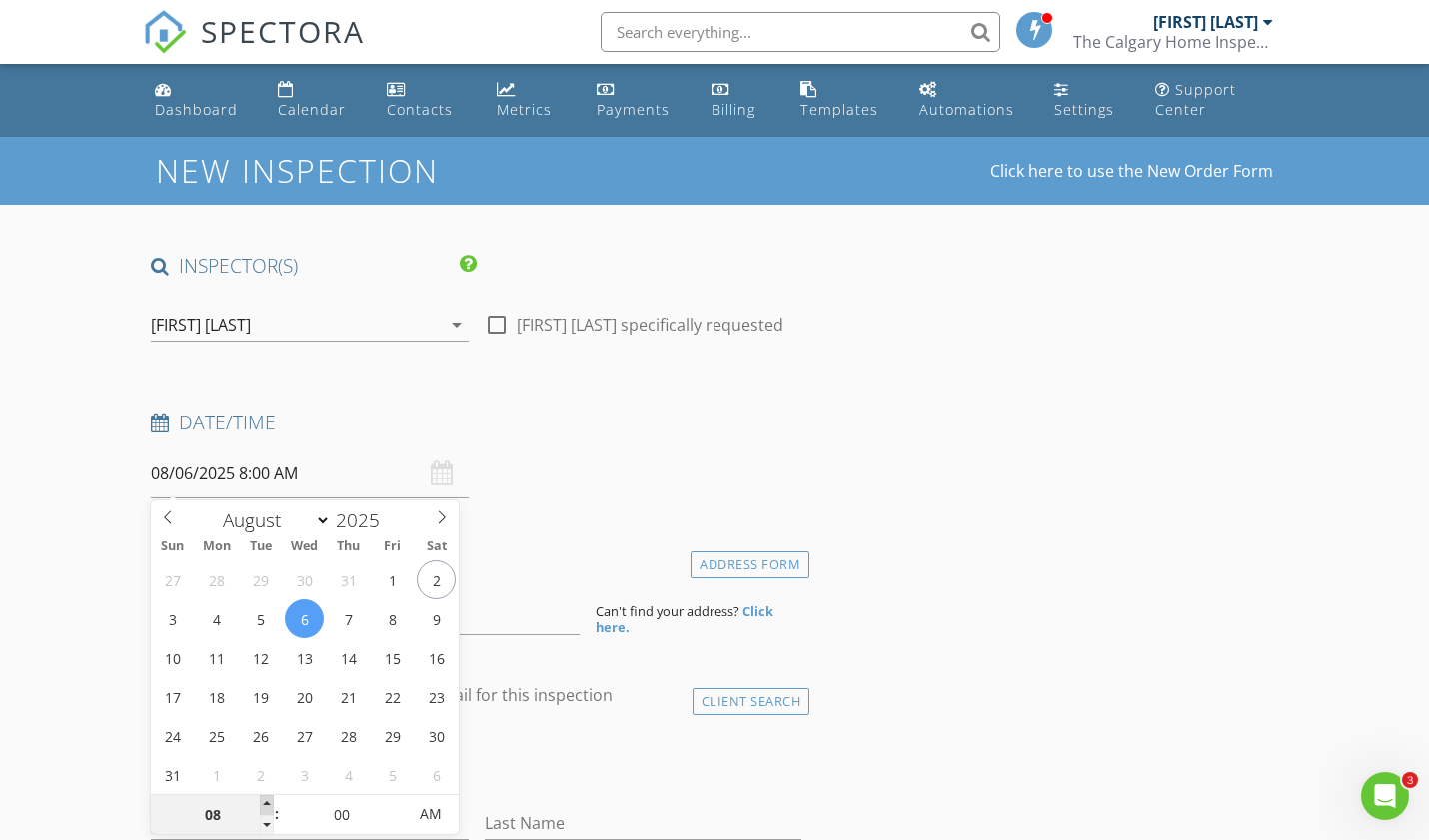 scroll, scrollTop: 0, scrollLeft: 0, axis: both 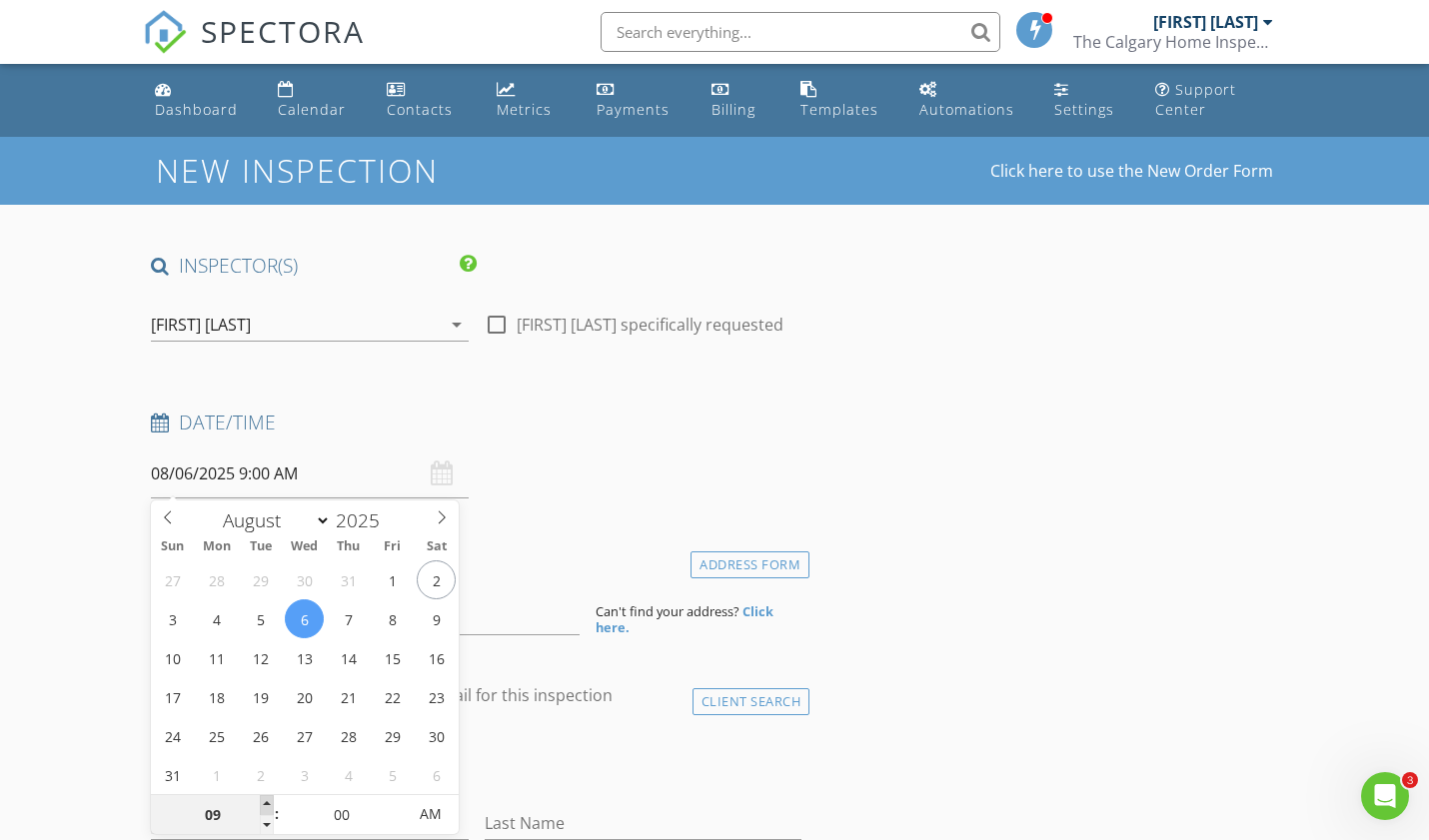 click at bounding box center (267, 805) 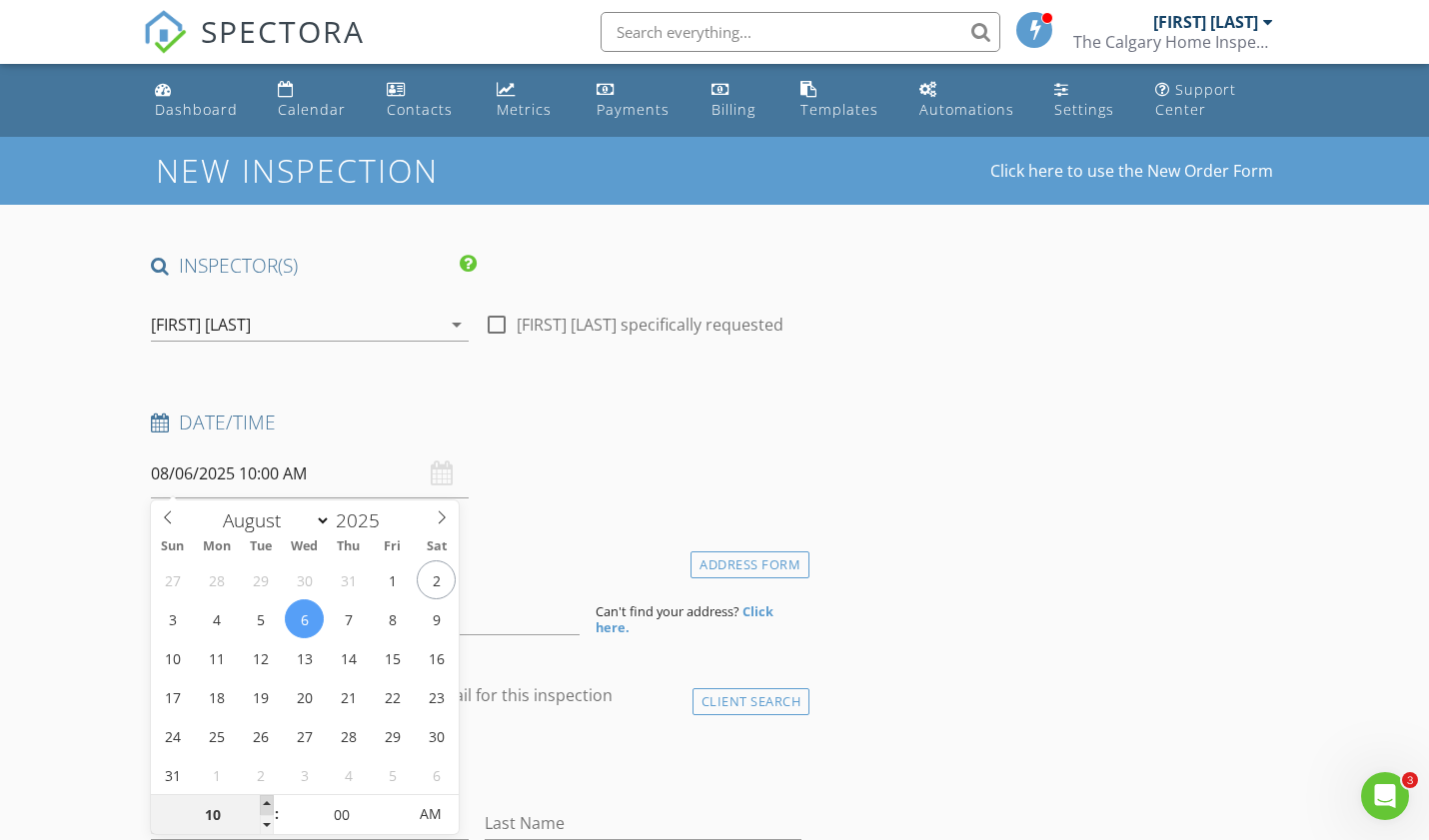 click at bounding box center [267, 805] 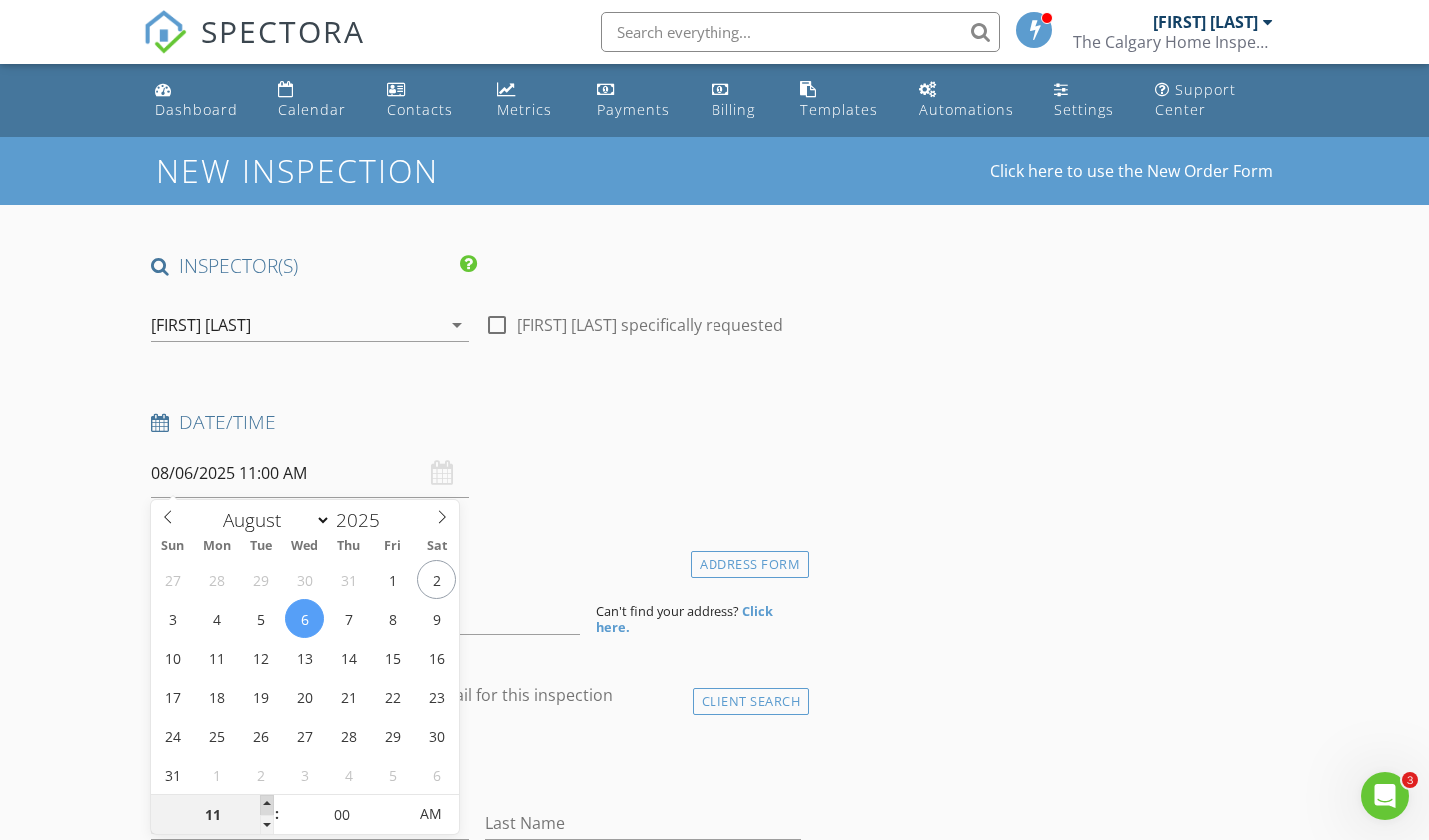 click at bounding box center (267, 805) 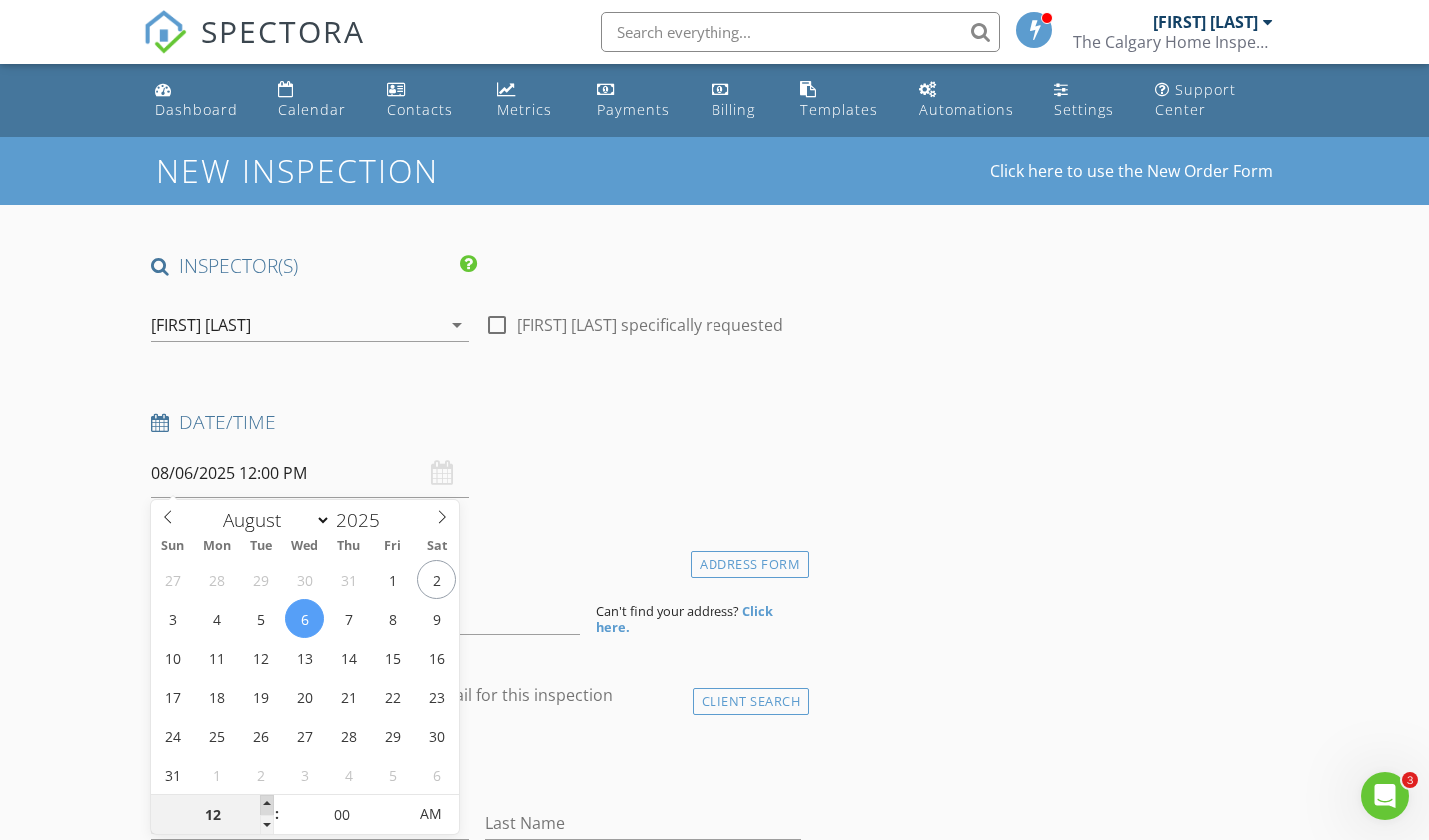 click at bounding box center (267, 805) 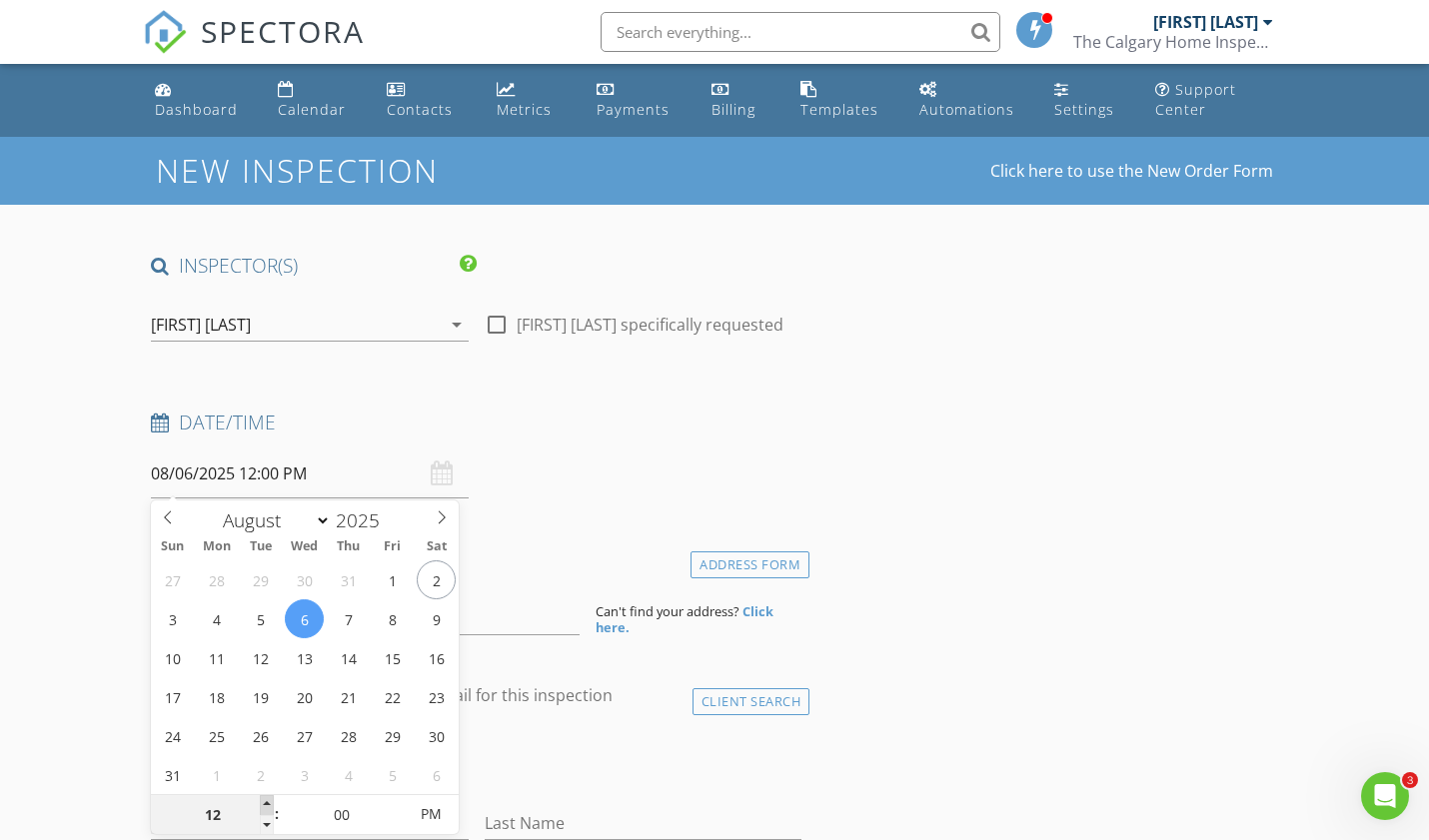 type on "01" 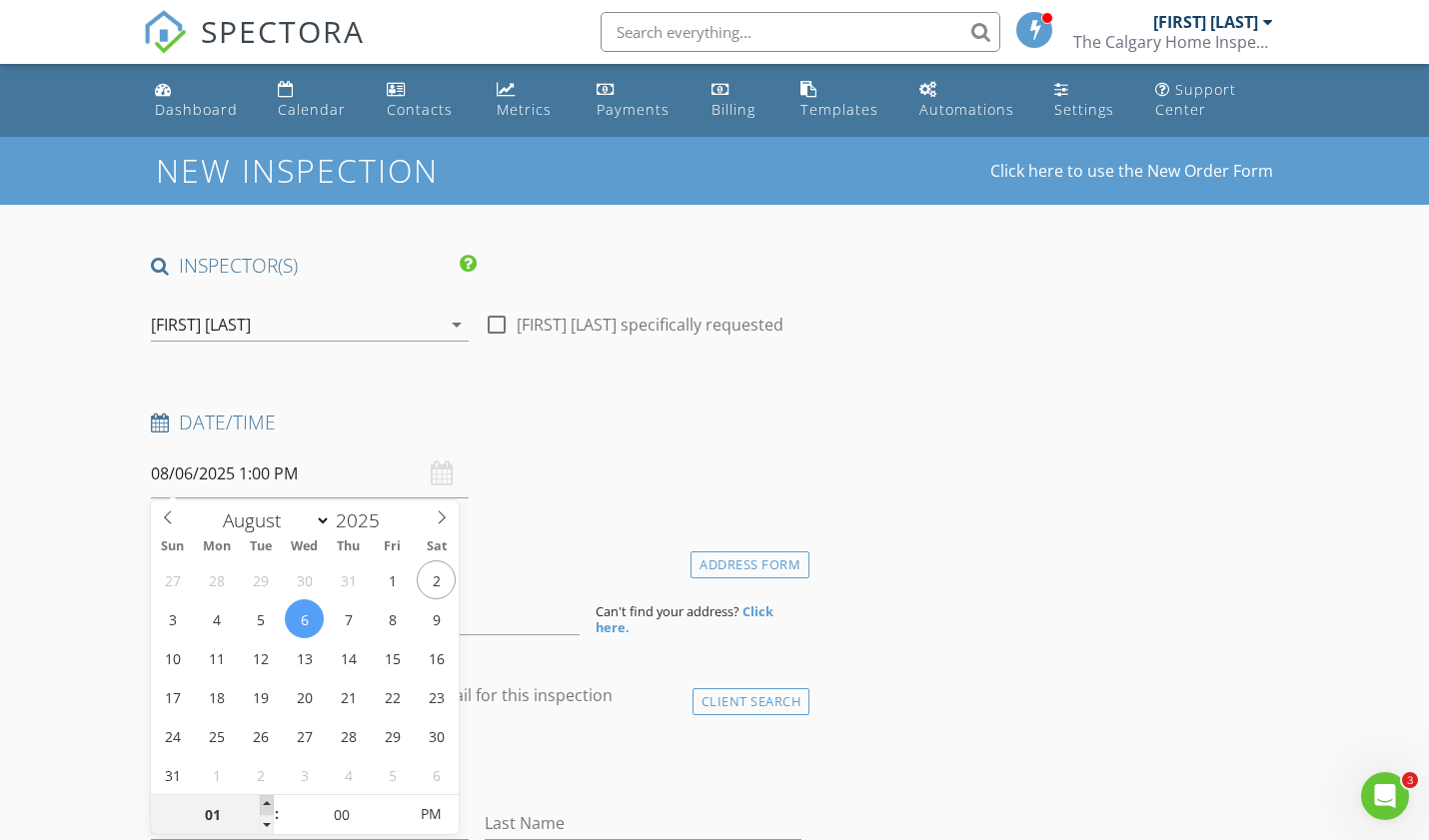 click at bounding box center (267, 805) 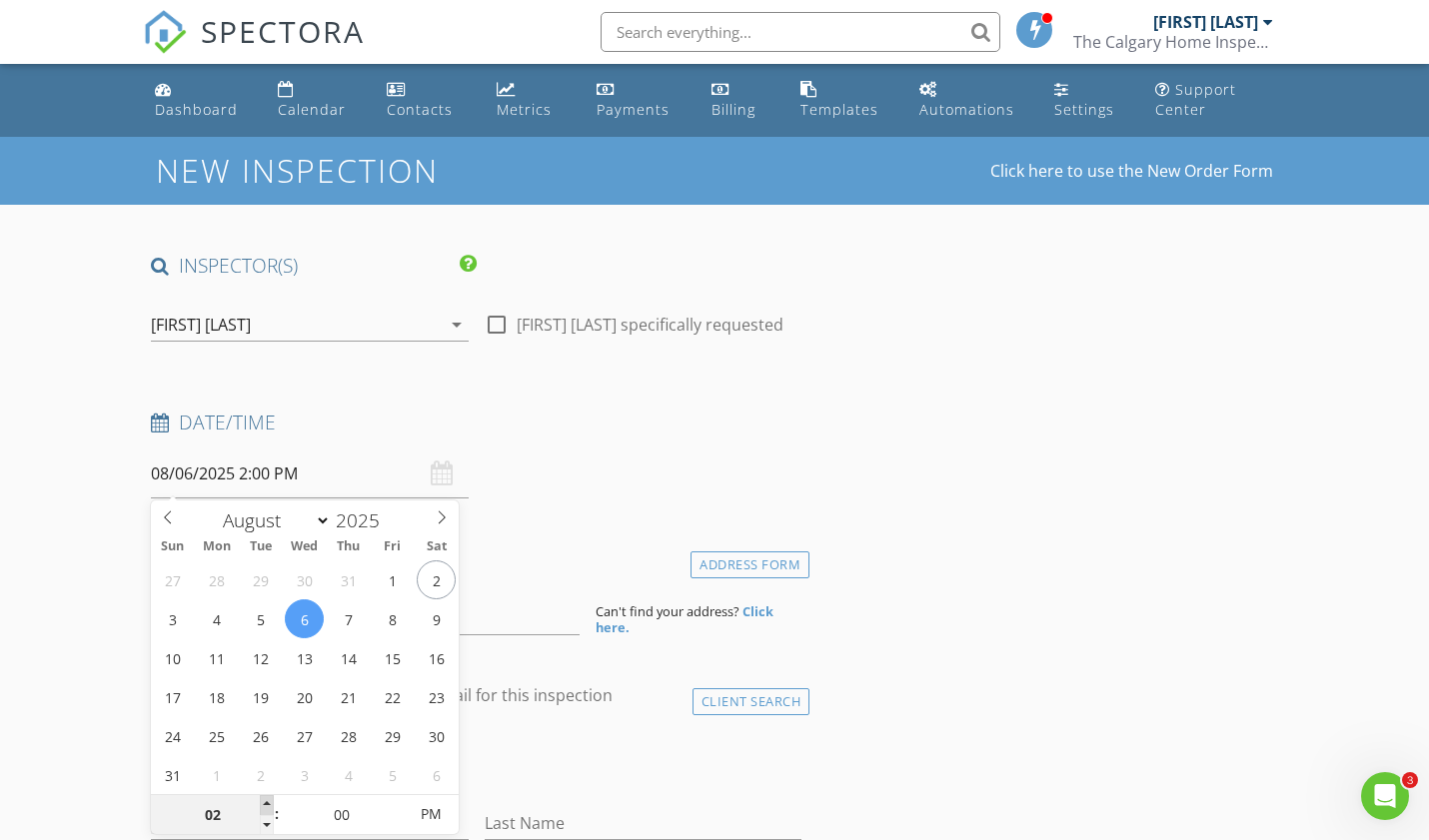 click at bounding box center [267, 805] 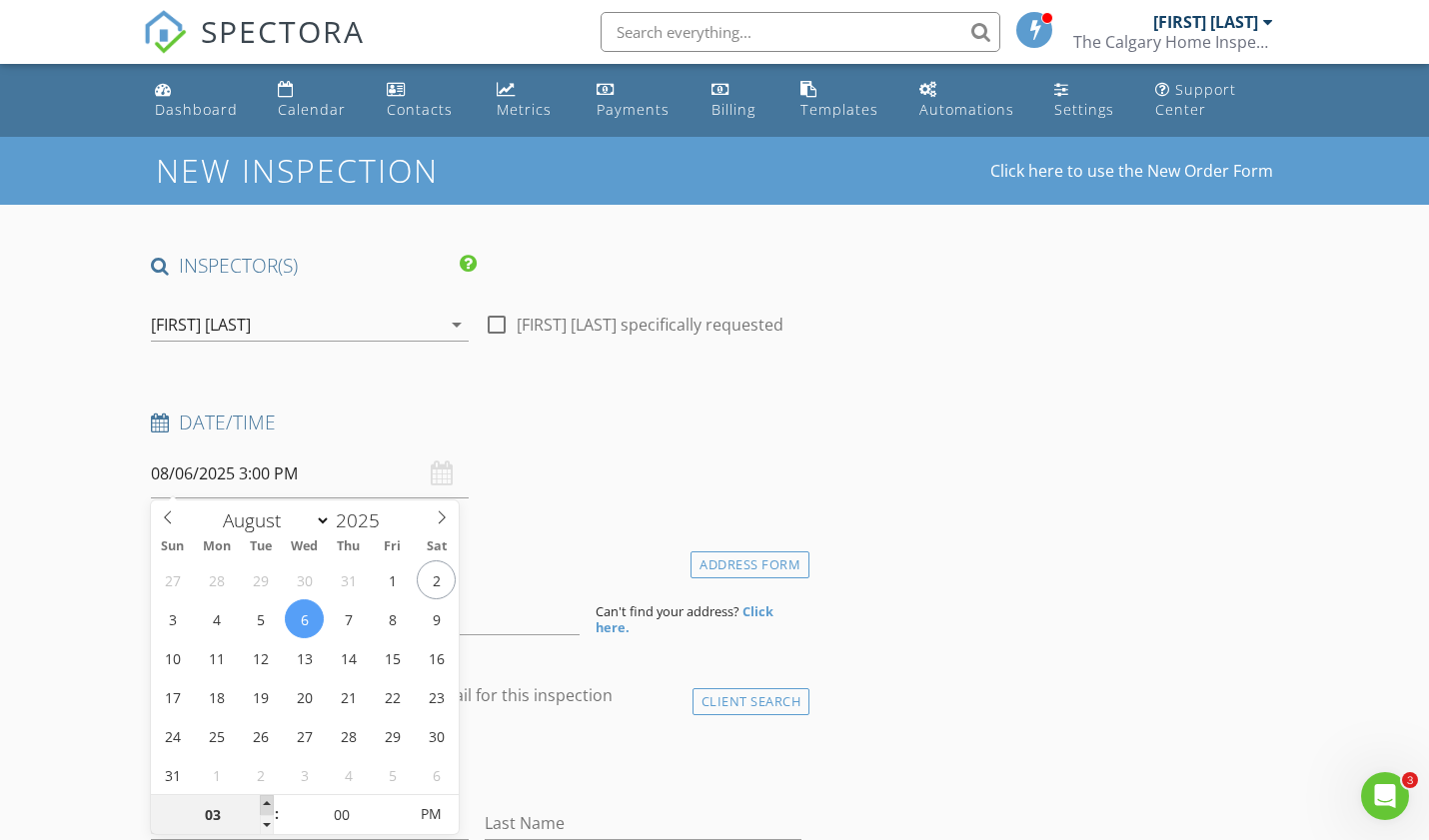 click at bounding box center [267, 805] 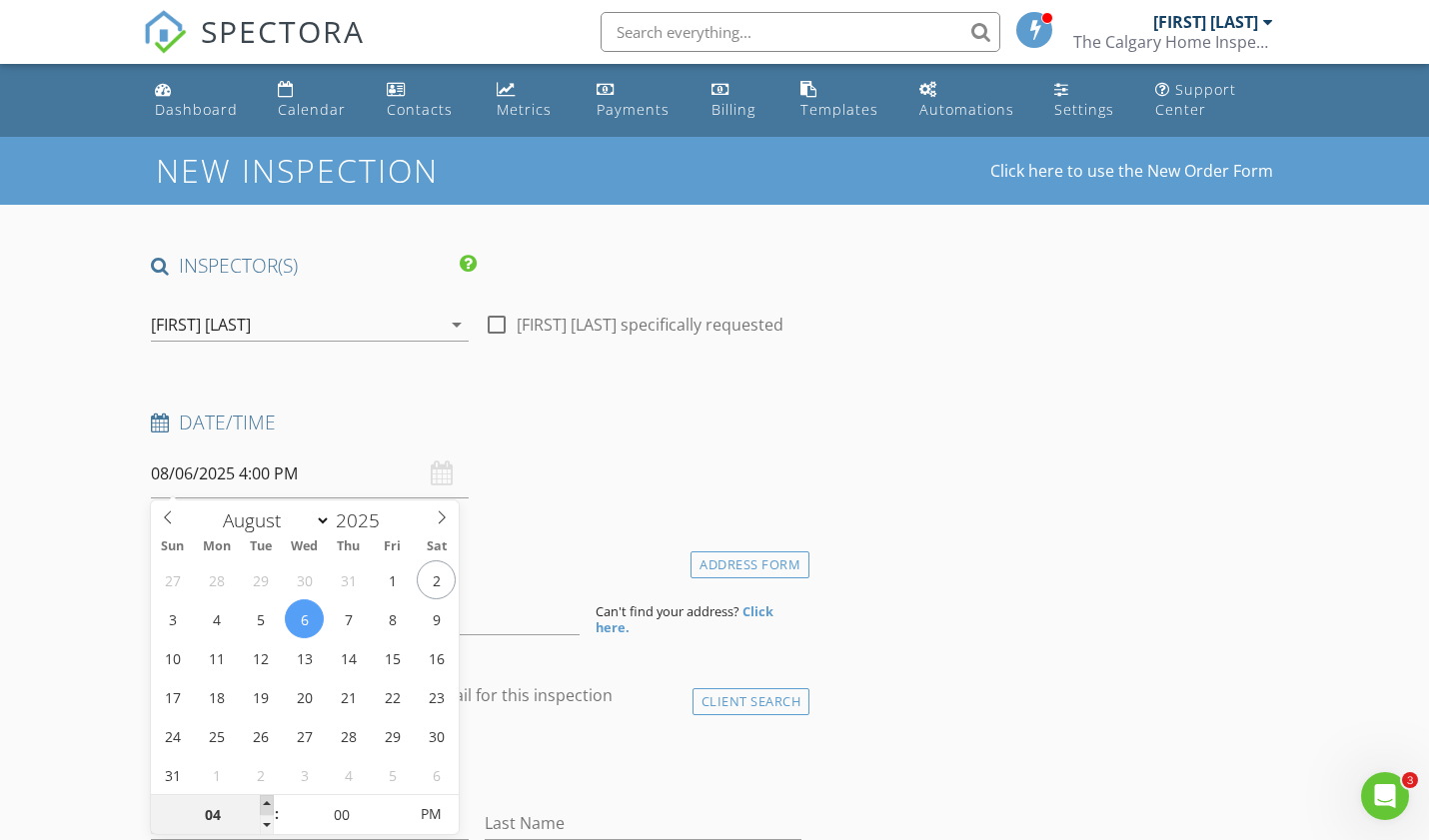 click at bounding box center [267, 805] 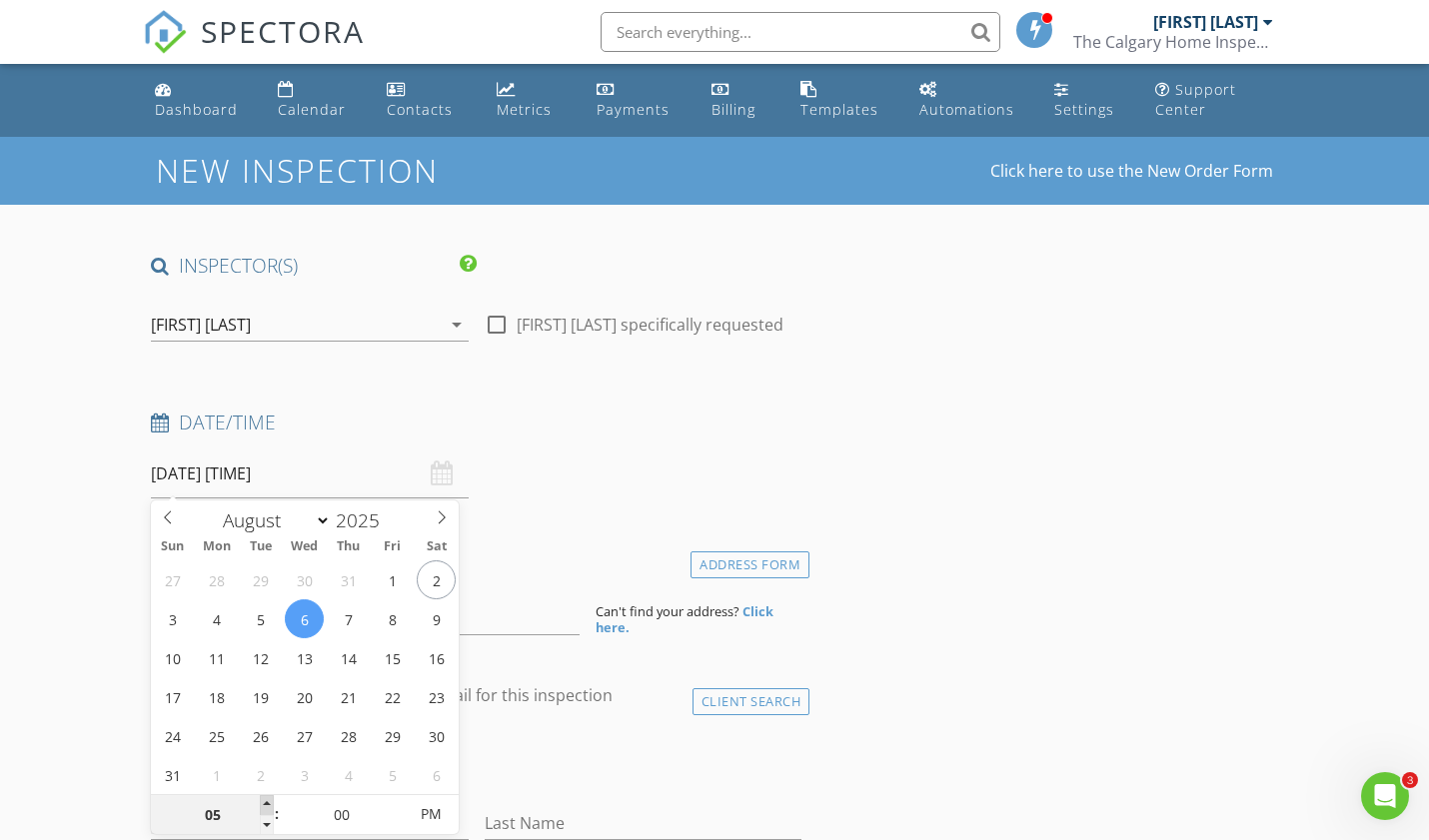 click at bounding box center [267, 805] 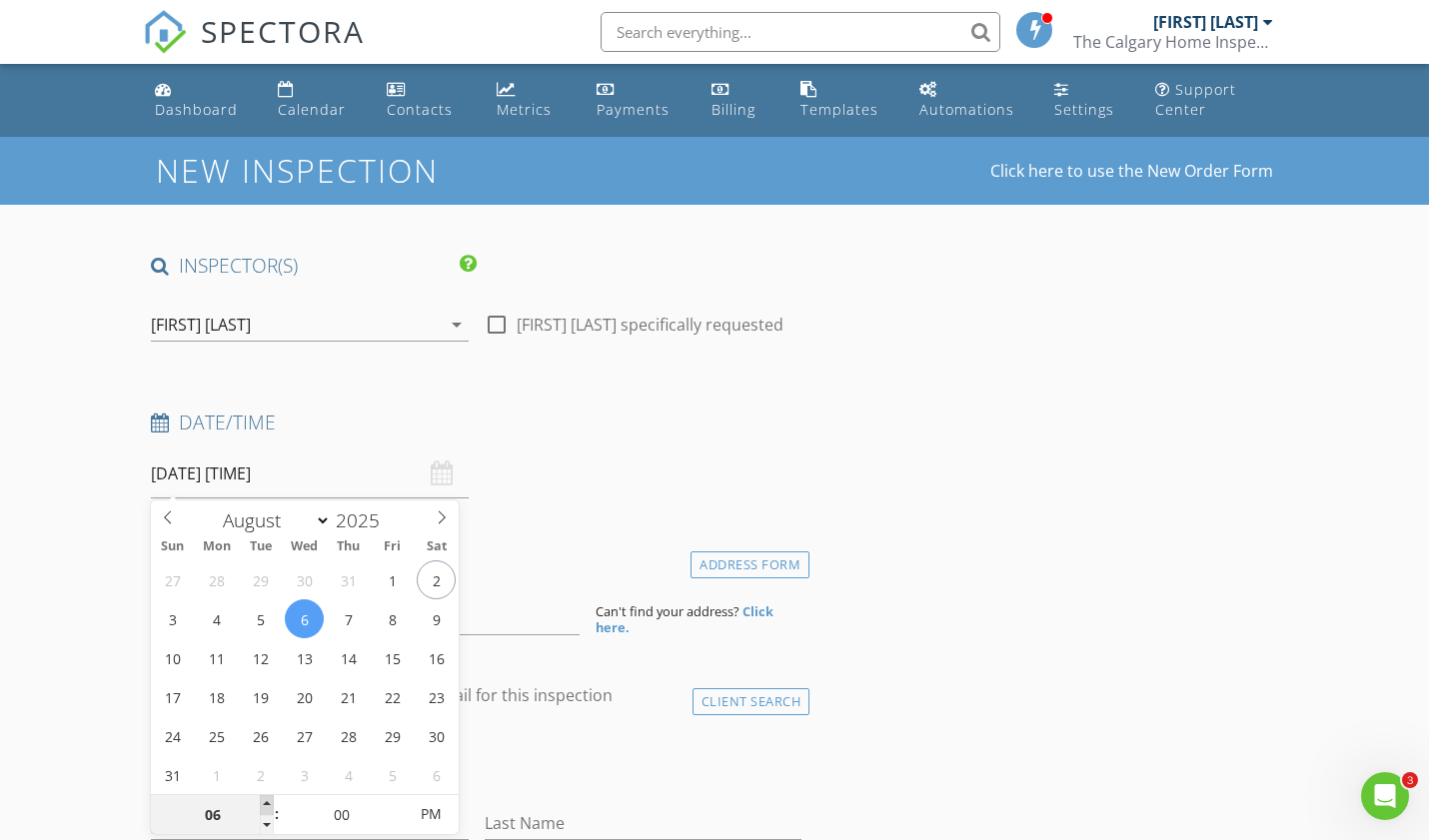 click at bounding box center (267, 805) 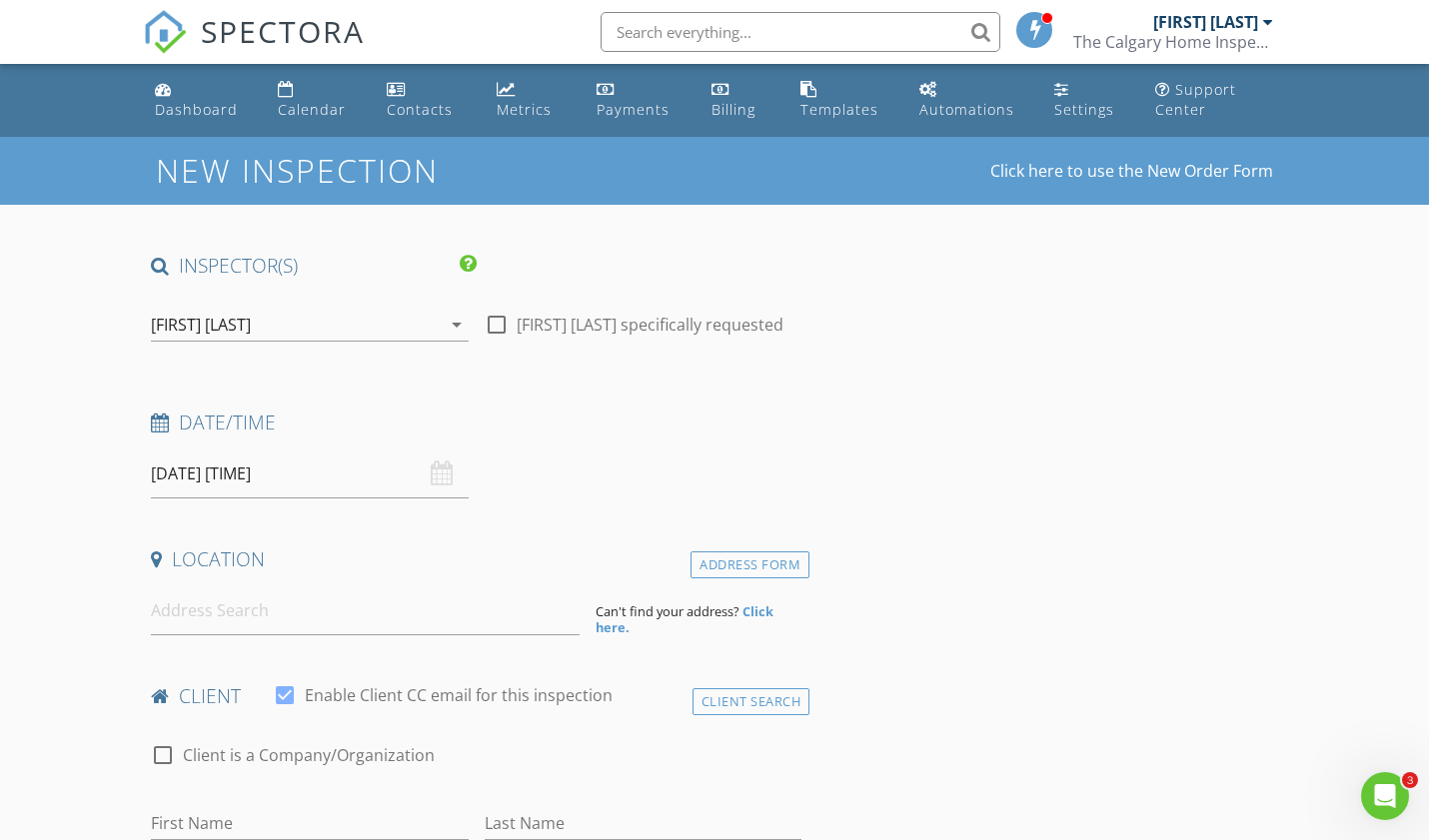 click on "INSPECTOR(S)
check_box   [PERSON]   PRIMARY   [PERSON] arrow_drop_down   check_box_outline_blank [PERSON] specifically requested
Date/Time
[DATE] [TIME]
Location
Address Form       Can't find your address?   Click here.
client
check_box Enable Client CC email for this inspection   Client Search     check_box_outline_blank Client is a Company/Organization     First Name   Last Name   Email   CC Email   Phone           Notes   Private Notes
ADD ADDITIONAL client
SERVICES
check_box_outline_blank   Condo/ Apartment Inspection   check_box_outline_blank   Townhome/ Rowhome Inspection (Single Dwelling - Freehold)   A complete standard home inspection of a single dwelling in a townhouse or rowhome complex under a Freehold Land Title. check_box_outline_blank" at bounding box center (714, 1685) 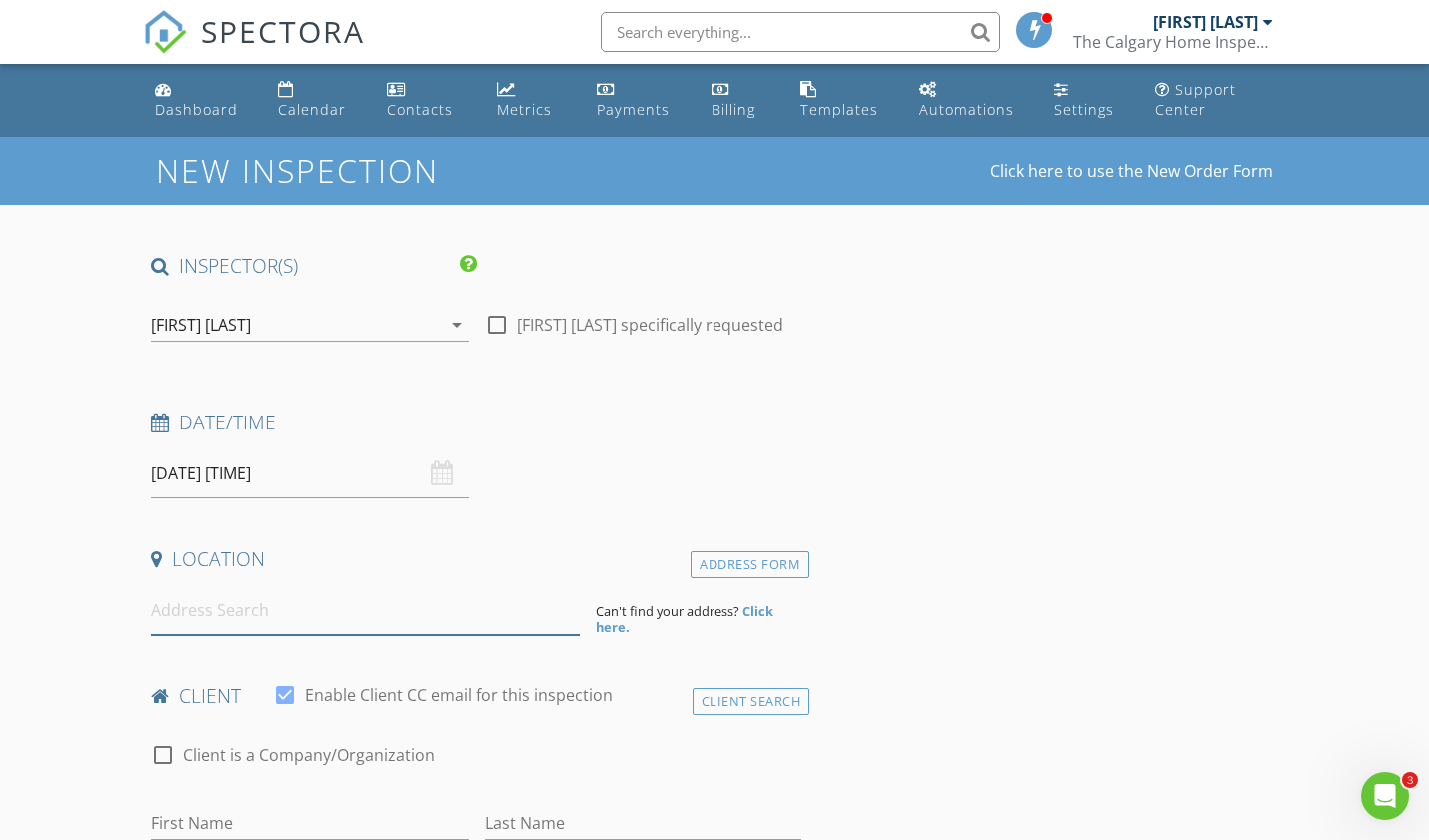 click at bounding box center [365, 610] 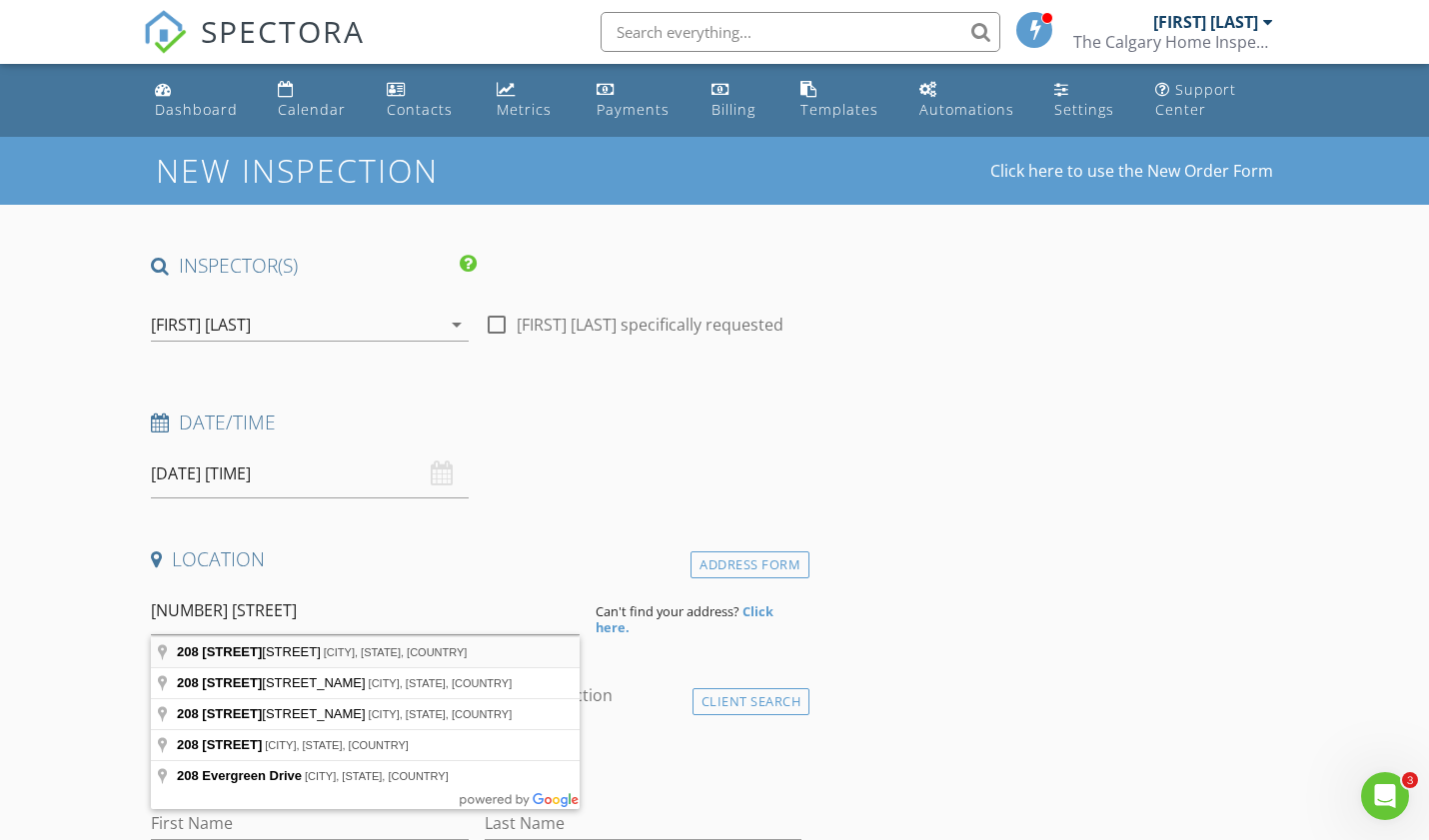 type on "[NUMBER] [STREET], [CITY], [STATE], [COUNTRY]" 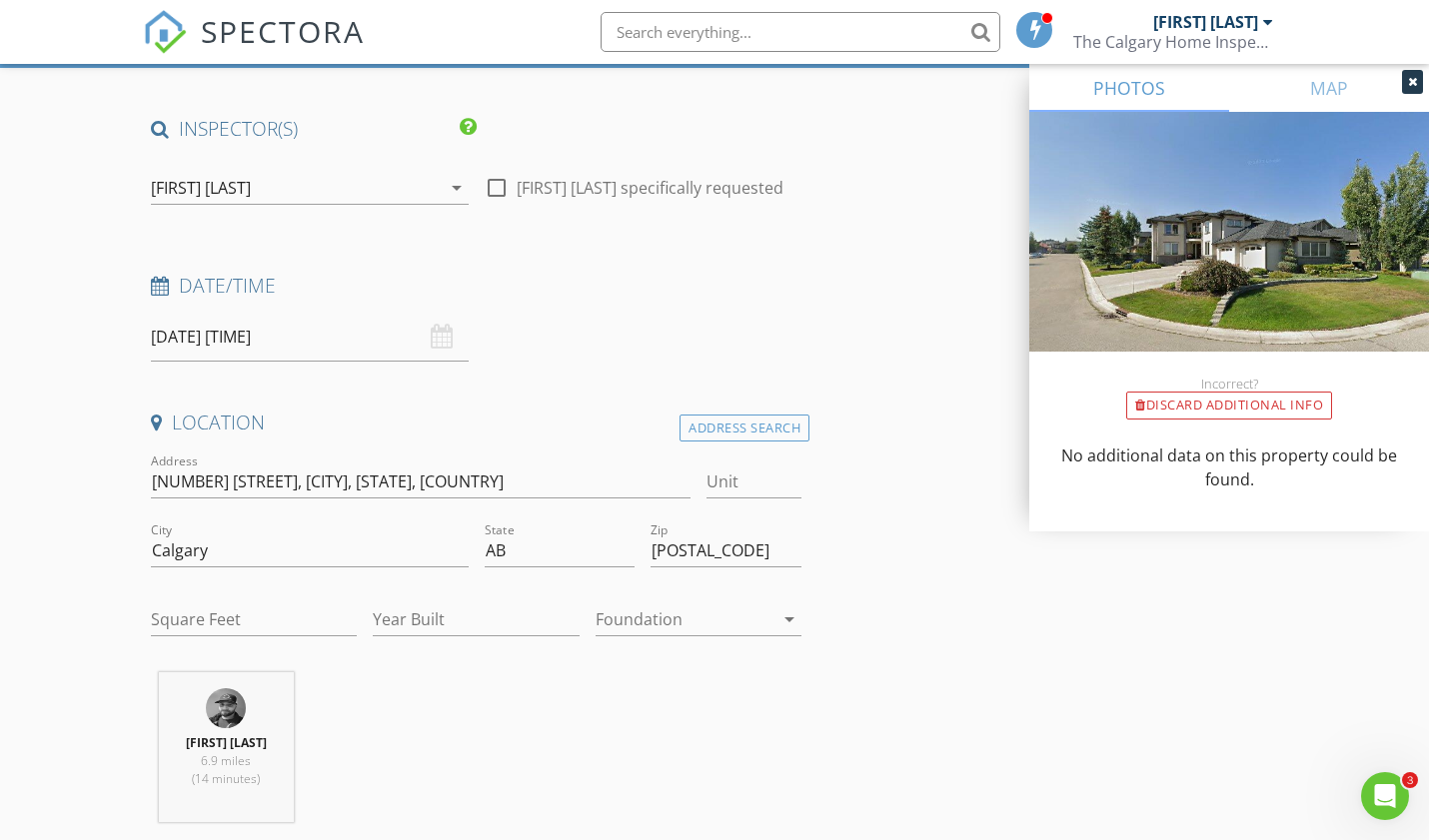 scroll, scrollTop: 148, scrollLeft: 0, axis: vertical 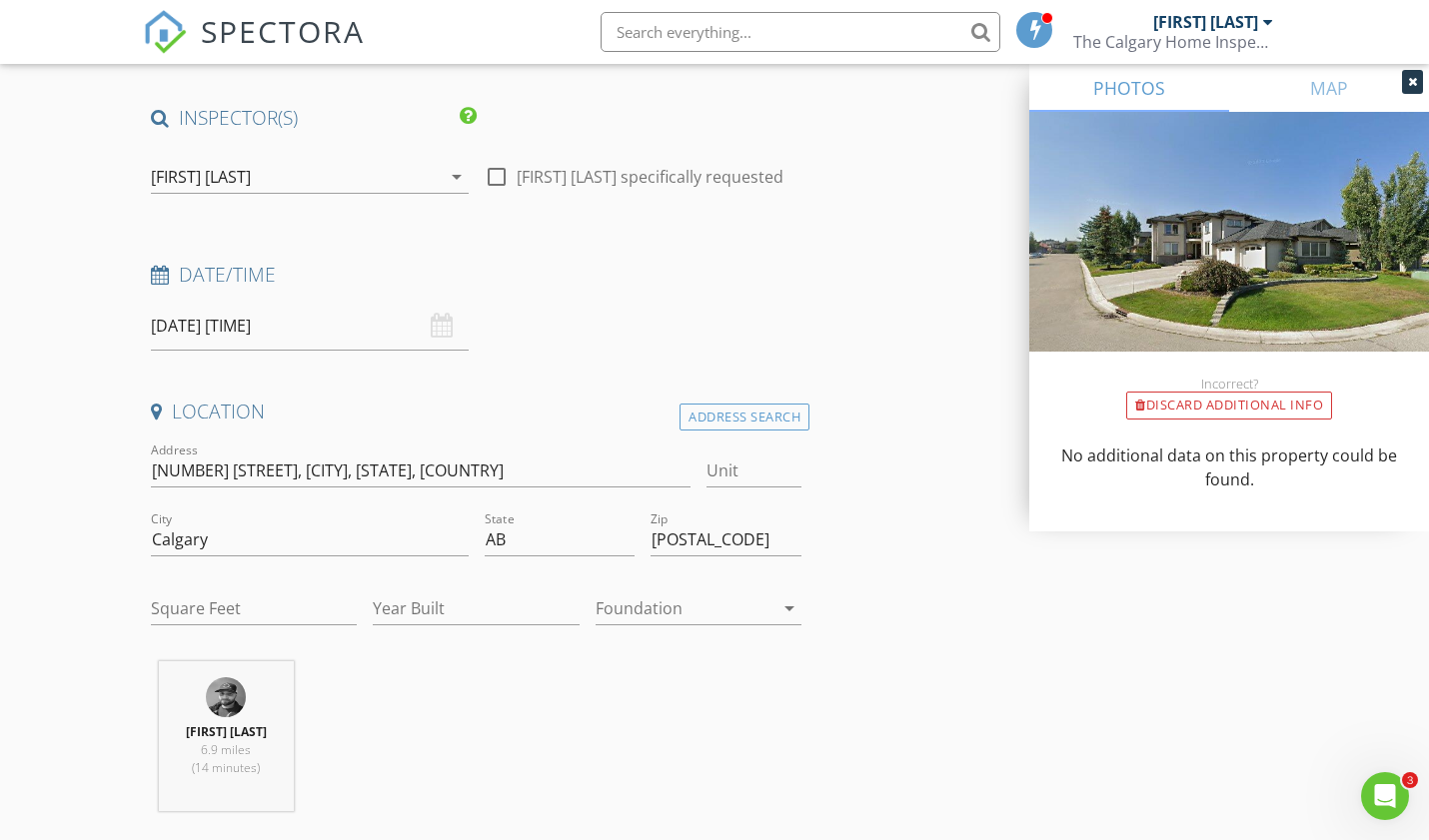 click at bounding box center (685, 608) 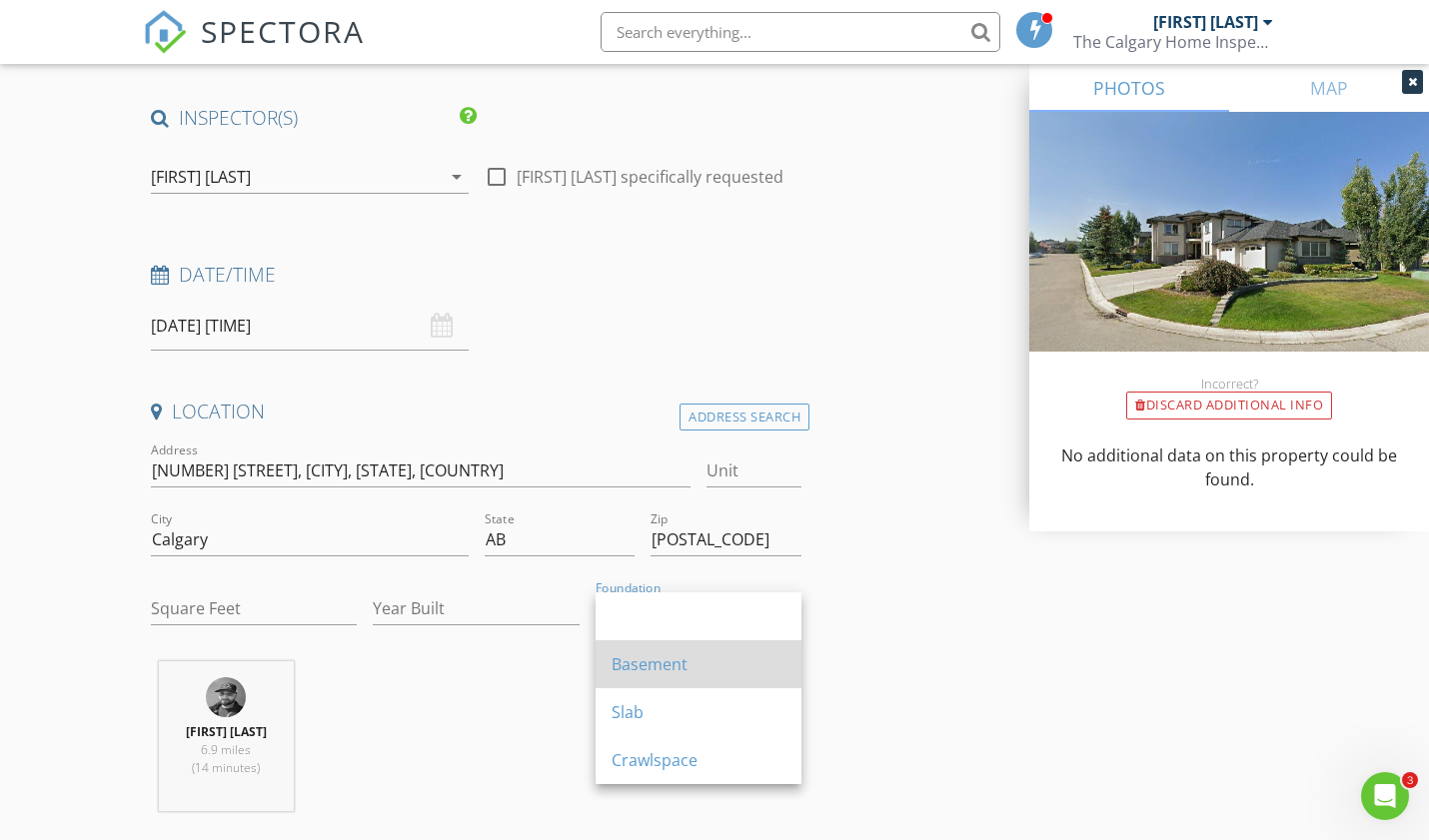 click on "Basement" at bounding box center (699, 664) 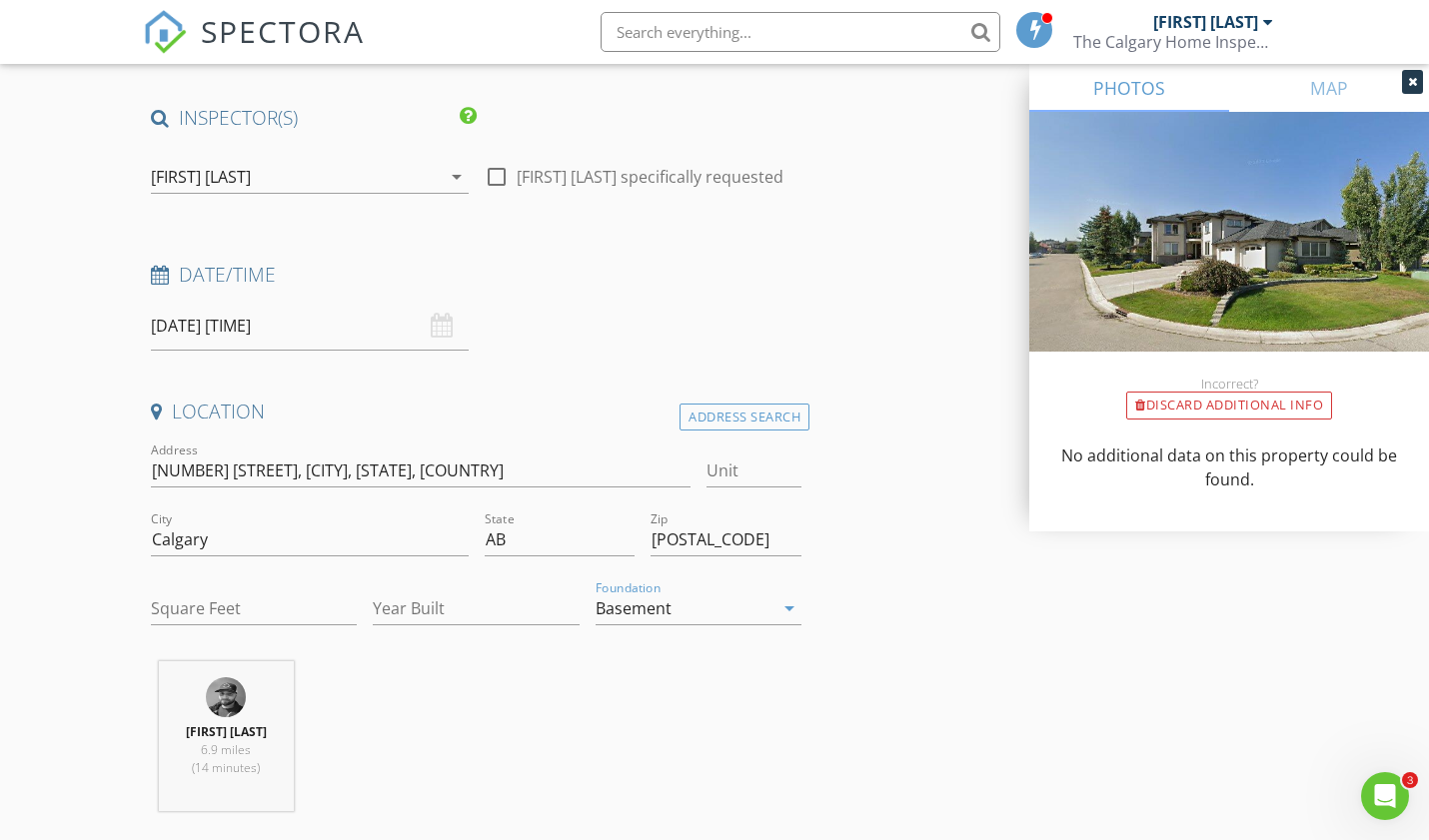 click on "[PERSON]     6.9 miles     ([TIME])" at bounding box center (476, 744) 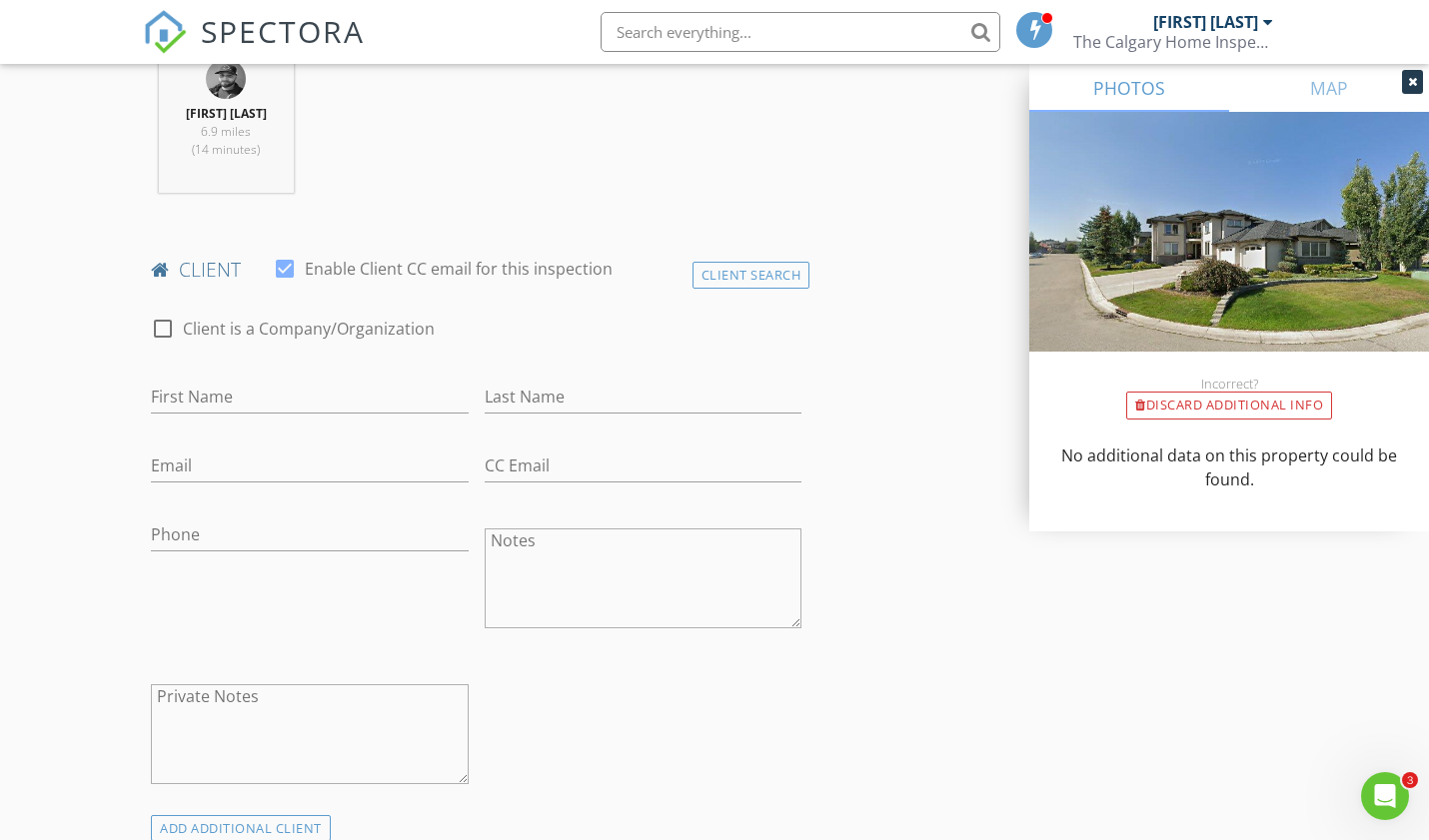 scroll, scrollTop: 770, scrollLeft: 0, axis: vertical 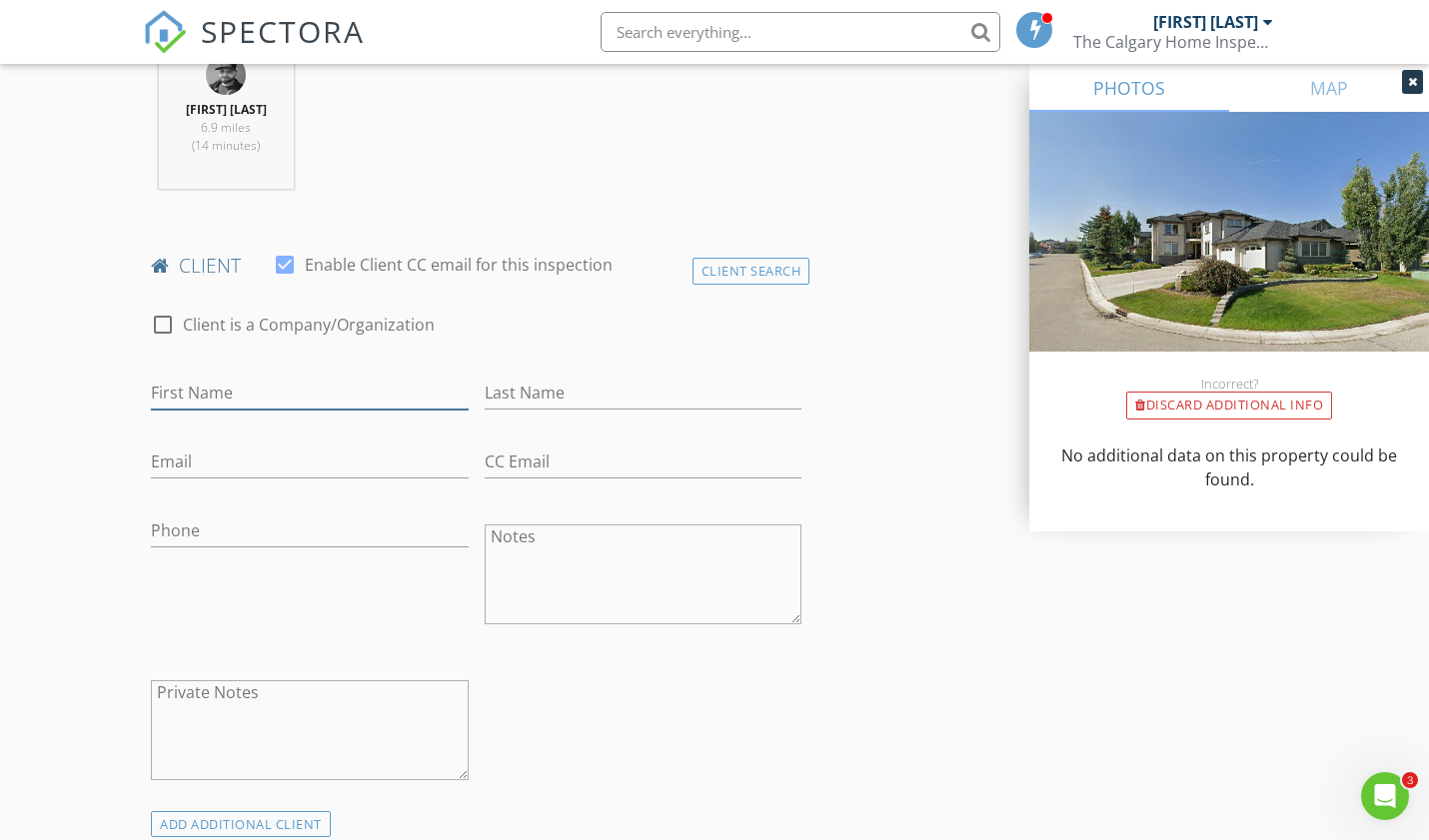 click on "First Name" at bounding box center [310, 393] 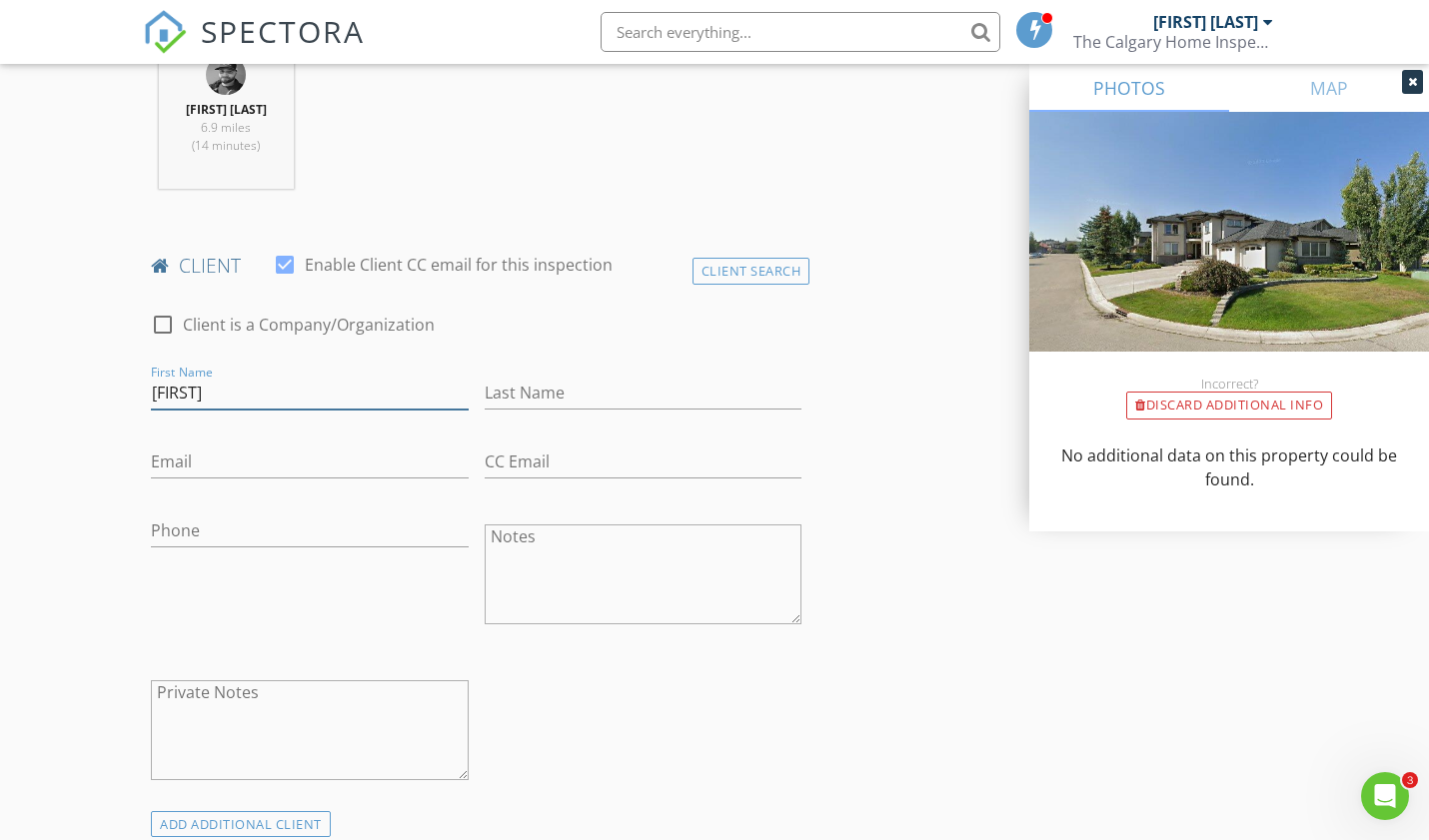 type on "[FIRST]" 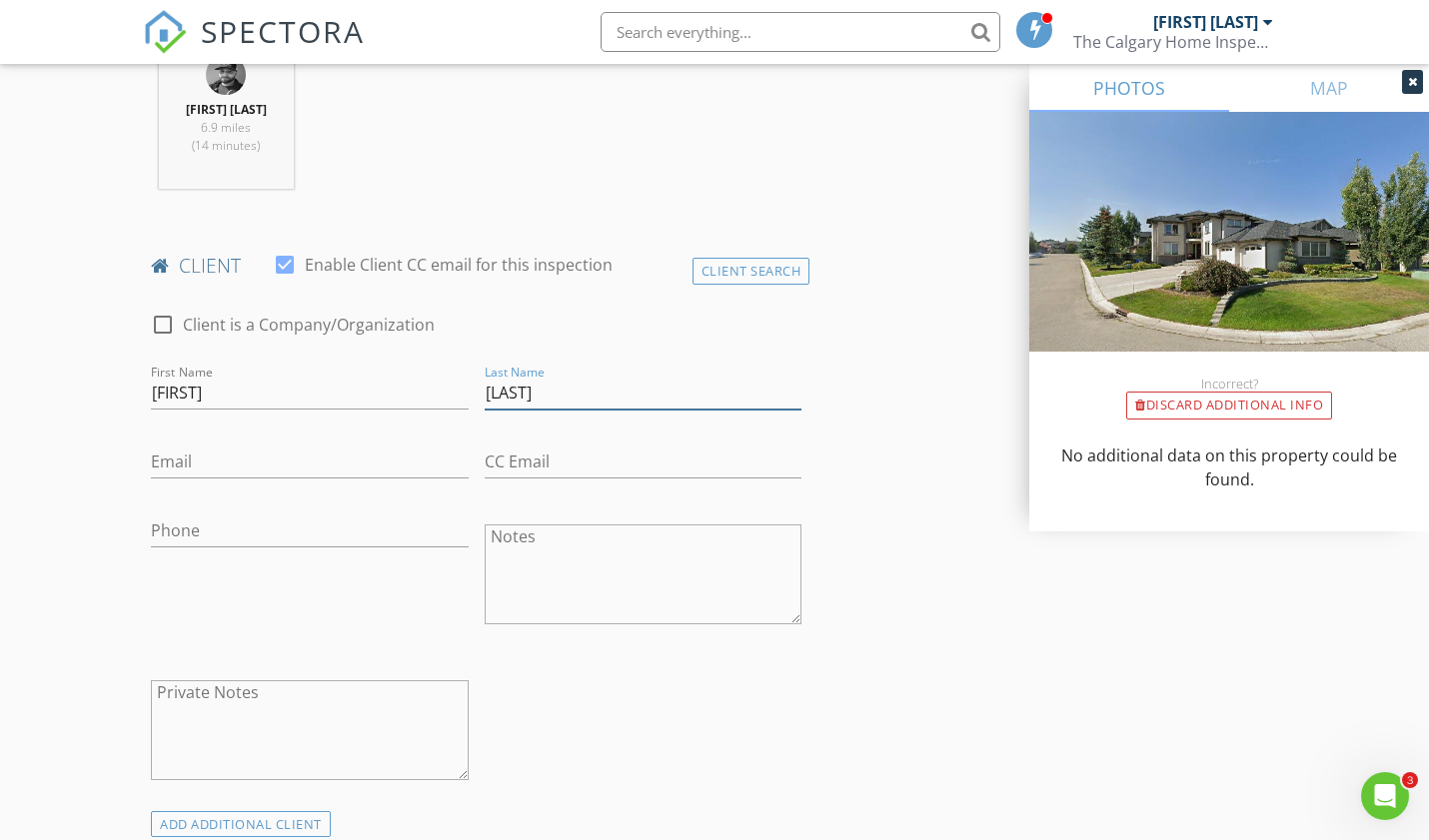 type on "[LAST]" 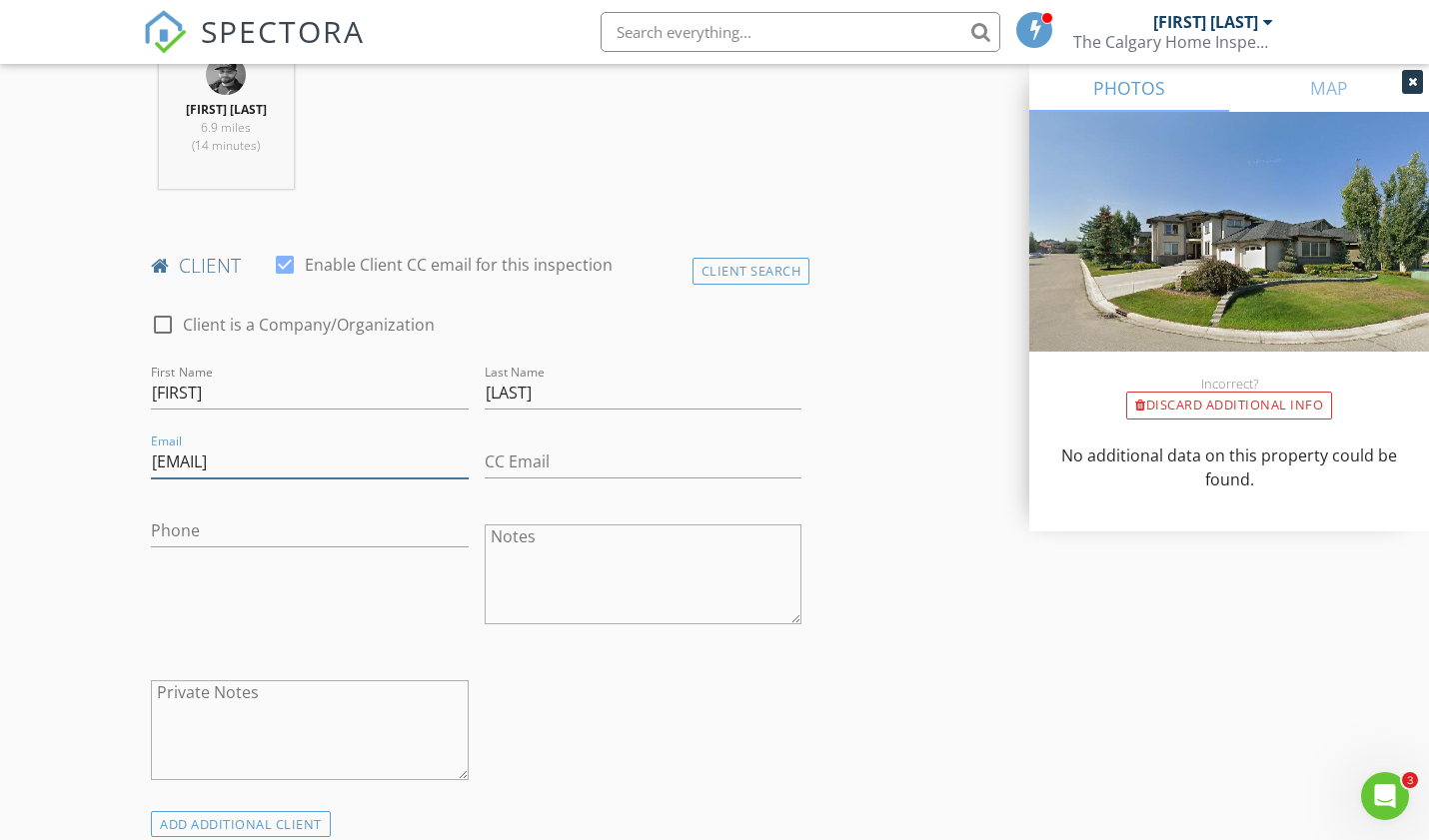 type on "[EMAIL]" 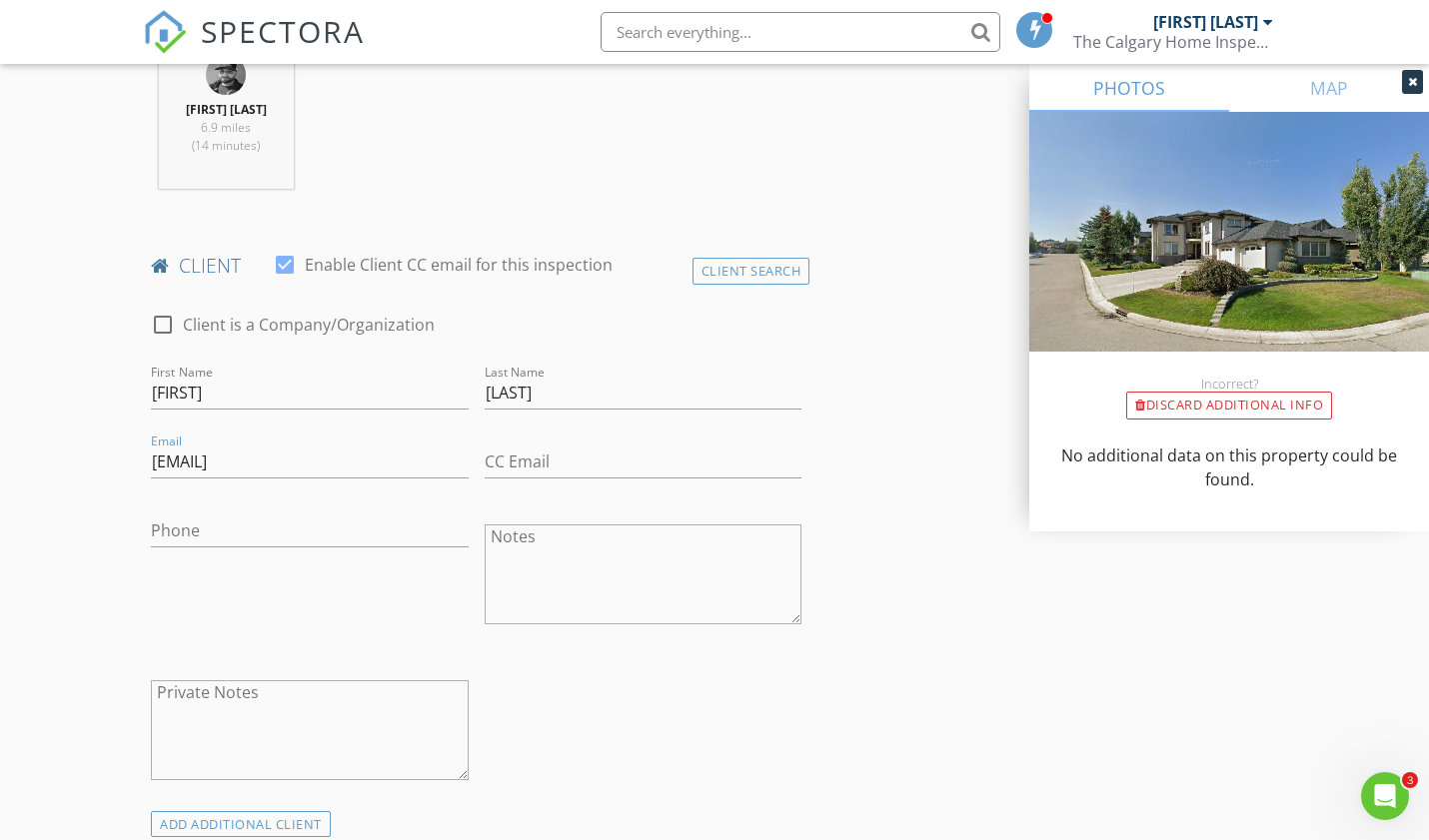 click on "check_box_outline_blank Client is a Company/Organization     First Name [FIRST]   Last Name [LAST]   Email [EMAIL]   CC Email   Phone           Notes   Private Notes" at bounding box center (476, 551) 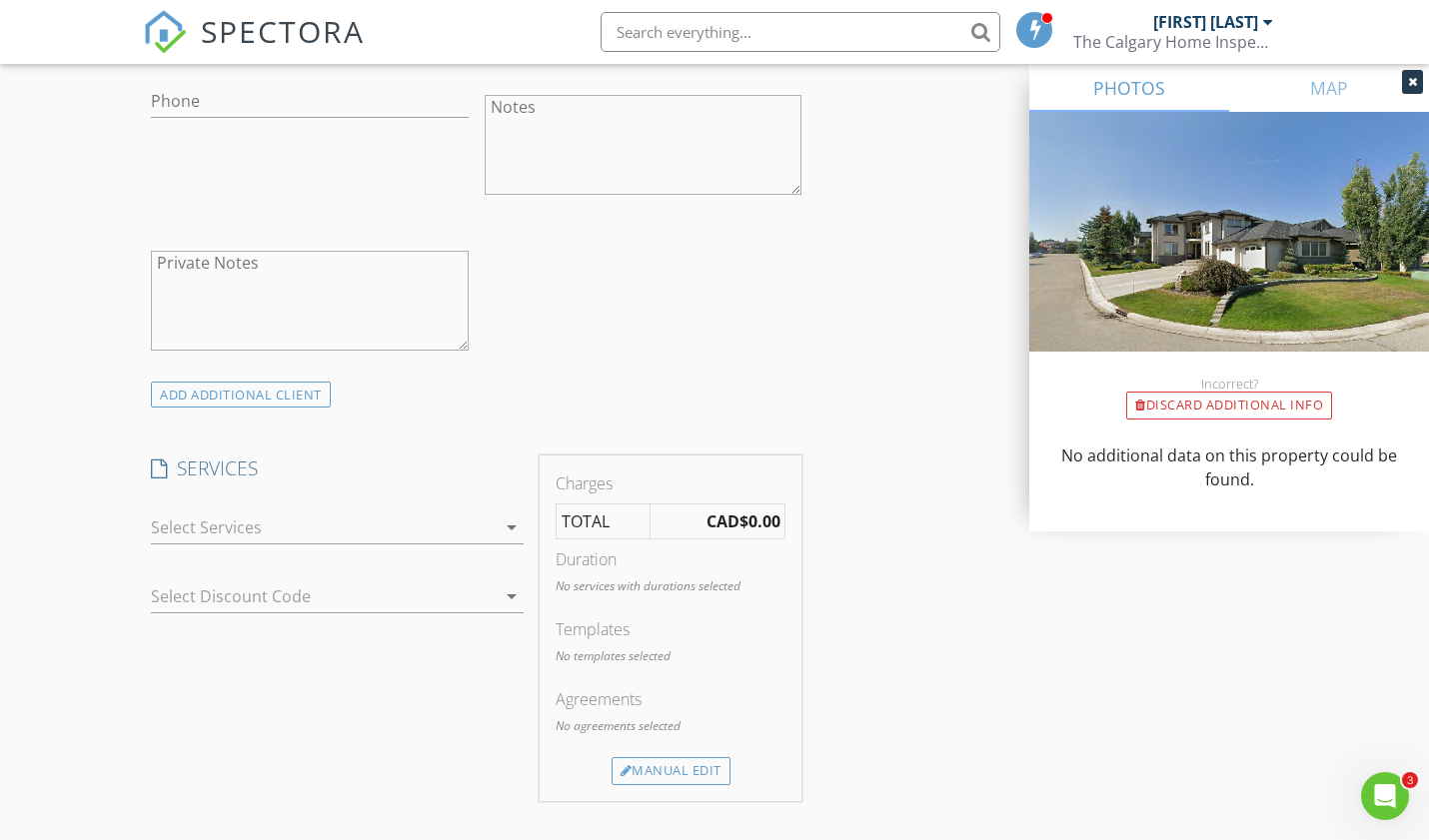 scroll, scrollTop: 1221, scrollLeft: 0, axis: vertical 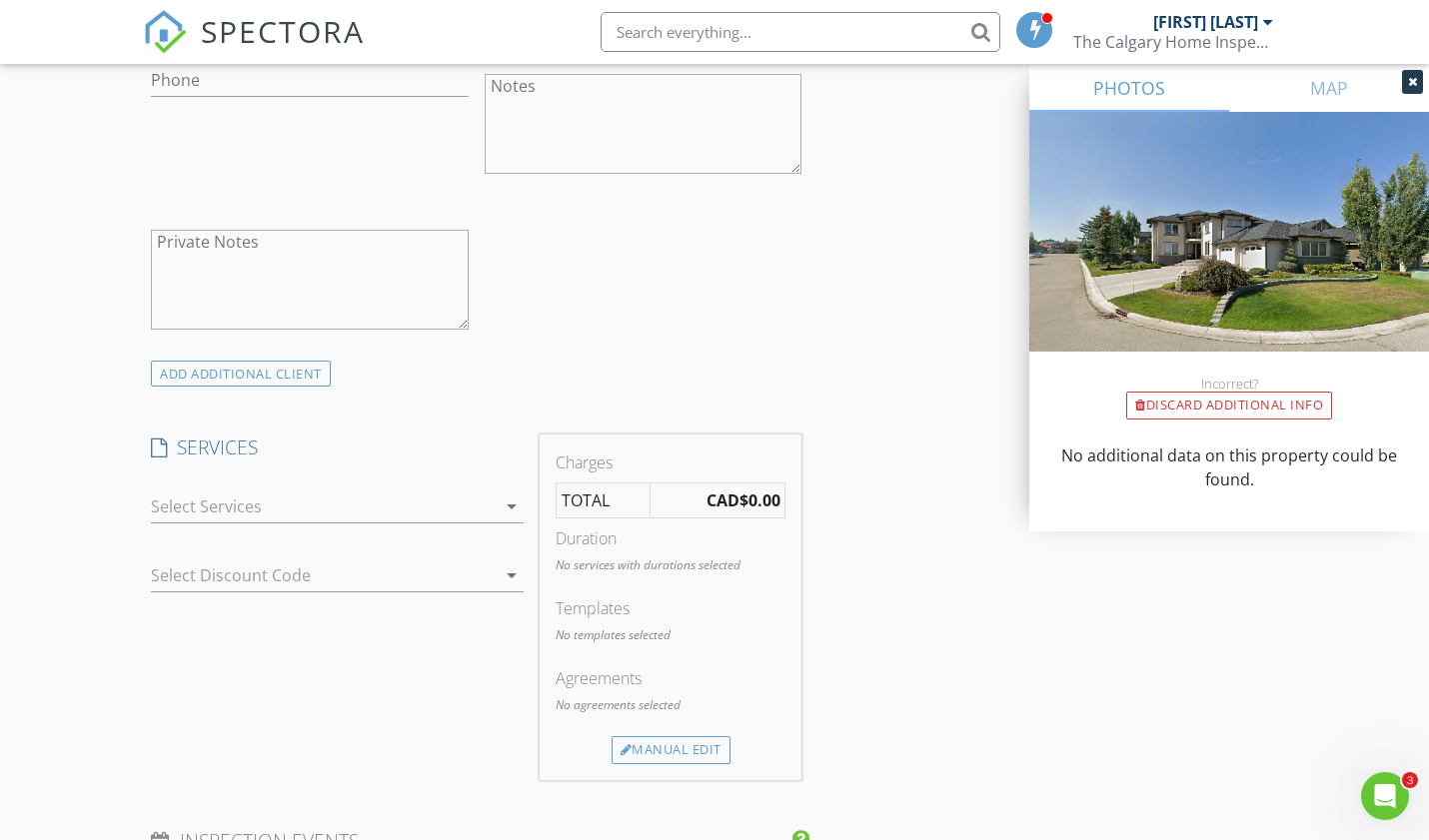 click at bounding box center (323, 506) 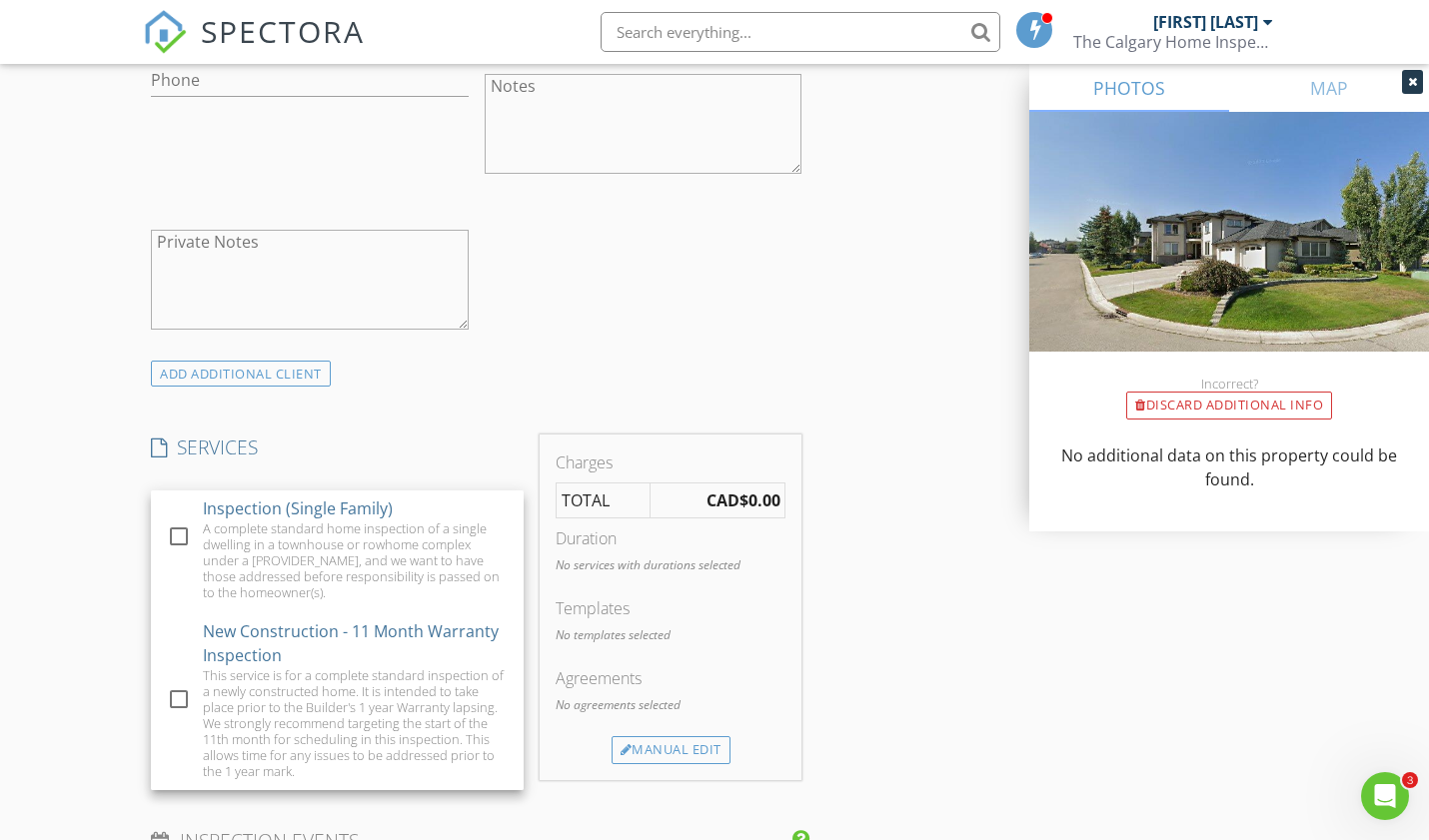 scroll, scrollTop: 897, scrollLeft: 0, axis: vertical 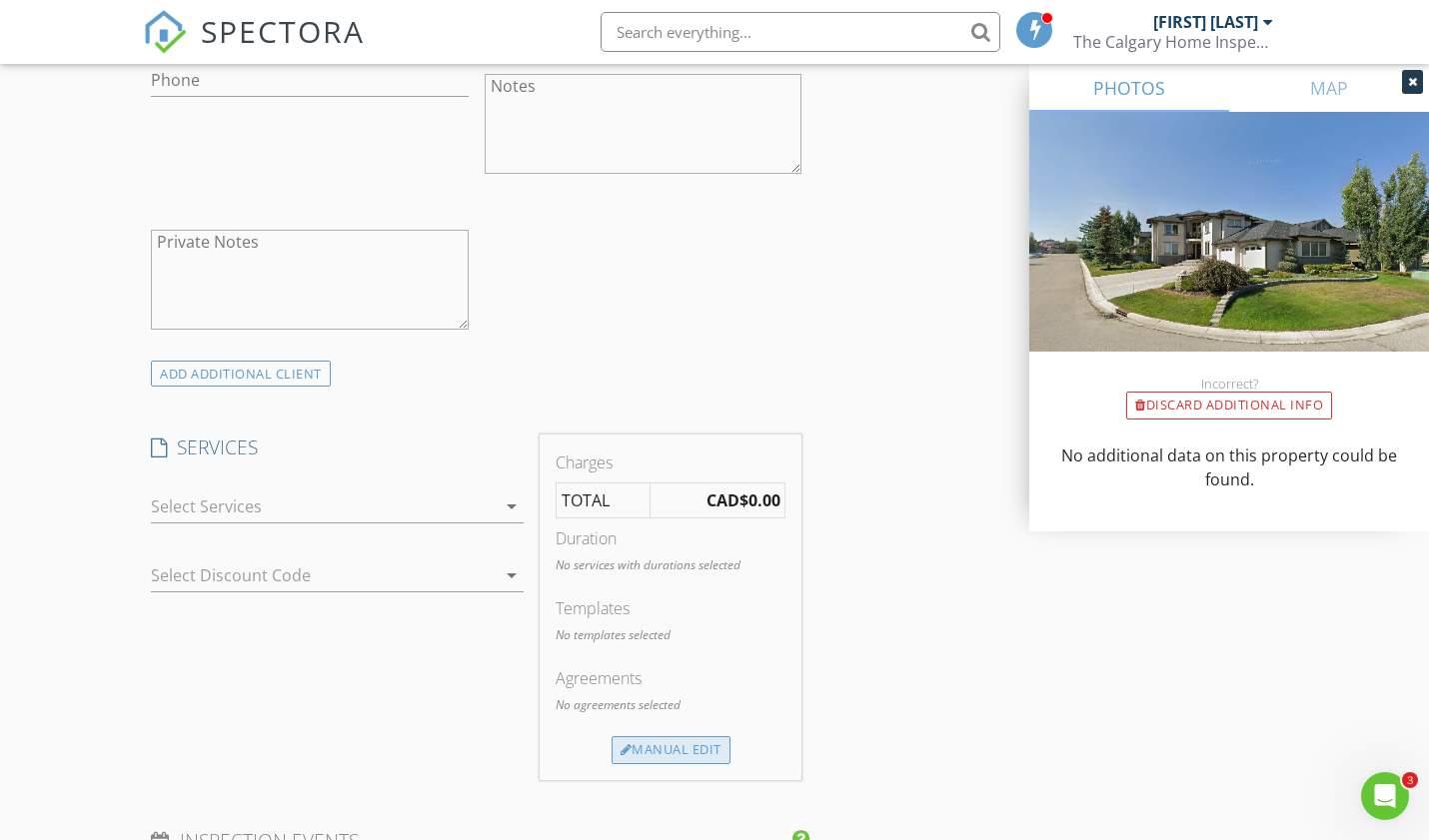 click on "Manual Edit" at bounding box center [671, 750] 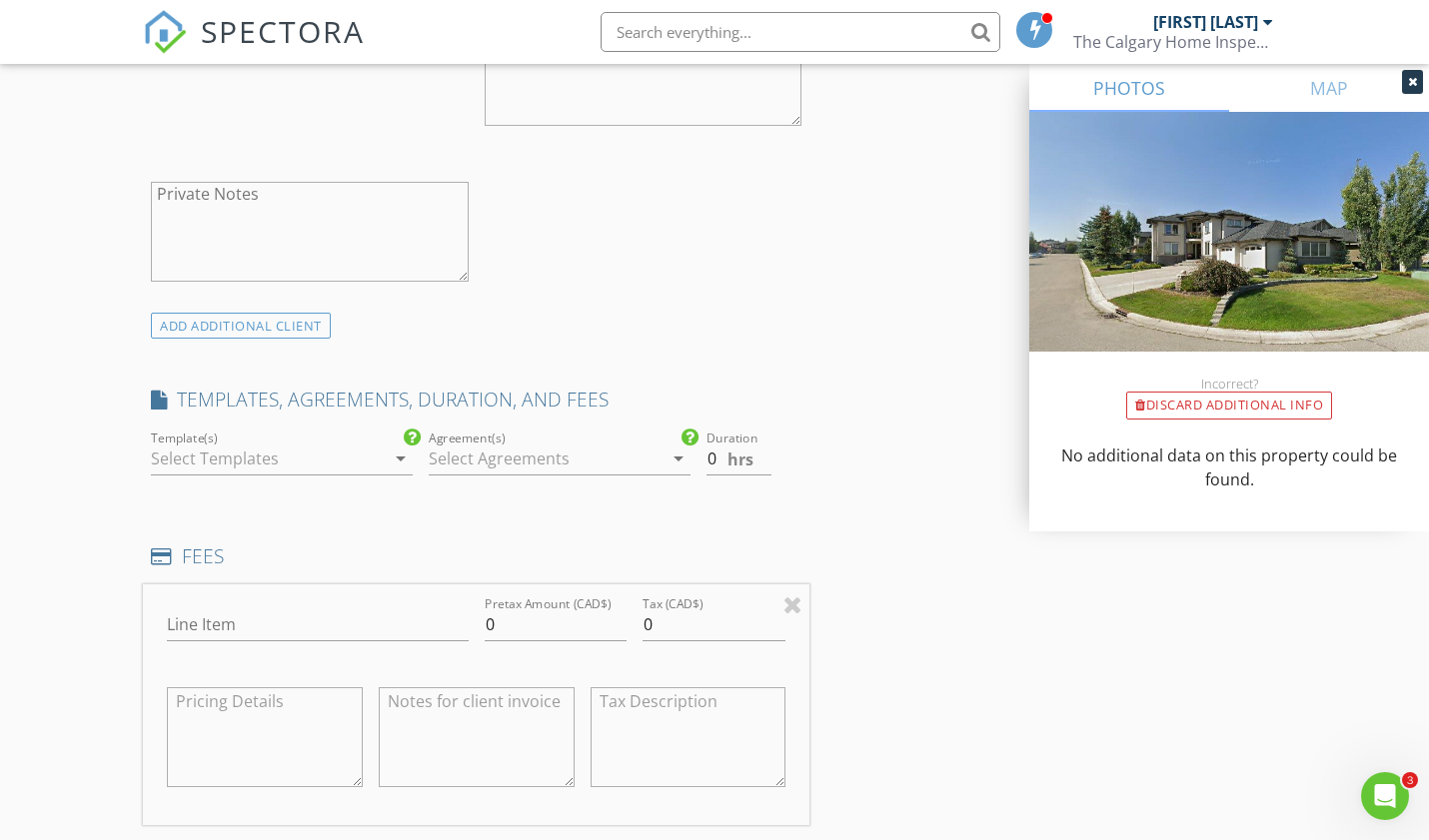 scroll, scrollTop: 1282, scrollLeft: 0, axis: vertical 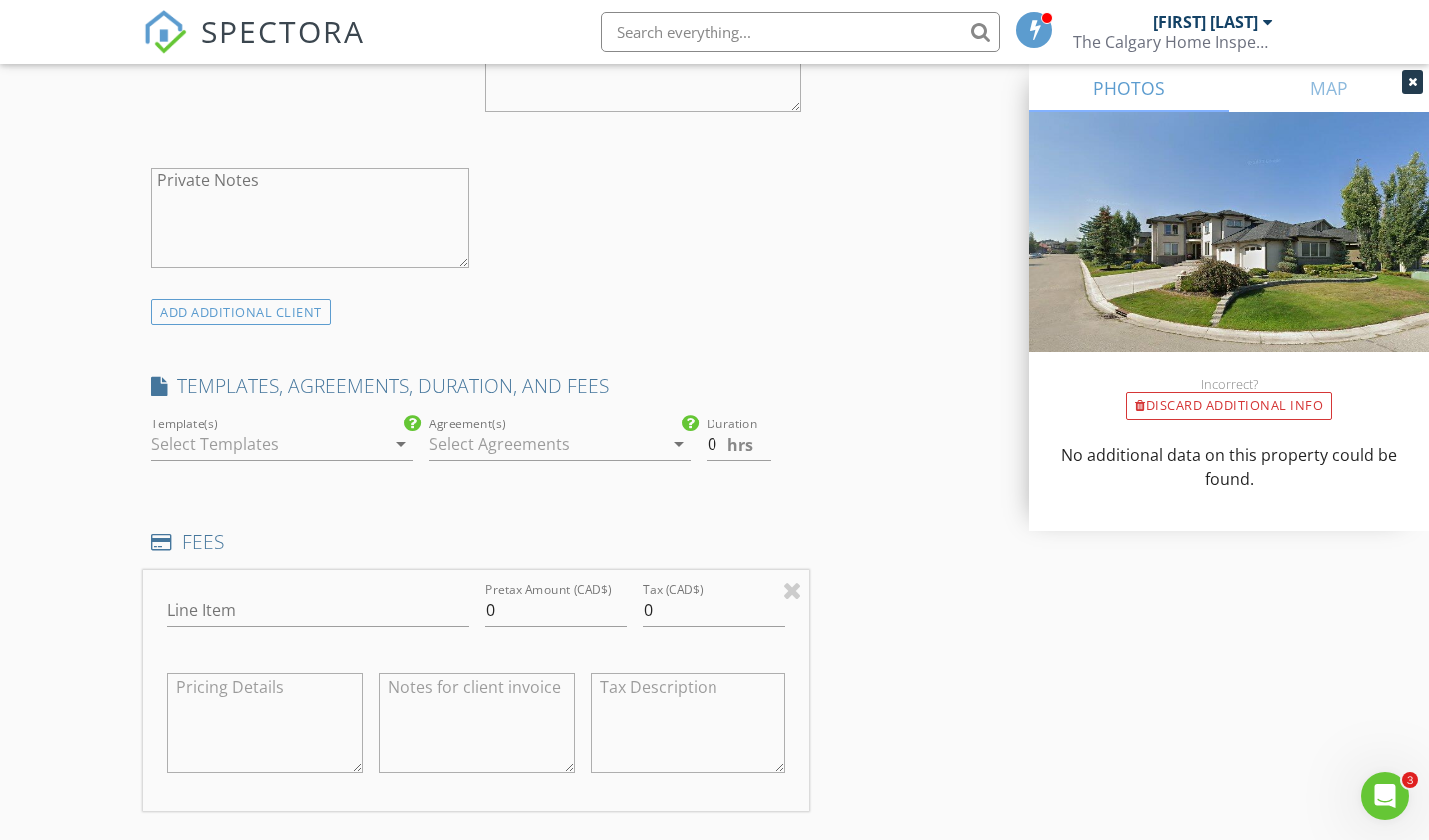 click at bounding box center [268, 444] 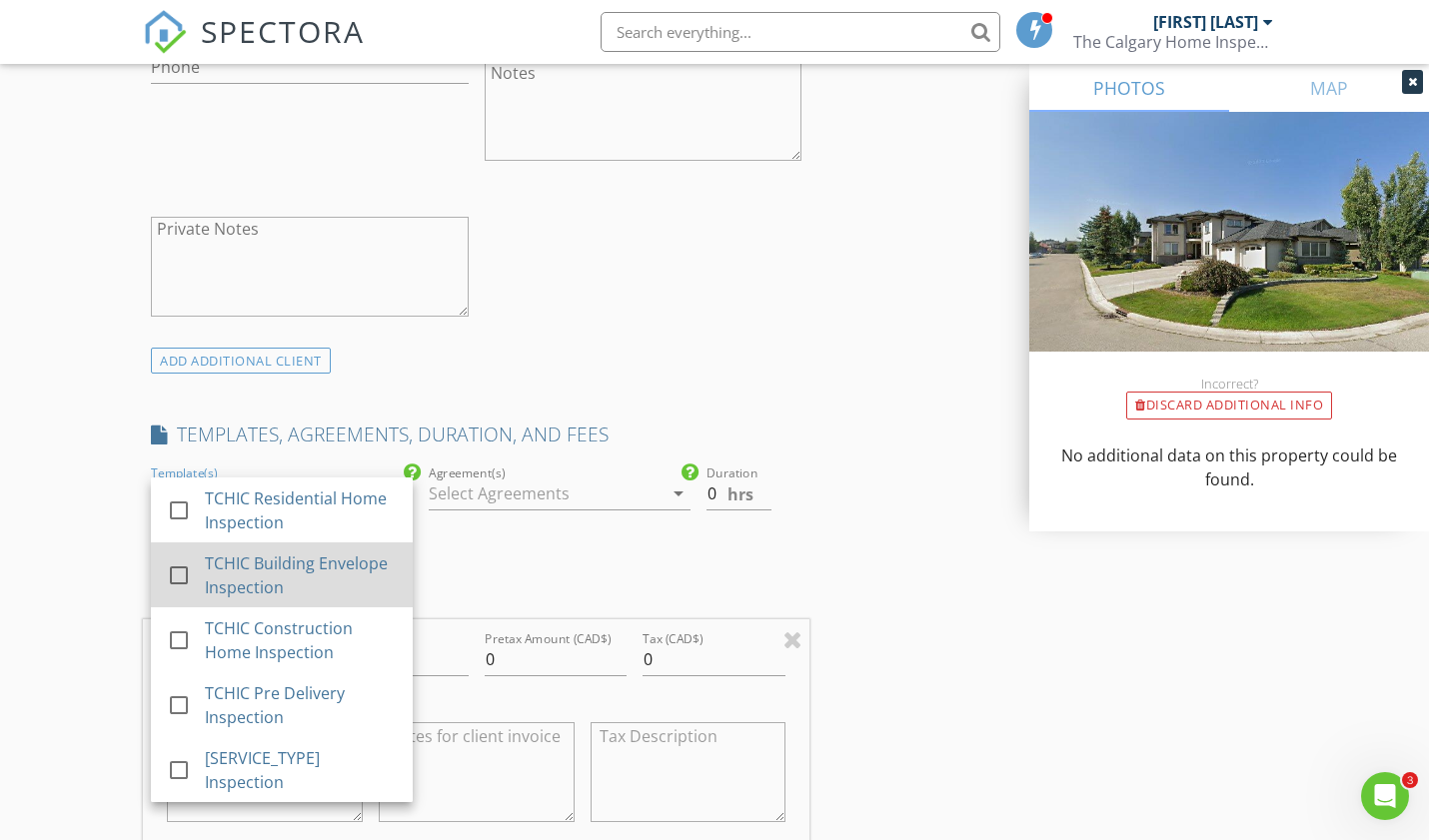 scroll, scrollTop: 1231, scrollLeft: 0, axis: vertical 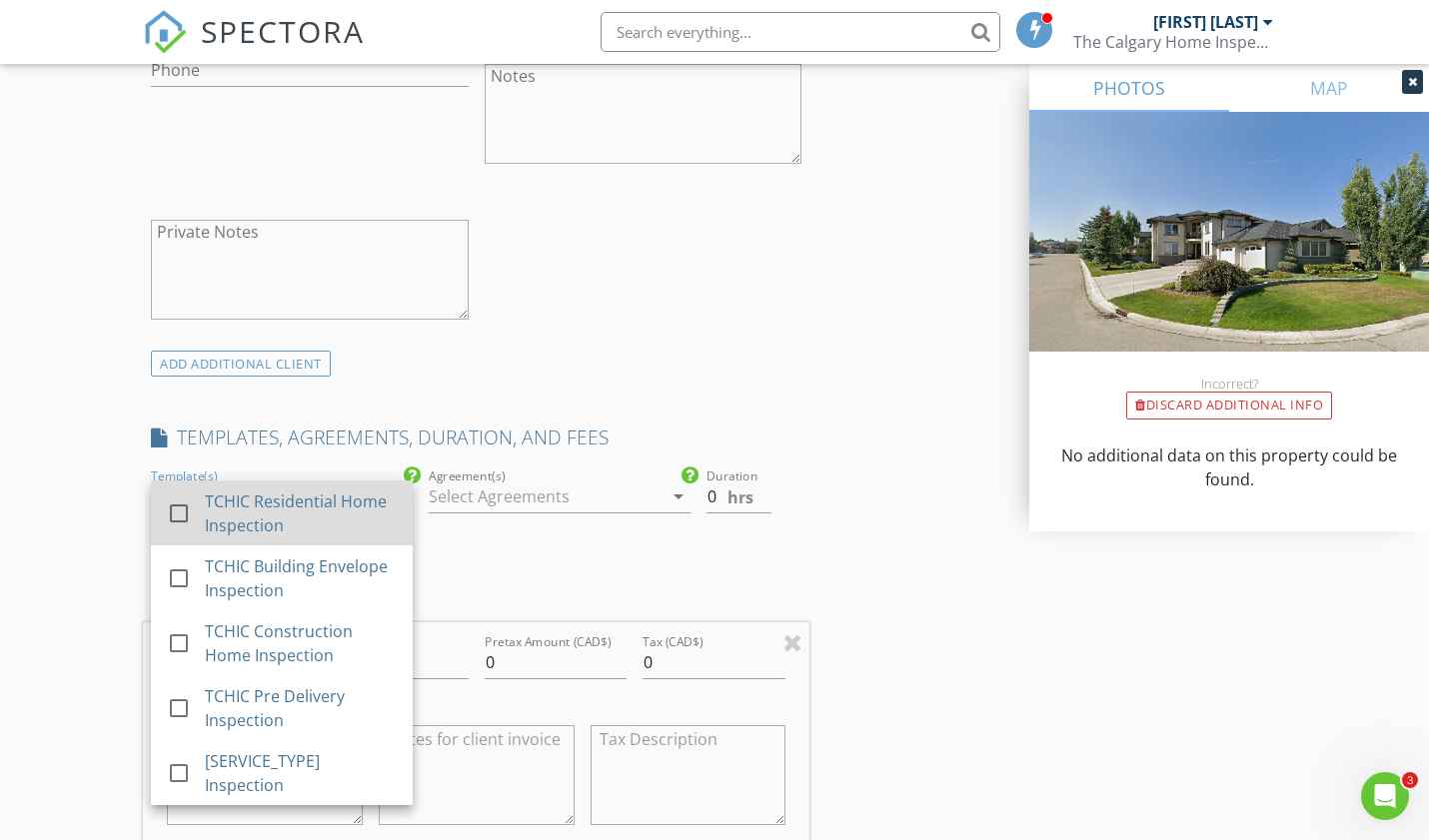 click on "TCHIC Residential Home Inspection" at bounding box center (301, 513) 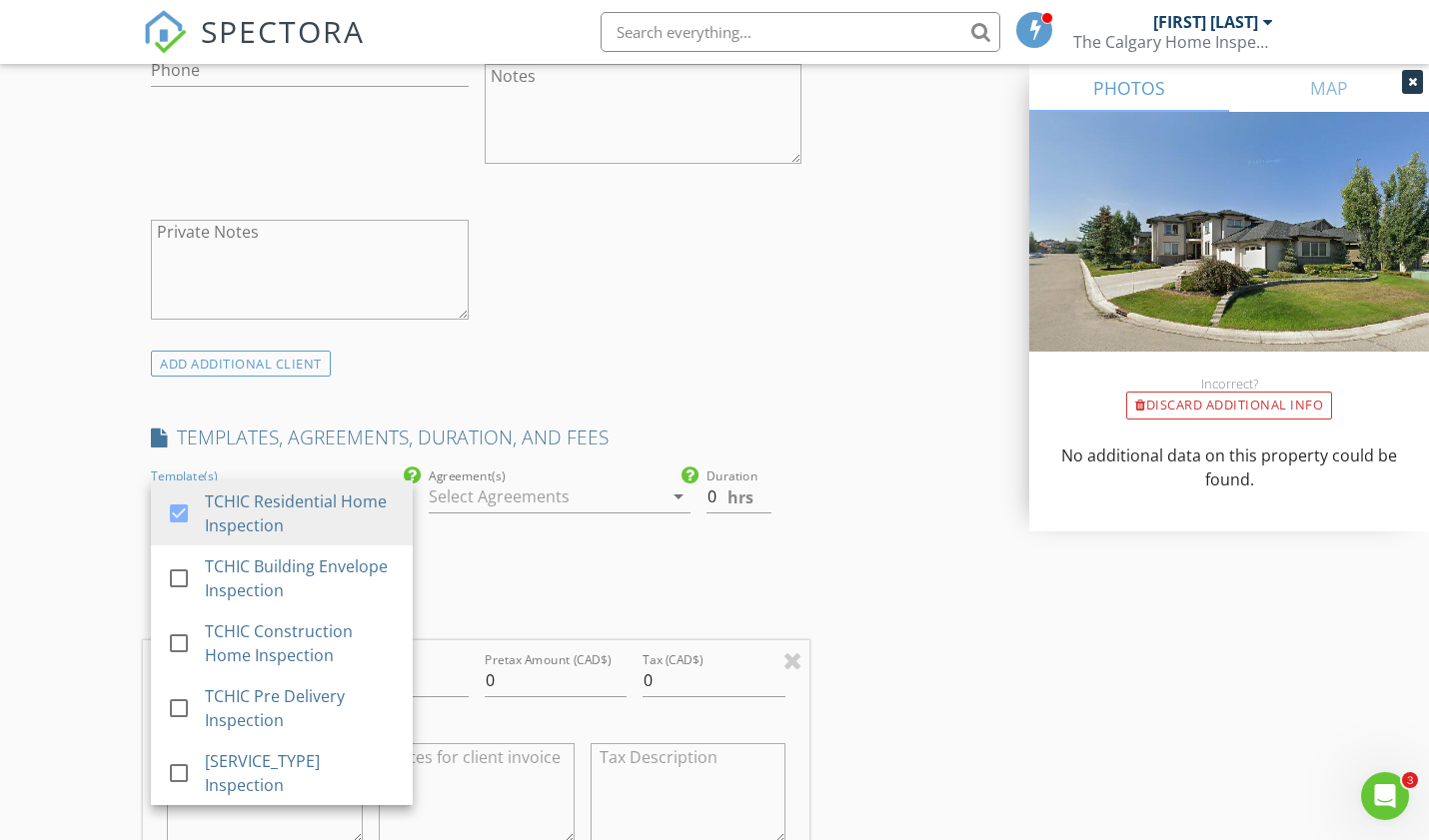 click on "check_box   [FIRST] [LAST]   PRIMARY   [FIRST] [LAST] arrow_drop_down   check_box_outline_blank [FIRST] [LAST] specifically requested
Date/Time
[DATE] [TIME]
Location
Address Search       Address [NUMBER] [STREET]   Unit   City [CITY]   State [STATE]   Zip [POSTAL_CODE]     Square Feet   Year Built   Foundation Basement arrow_drop_down     [FIRST] [LAST]     6.9 miles     (14 minutes)
client
check_box Enable Client CC email for this inspection   Client Search     check_box_outline_blank Client is a Company/Organization     First Name [FIRST]   Last Name [LAST]   Email [EMAIL]   CC Email   Phone           Notes   Private Notes
ADDITIONAL client
SERVICES
check_box_outline_blank" at bounding box center (476, 684) 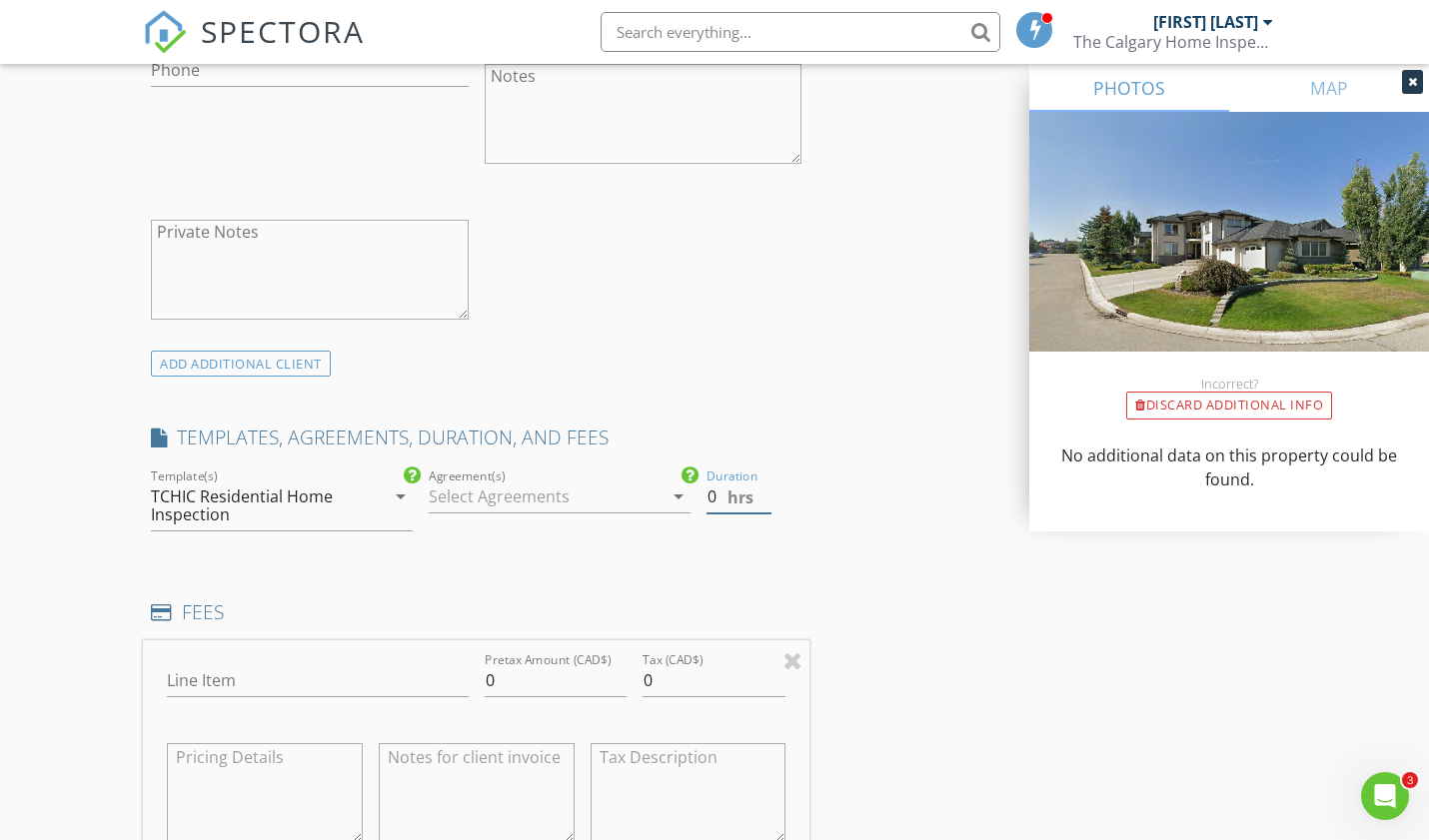 drag, startPoint x: 716, startPoint y: 500, endPoint x: 696, endPoint y: 496, distance: 20.396078 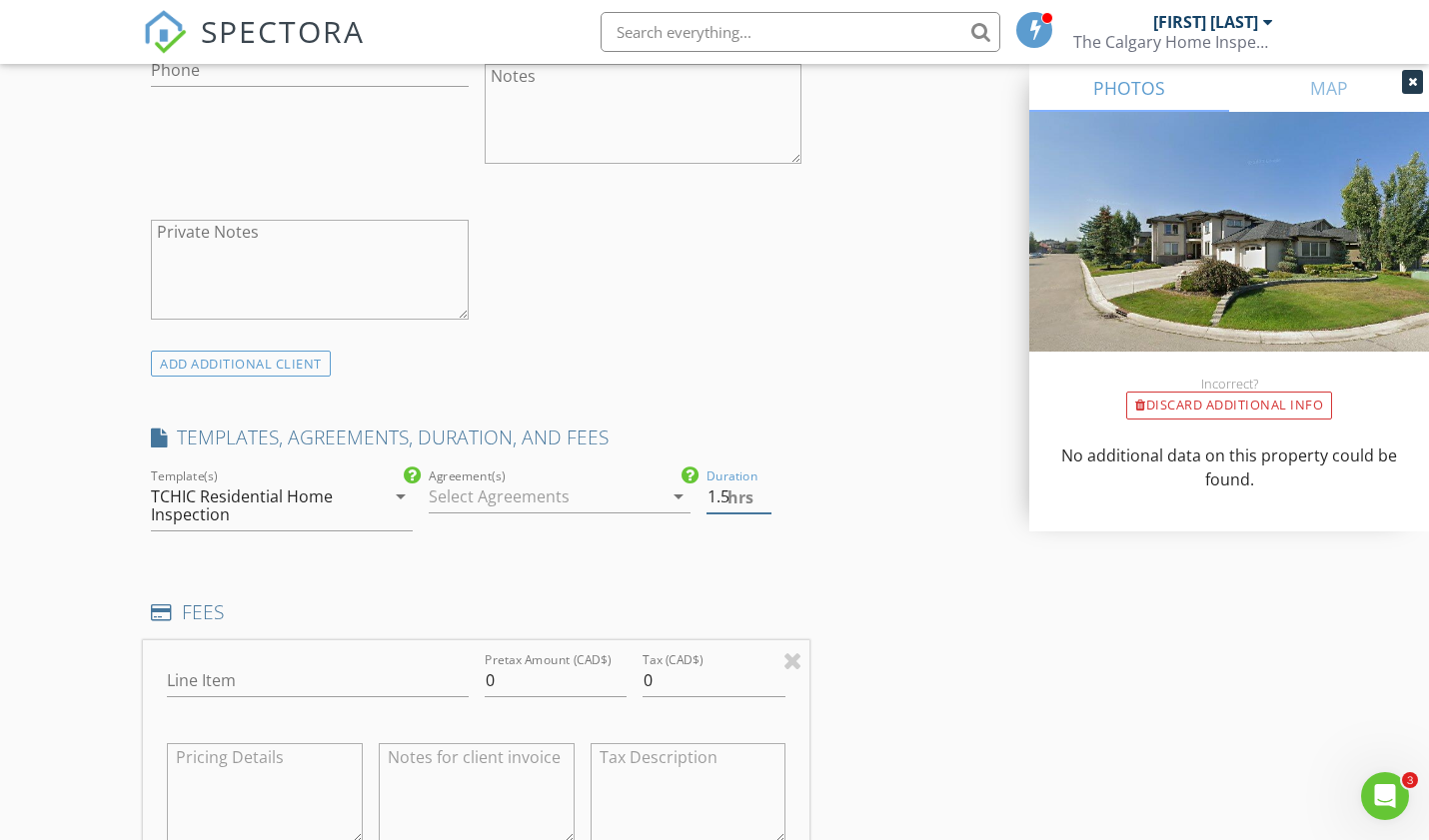 type on "1.5" 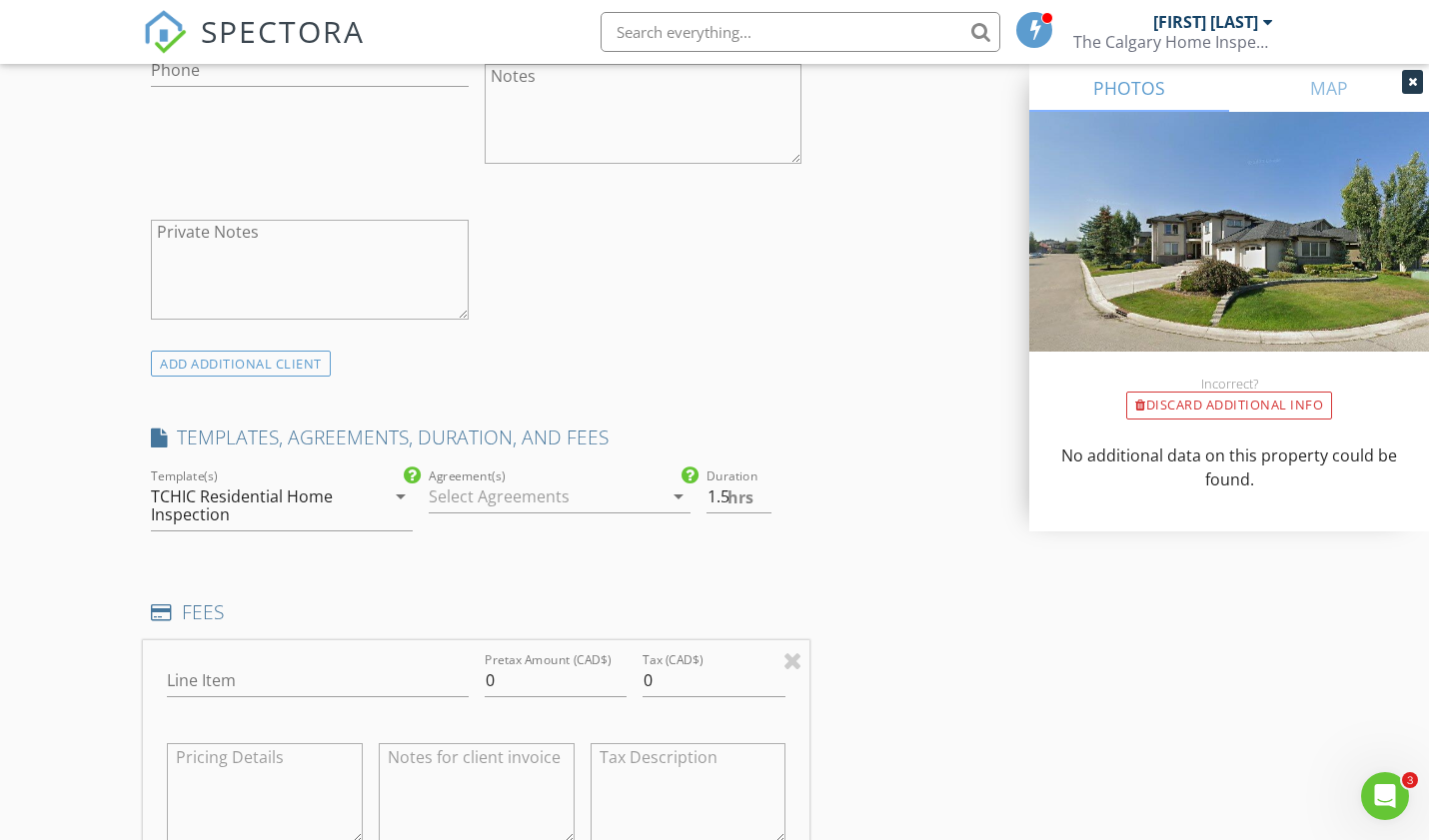 click on "check_box   [FIRST] [LAST]   PRIMARY   [FIRST] [LAST] arrow_drop_down   check_box_outline_blank [FIRST] [LAST] specifically requested
Date/Time
[DATE] [TIME]
Location
Address Search       Address [NUMBER] [STREET]   Unit   City [CITY]   State [STATE]   Zip [POSTAL_CODE]     Square Feet   Year Built   Foundation Basement arrow_drop_down     [FIRST] [LAST]     6.9 miles     (14 minutes)
client
check_box Enable Client CC email for this inspection   Client Search     check_box_outline_blank Client is a Company/Organization     First Name [FIRST]   Last Name [LAST]   Email [EMAIL]   CC Email   Phone           Notes   Private Notes
ADDITIONAL client
SERVICES
check_box_outline_blank" at bounding box center [714, 743] 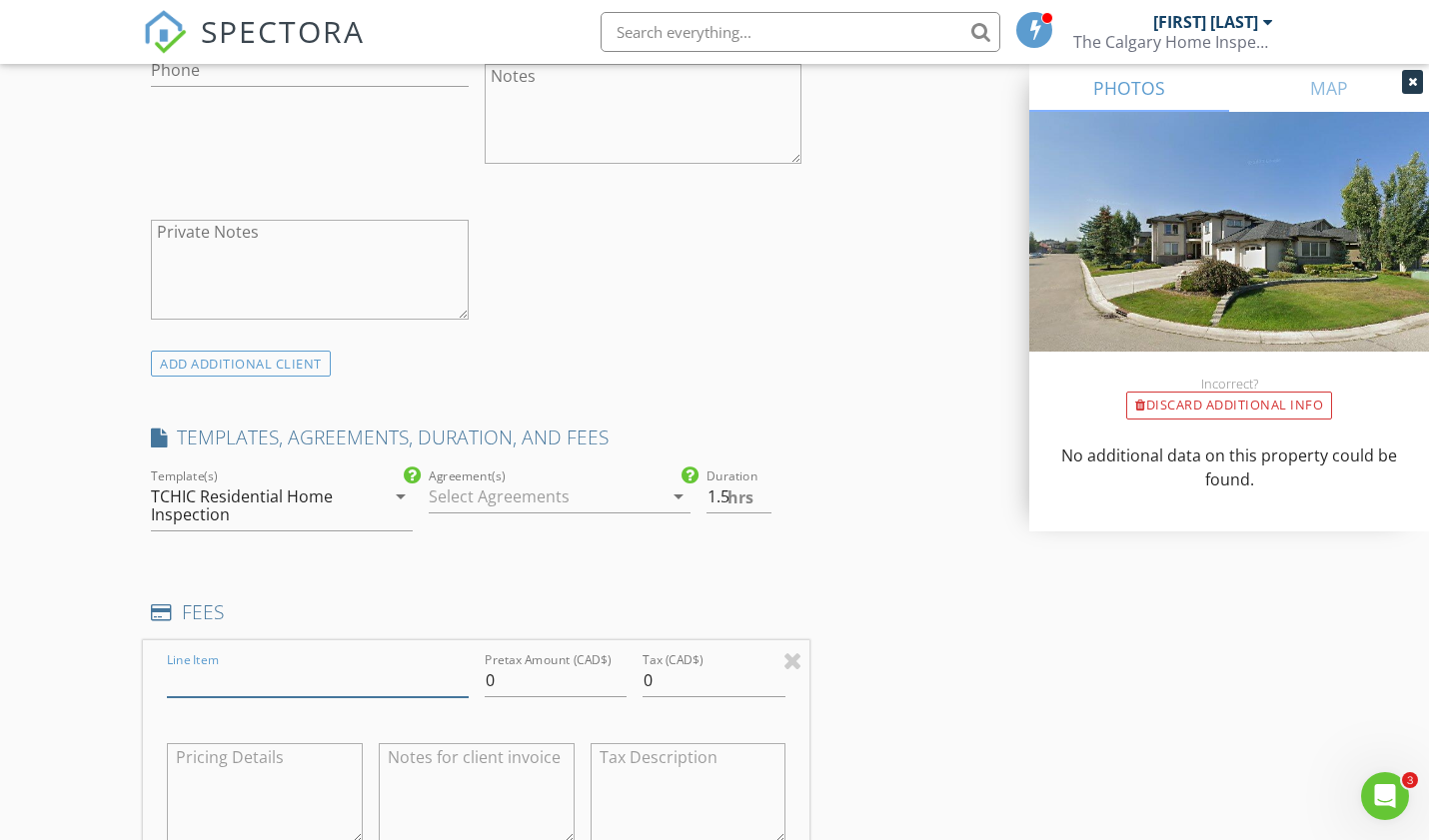 click on "Line Item" at bounding box center [318, 680] 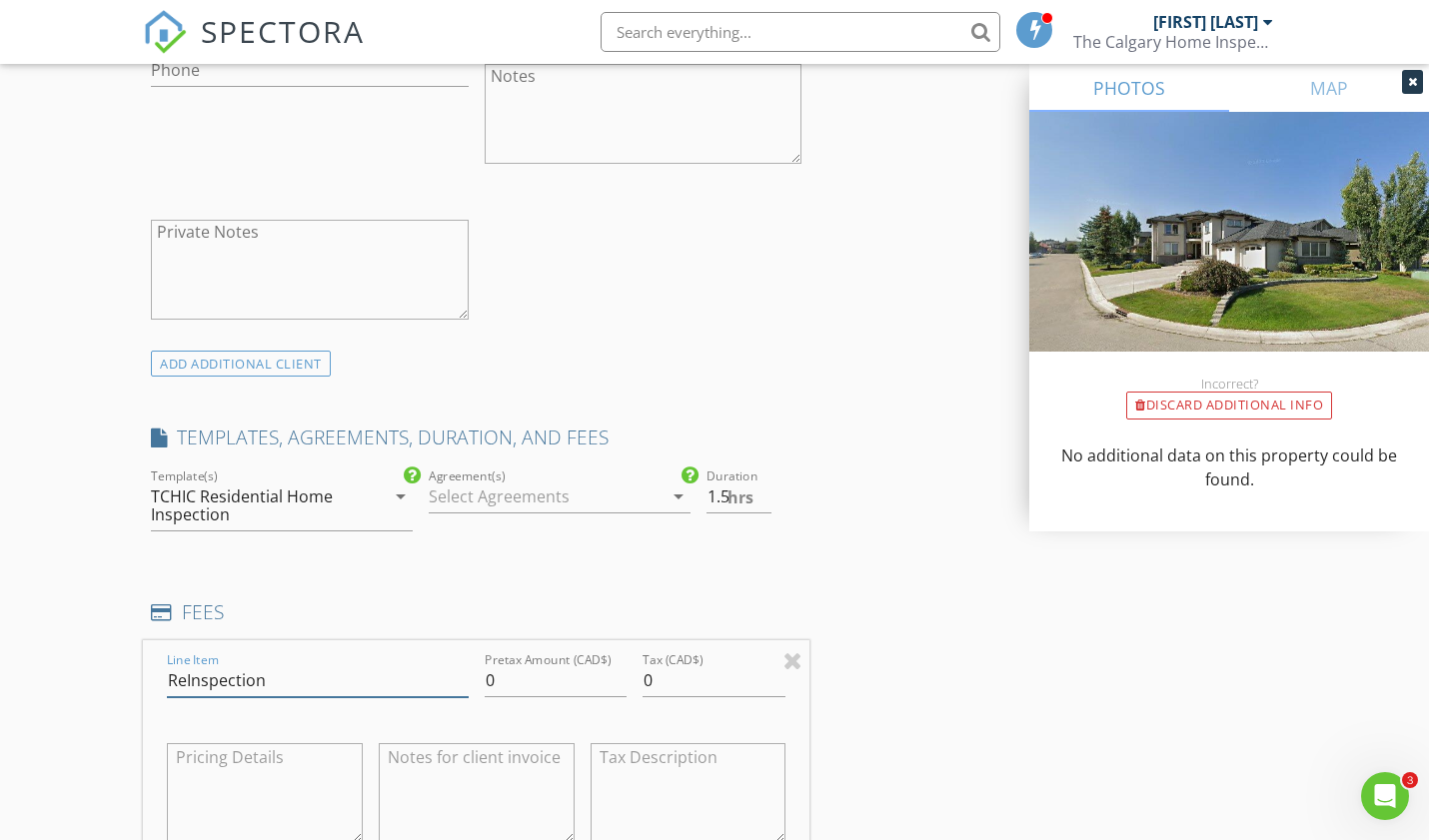 type on "ReInspection" 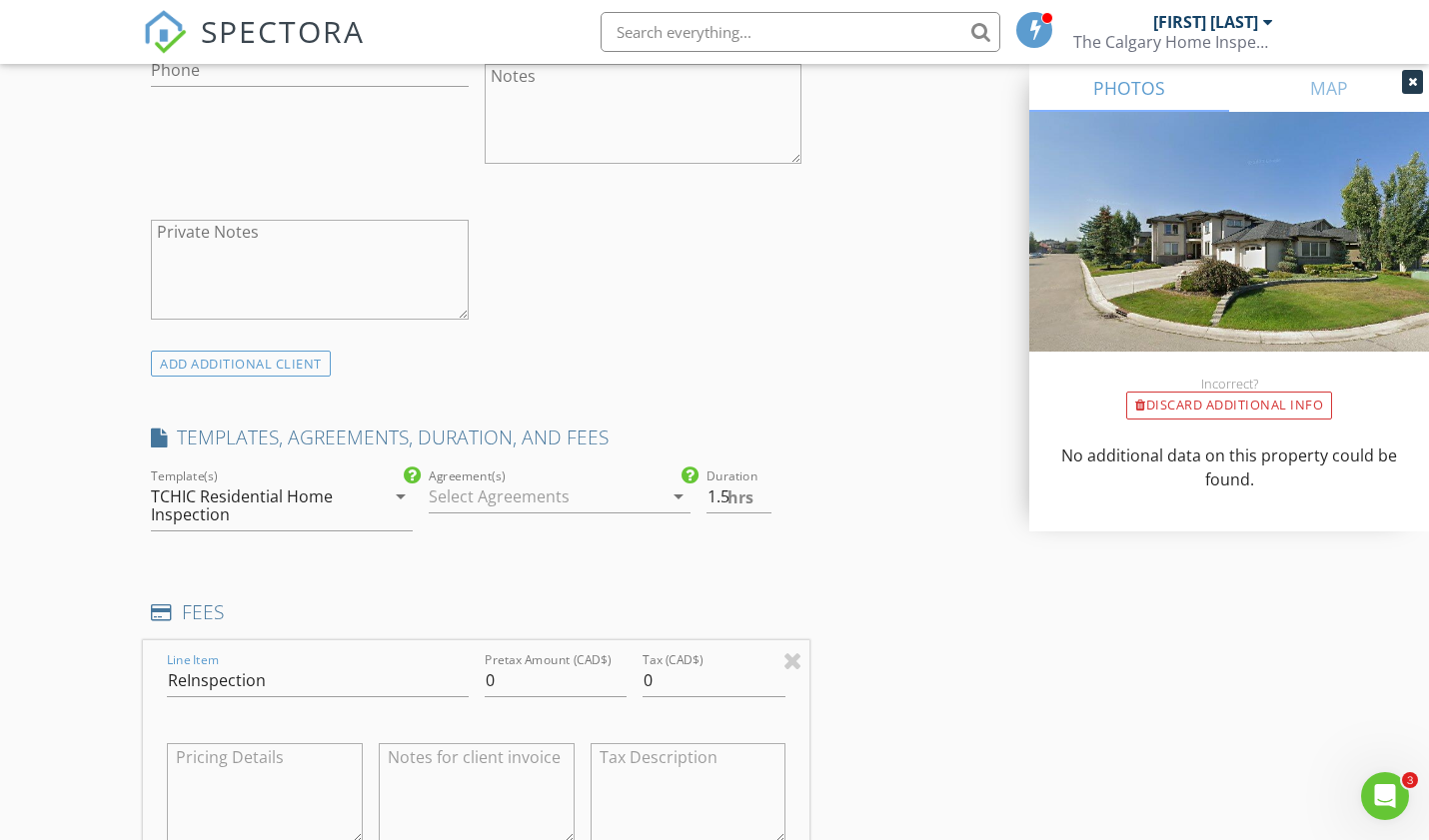 click at bounding box center [265, 793] 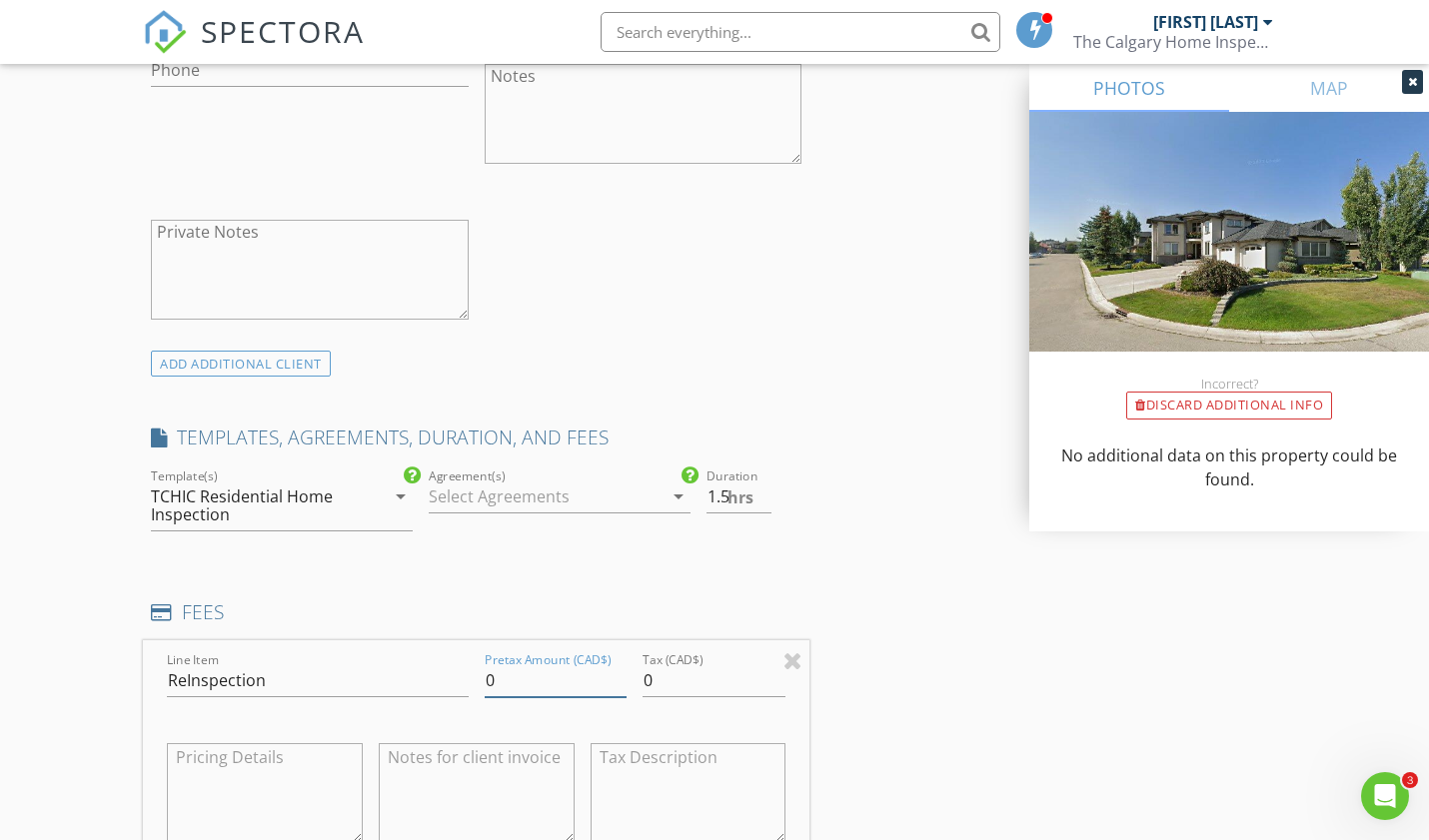drag, startPoint x: 522, startPoint y: 683, endPoint x: 454, endPoint y: 682, distance: 68.007353 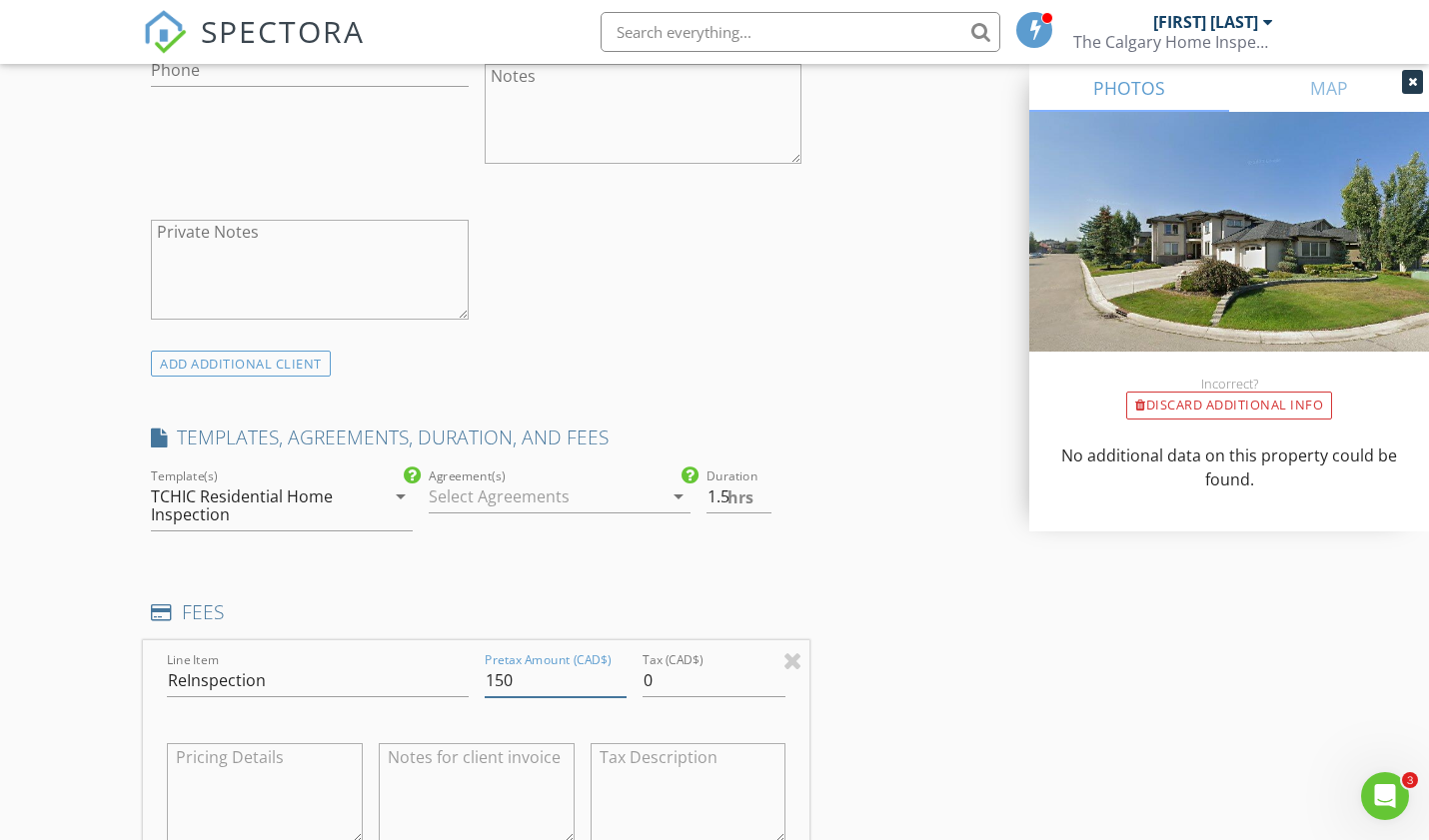 type on "150" 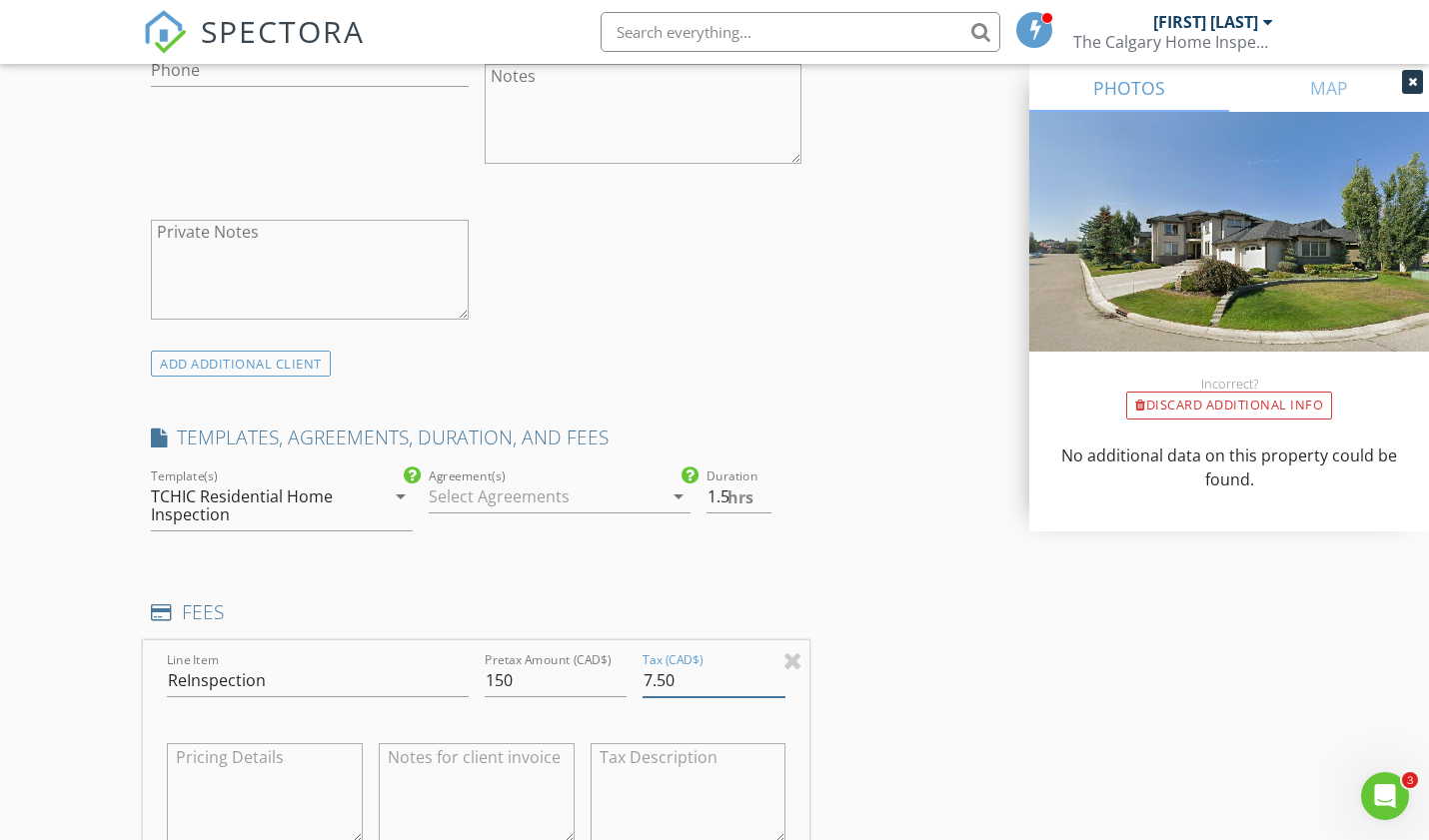 type on "7.50" 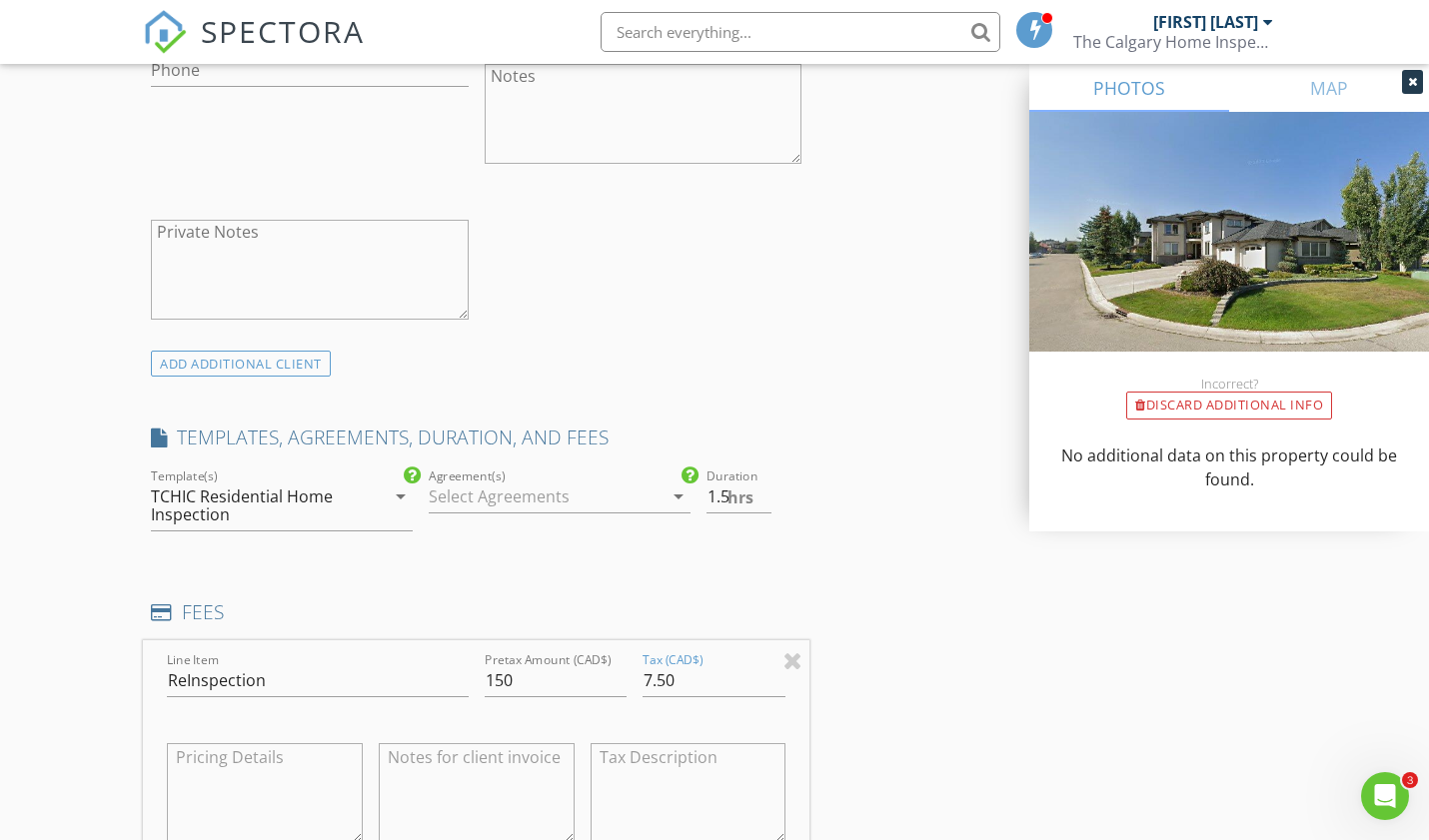 click on "check_box   [FIRST] [LAST]   PRIMARY   [FIRST] [LAST] arrow_drop_down   check_box_outline_blank [FIRST] [LAST] specifically requested
Date/Time
[DATE] [TIME]
Location
Address Search       Address [NUMBER] [STREET]   Unit   City [CITY]   State [STATE]   Zip [POSTAL_CODE]     Square Feet   Year Built   Foundation Basement arrow_drop_down     [FIRST] [LAST]     6.9 miles     (14 minutes)
client
check_box Enable Client CC email for this inspection   Client Search     check_box_outline_blank Client is a Company/Organization     First Name [FIRST]   Last Name [LAST]   Email [EMAIL]   CC Email   Phone           Notes   Private Notes
ADDITIONAL client
SERVICES
check_box_outline_blank" at bounding box center (714, 743) 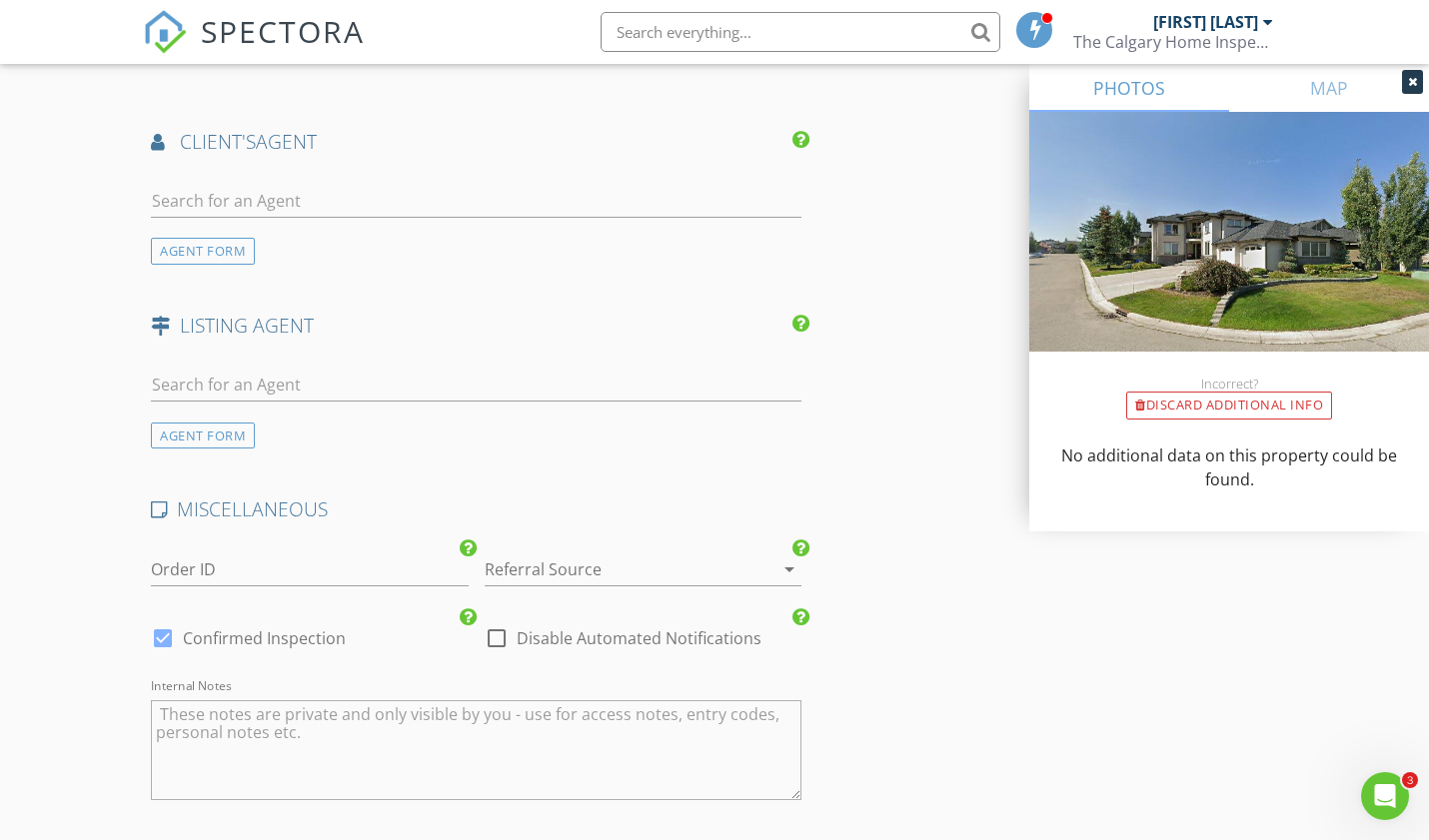 scroll, scrollTop: 2564, scrollLeft: 0, axis: vertical 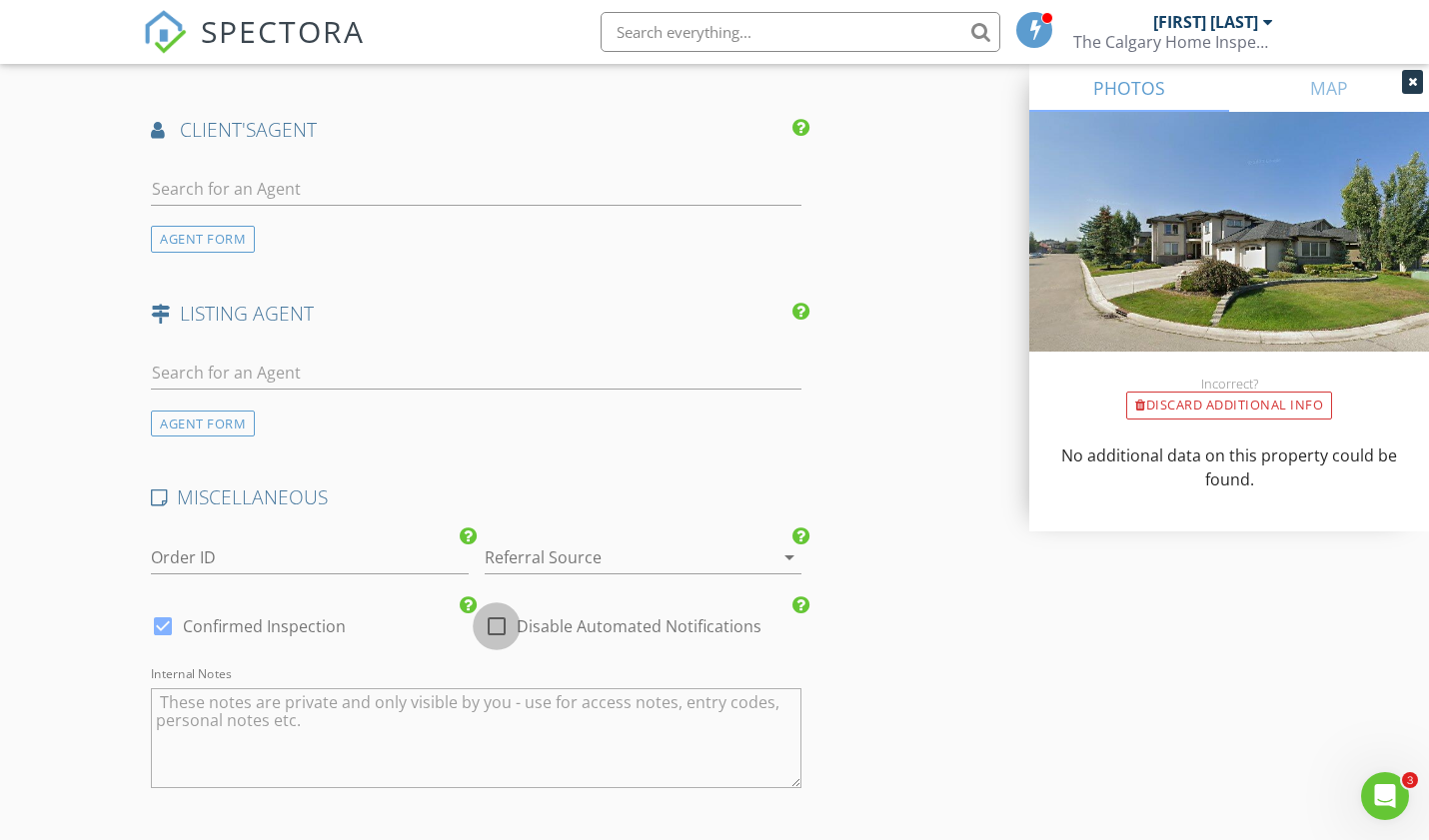 click at bounding box center (497, 626) 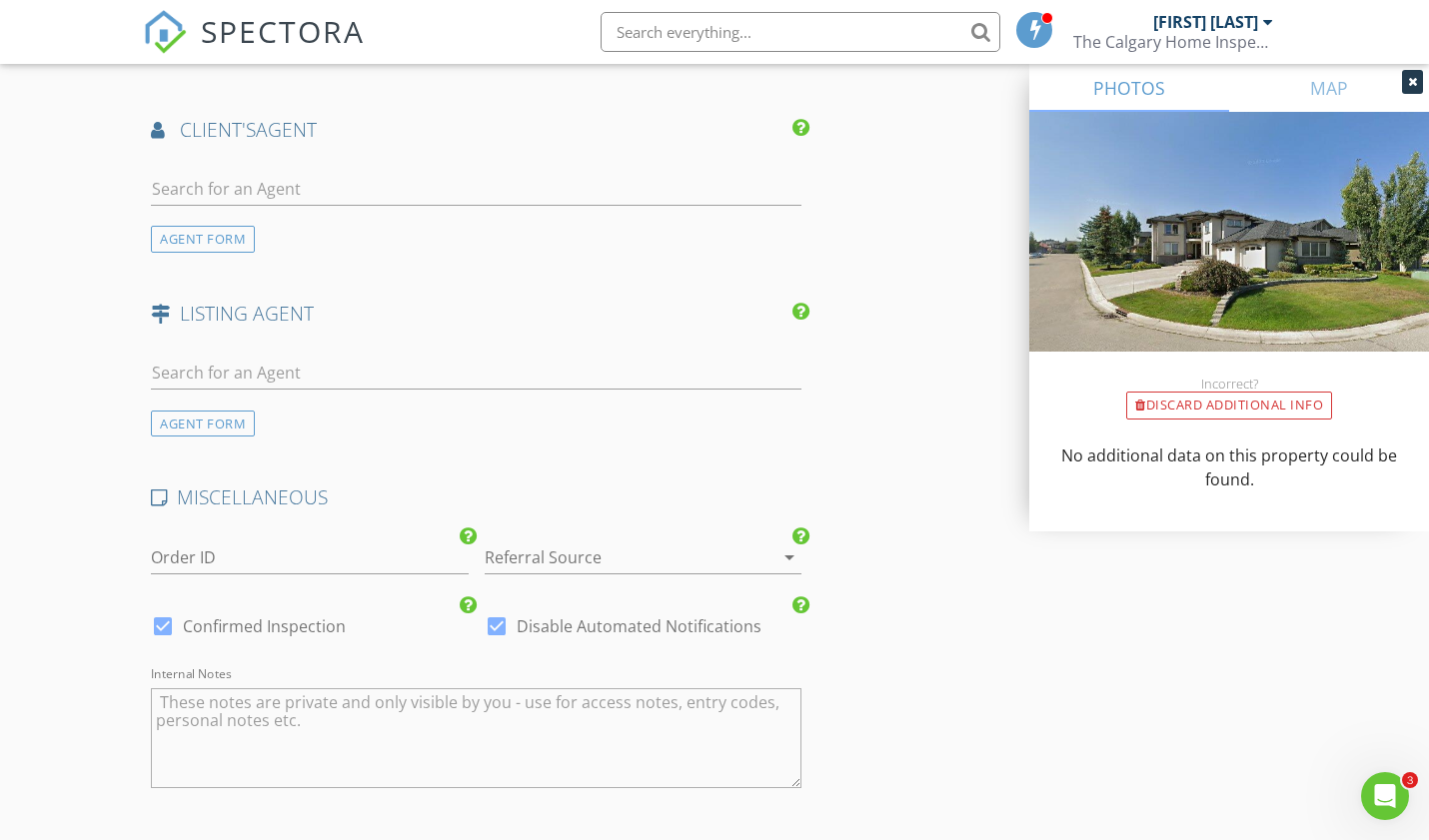 click at bounding box center [616, 557] 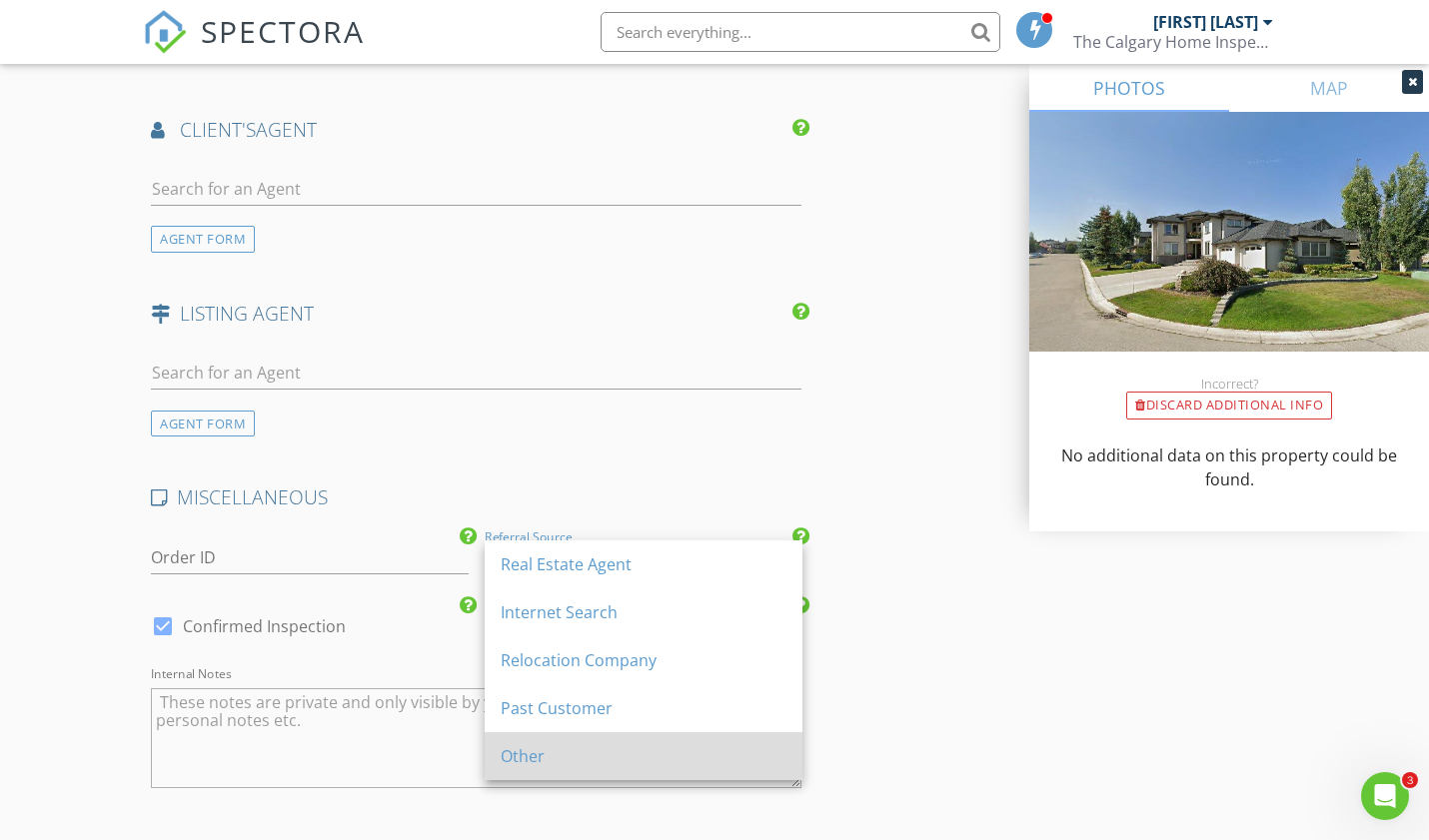 click on "Other" at bounding box center (644, 756) 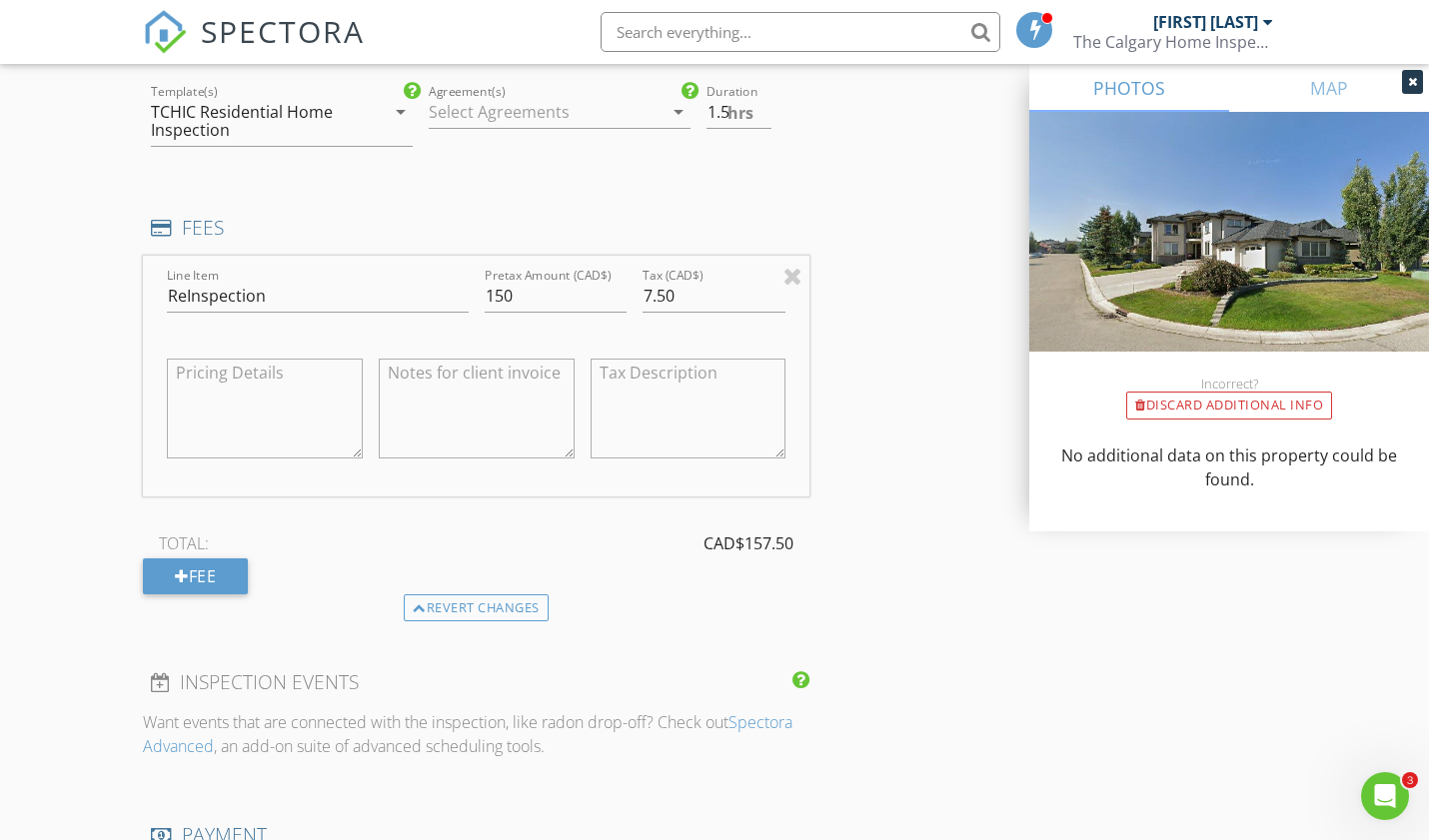 scroll, scrollTop: 1614, scrollLeft: 0, axis: vertical 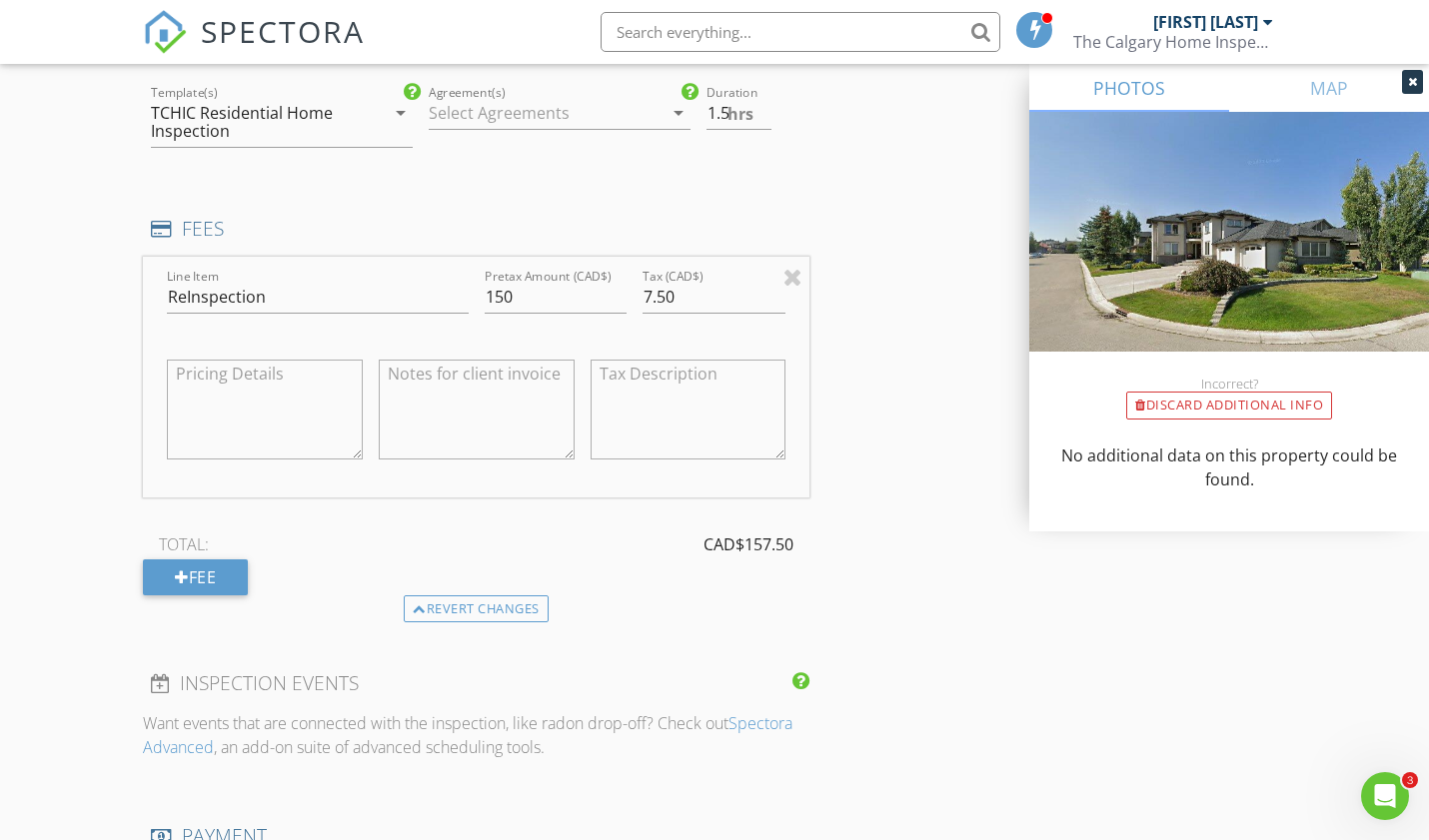 click at bounding box center [265, 410] 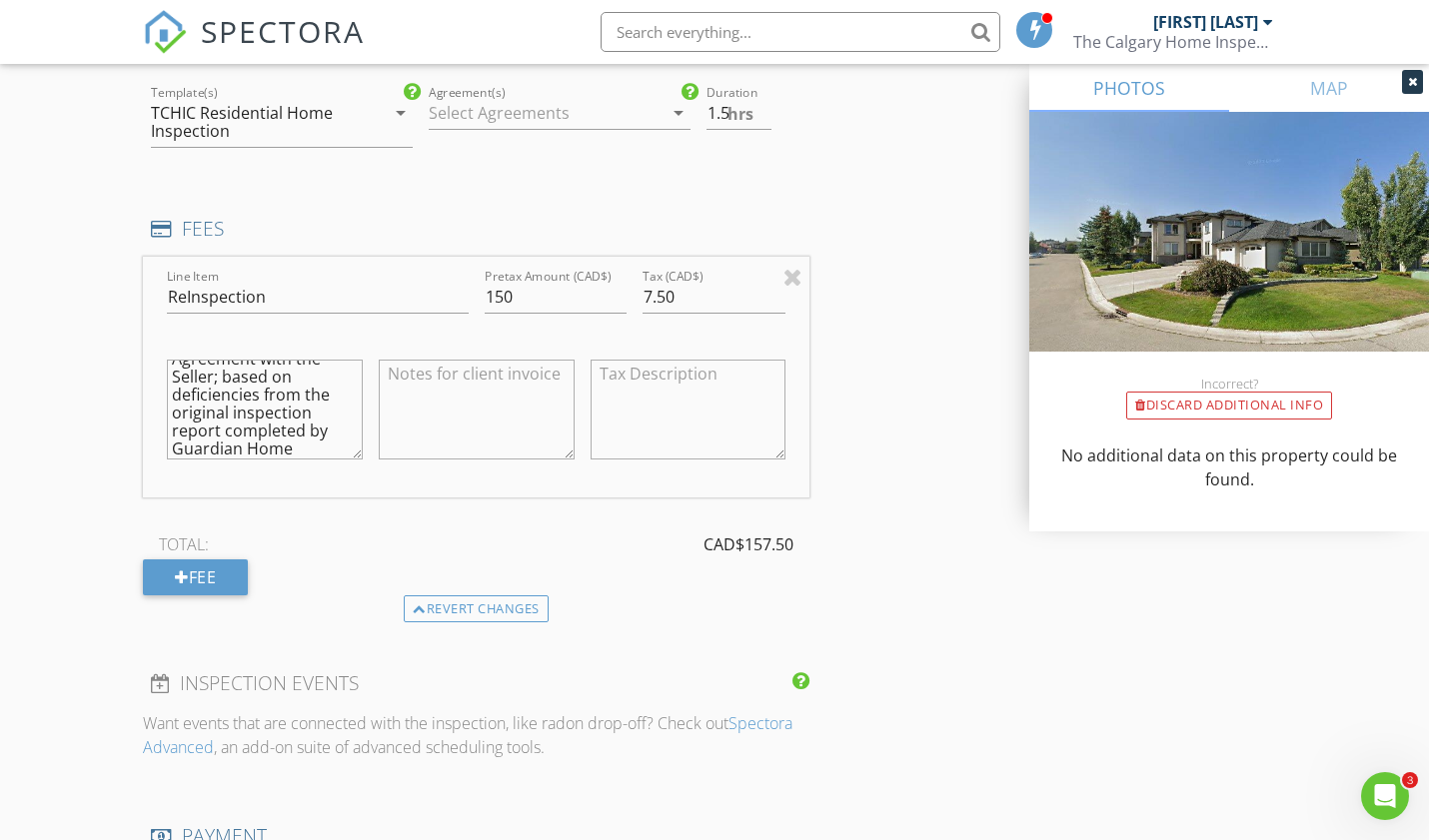 scroll, scrollTop: 51, scrollLeft: 0, axis: vertical 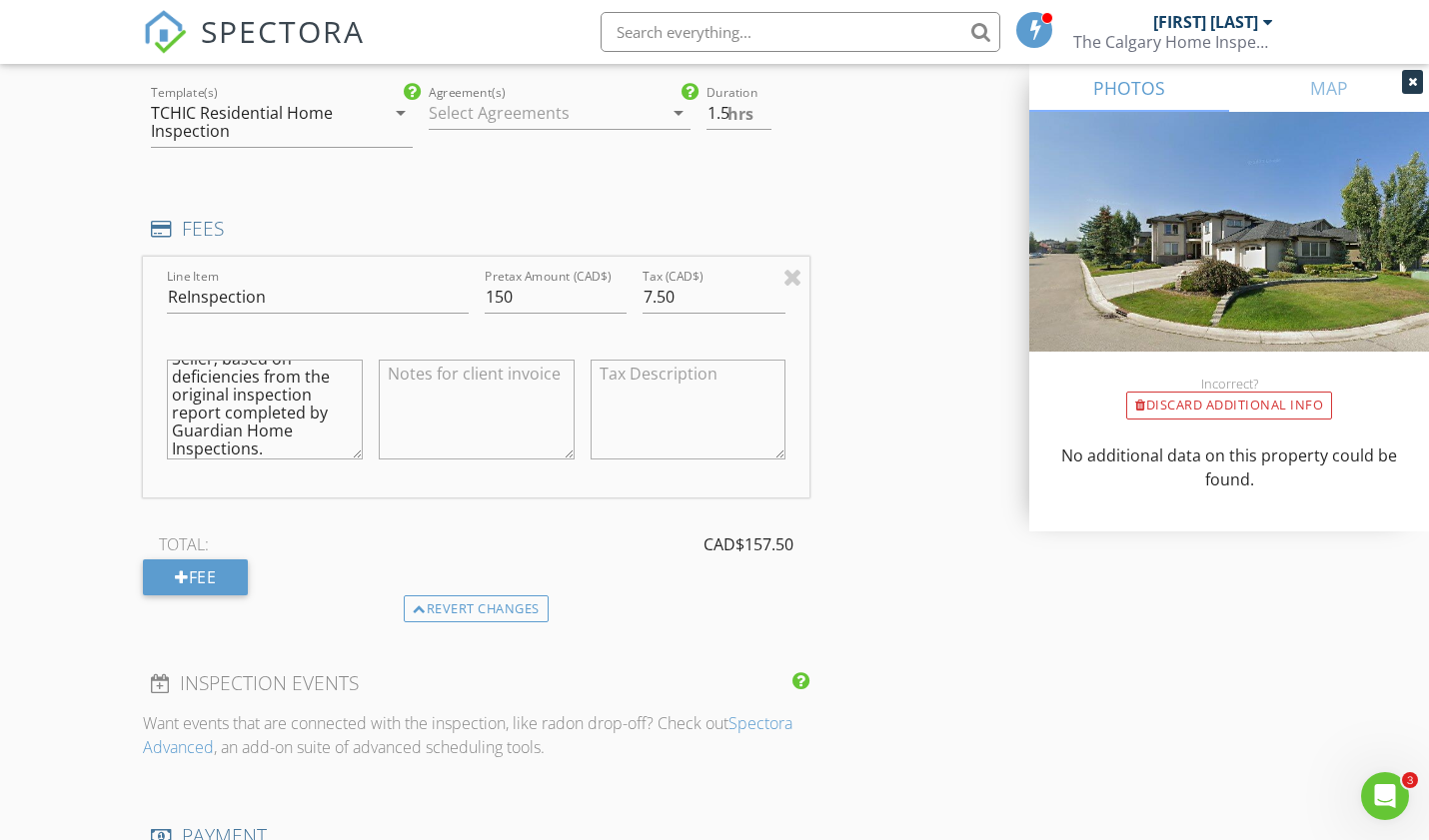 type on "Reinspection Fee as per Agreement with the Seller; based on deficiencies from the original inspection report completed by Guardian Home Inspections." 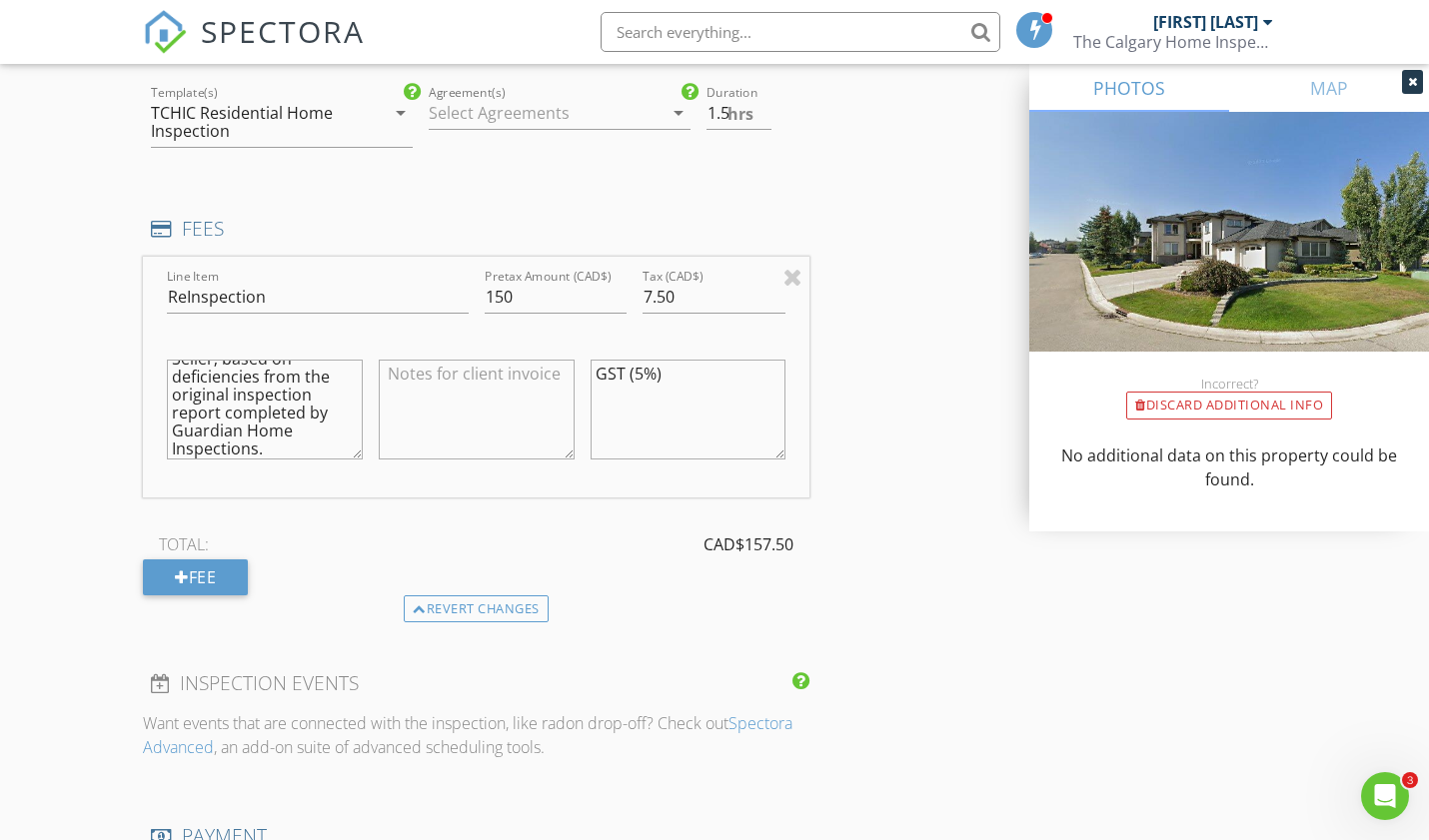 type on "GST (5%)" 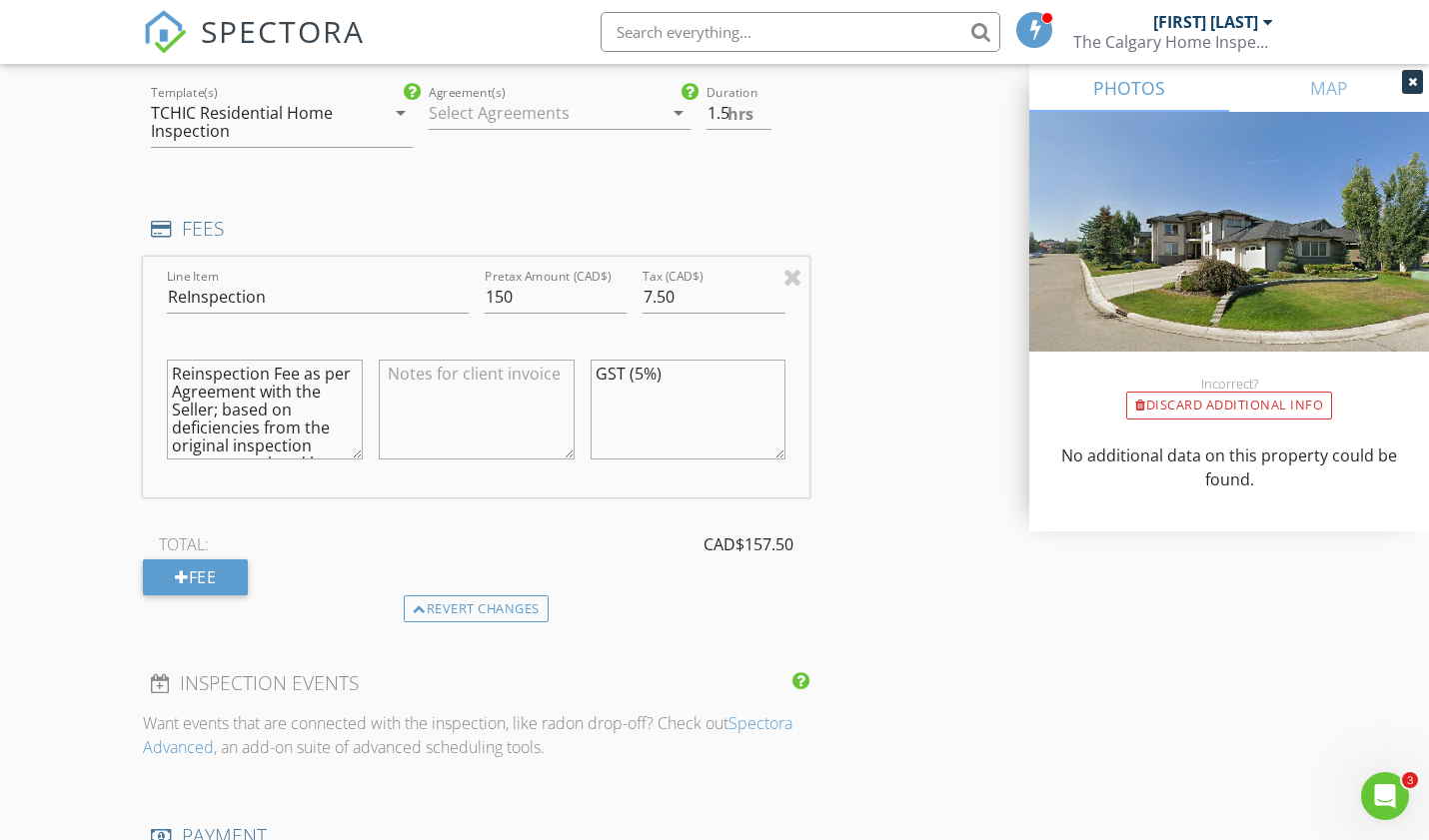 click on "New Inspection
Click here to use the New Order Form
INSPECTOR(S)
check_box   [FIRST] [LAST]   PRIMARY   [FIRST] [LAST] arrow_drop_down   check_box_outline_blank [FIRST] [LAST] specifically requested
Date/Time
[DATE] [TIME]
Location
Address Search       Address [NUMBER] [STREET]   Unit   City [CITY]   State [STATE]   Zip [POSTAL_CODE]     Square Feet   Year Built   Foundation Basement arrow_drop_down     [FIRST] [LAST]     6.9 miles     (14 minutes)
client
check_box Enable Client CC email for this inspection   Client Search     check_box_outline_blank Client is a Company/Organization     First Name [FIRST]   Last Name [LAST]   Email [EMAIL]   CC Email   Phone           Notes   Private Notes
ADDITIONAL client
SERVICES
check_box_outline_blank" at bounding box center [714, 325] 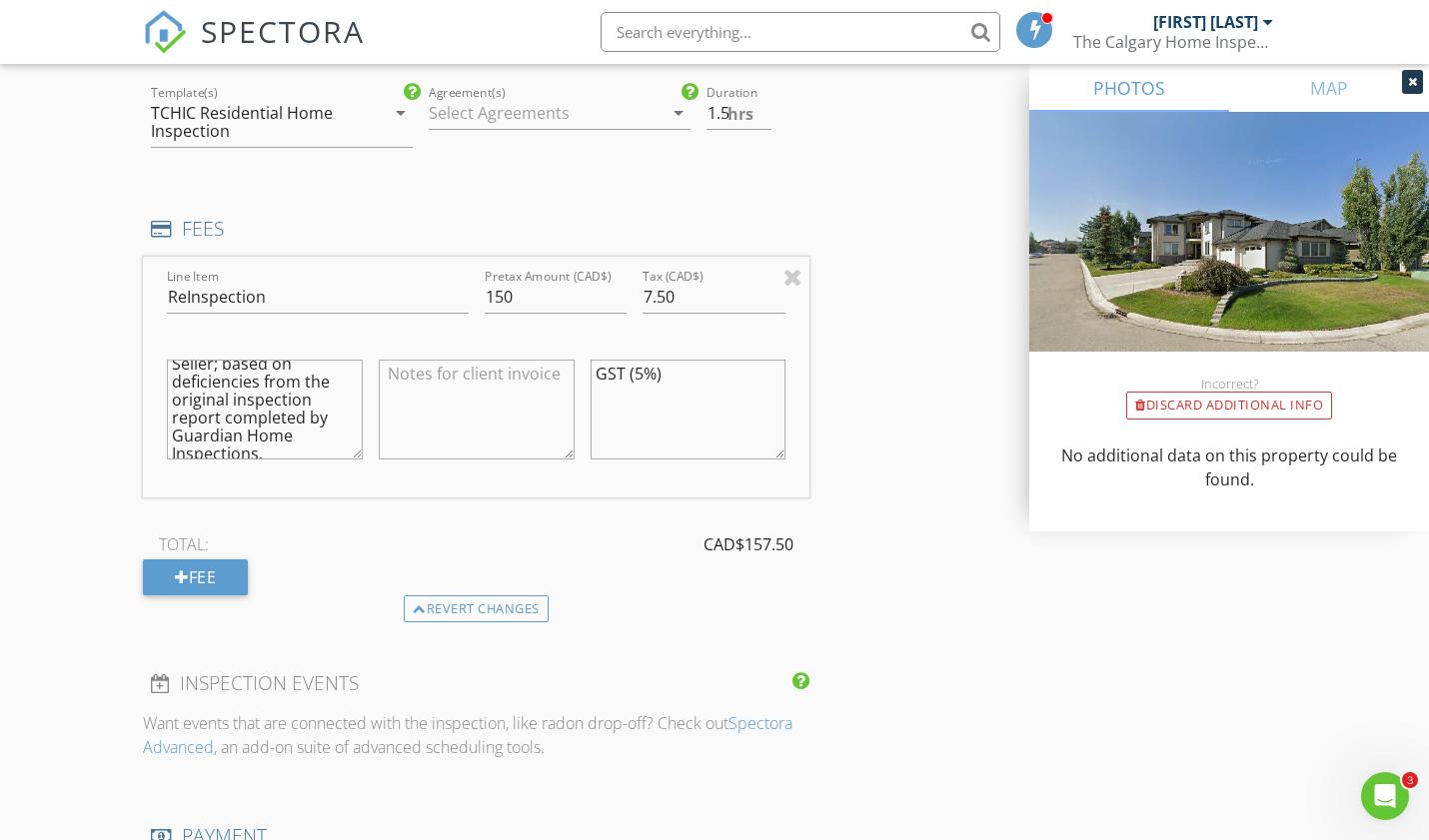 scroll, scrollTop: 54, scrollLeft: 0, axis: vertical 